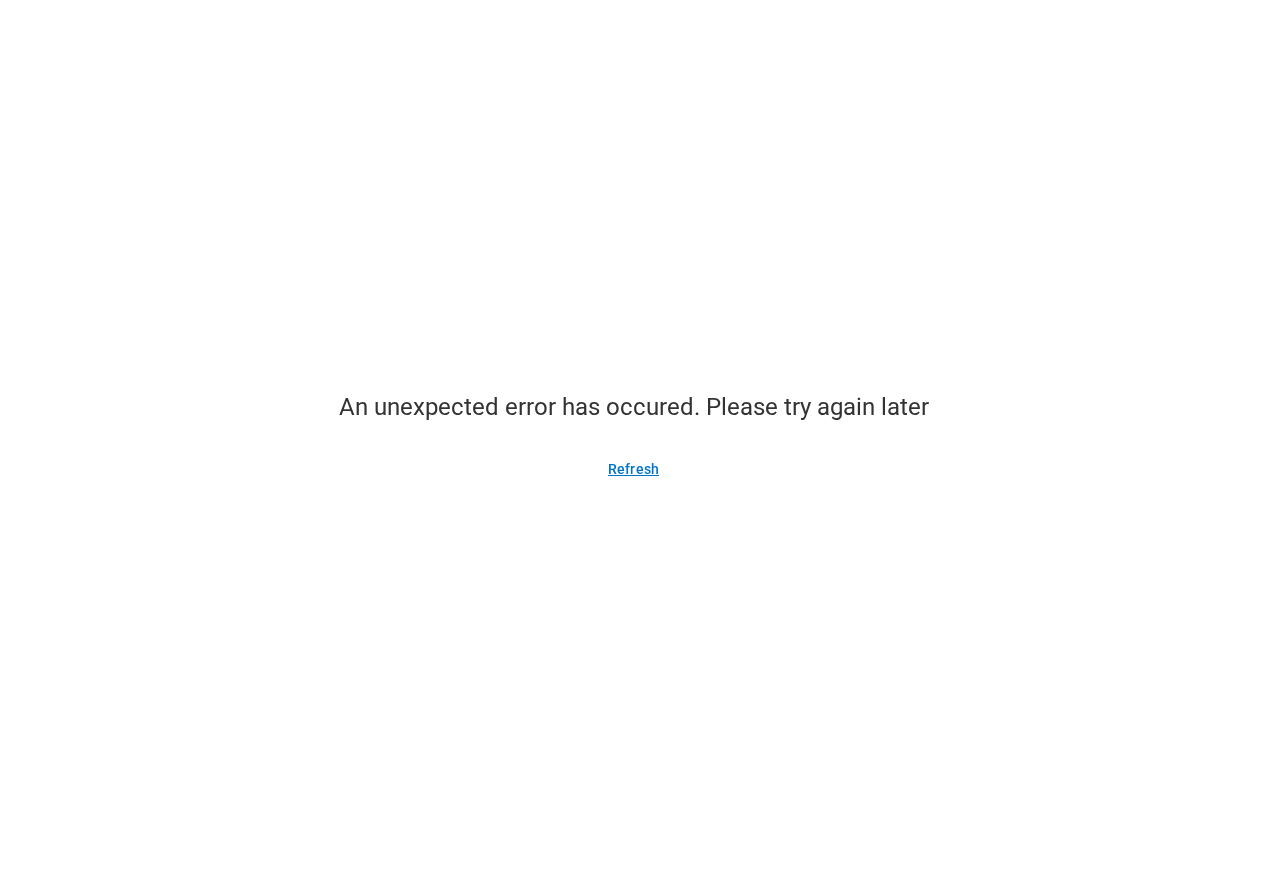 scroll, scrollTop: 0, scrollLeft: 0, axis: both 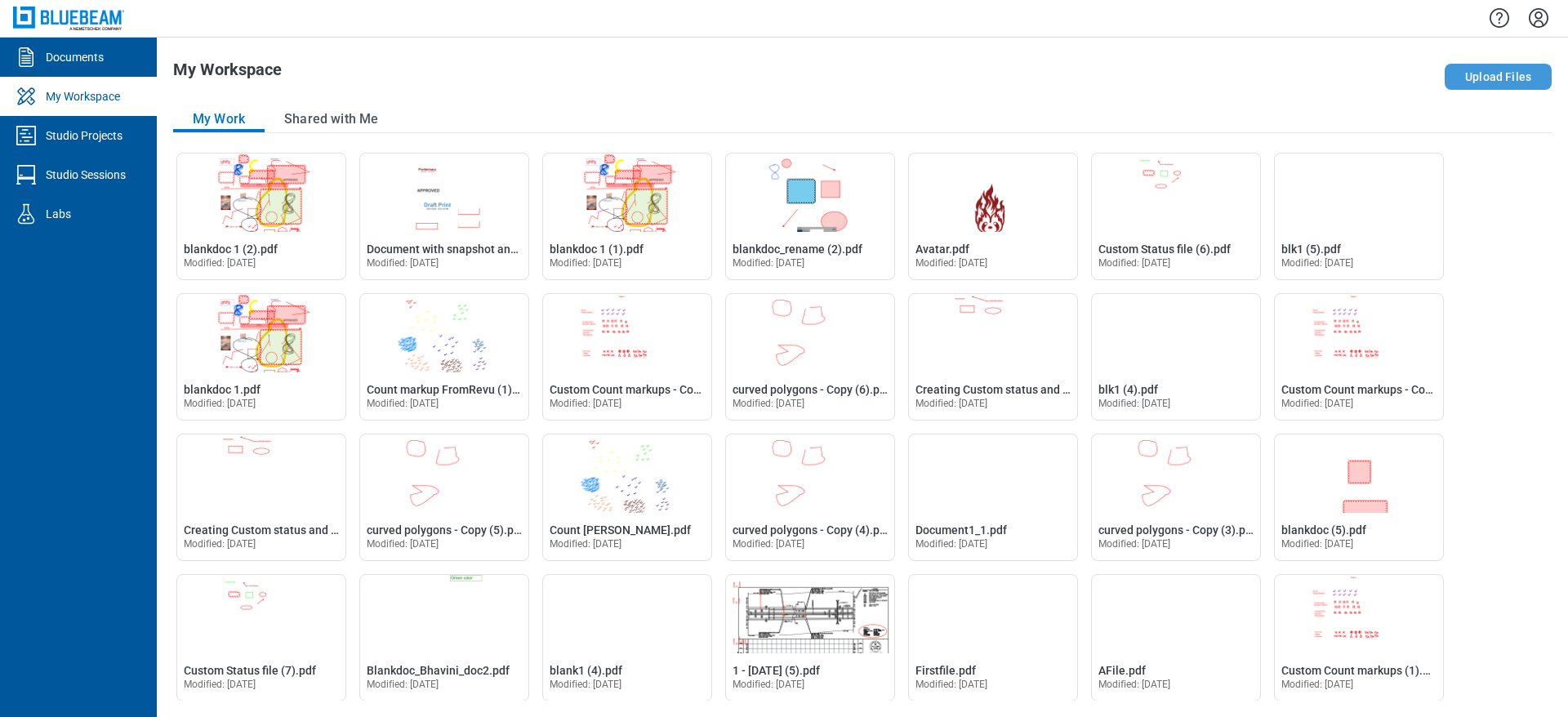 click on "Upload Files" at bounding box center (1498, 77) 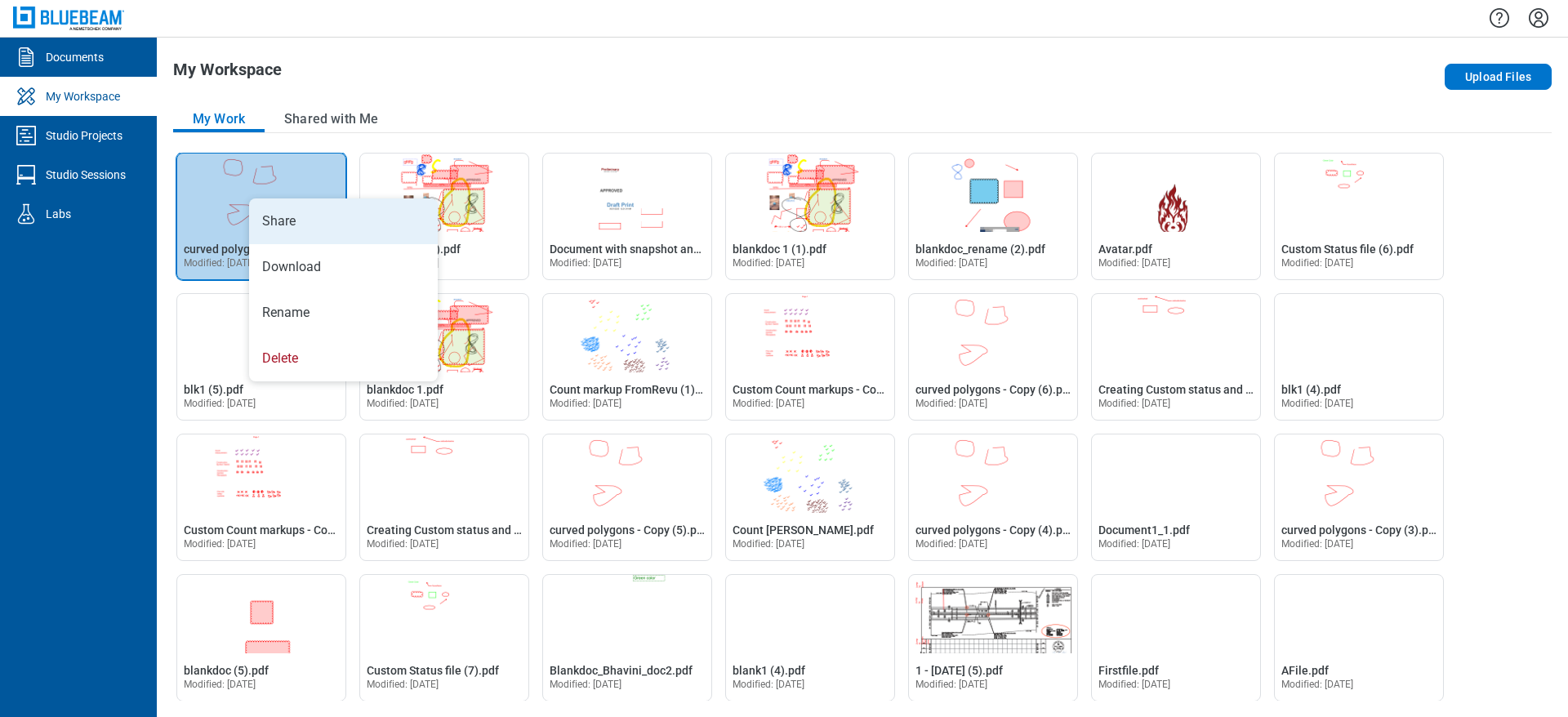 click on "Share" at bounding box center [343, 221] 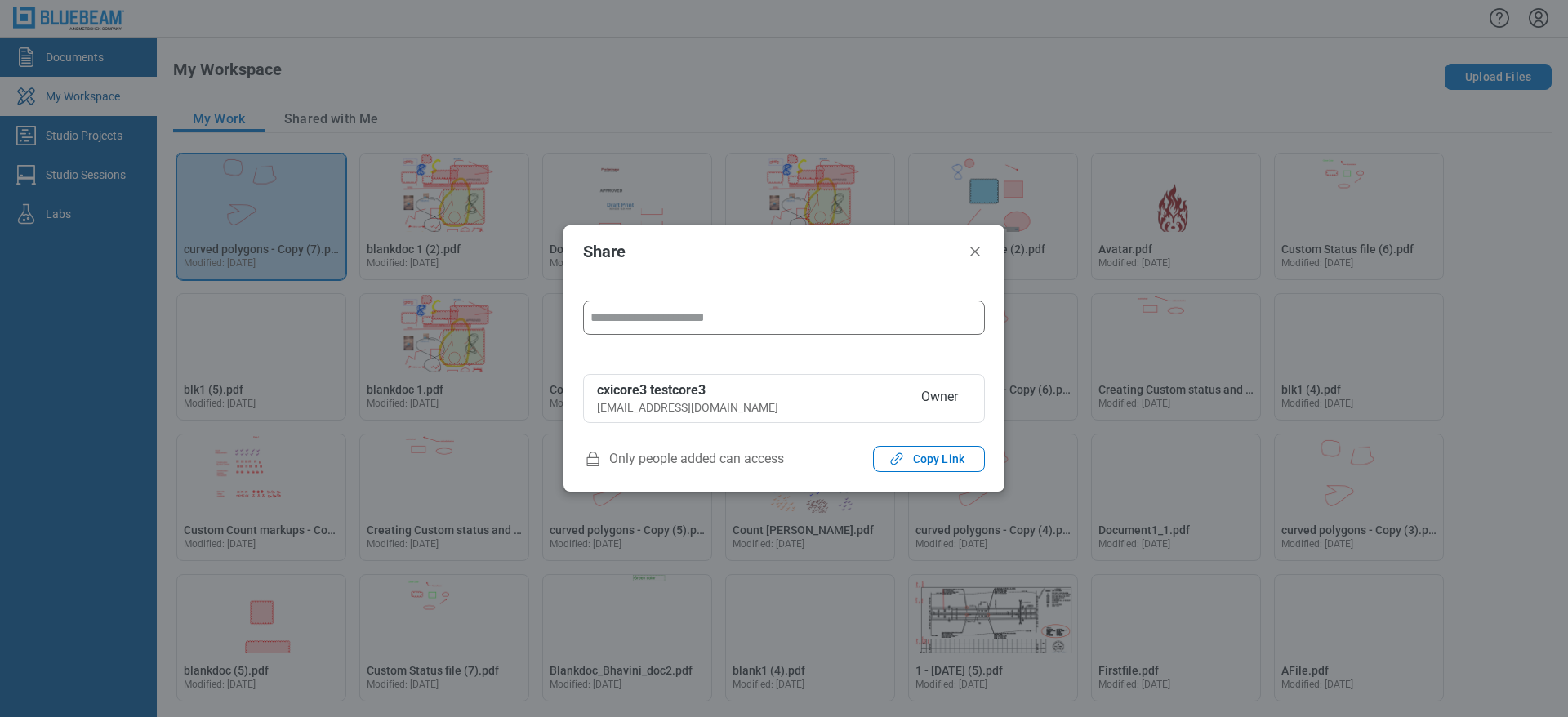 drag, startPoint x: 771, startPoint y: 320, endPoint x: 773, endPoint y: 310, distance: 10.198039 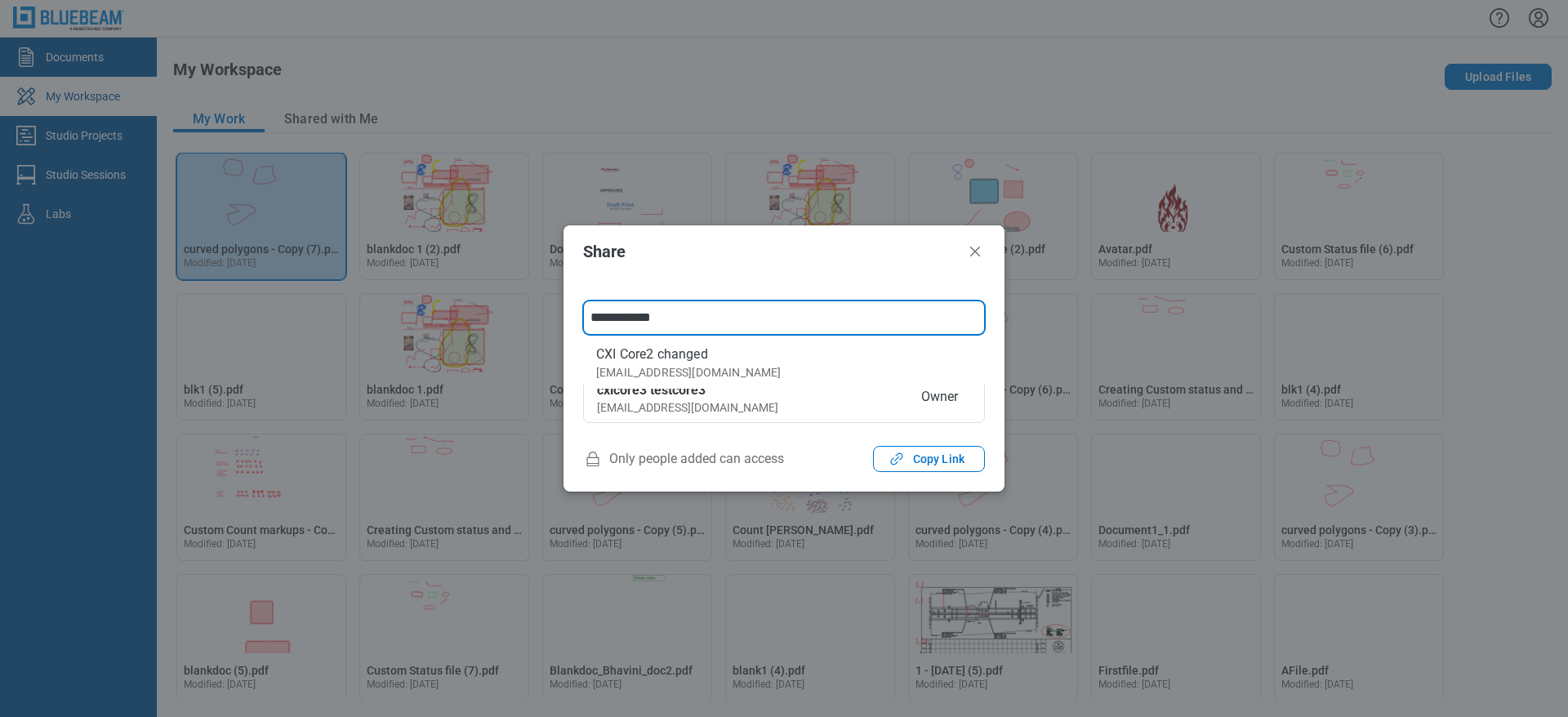 type on "**********" 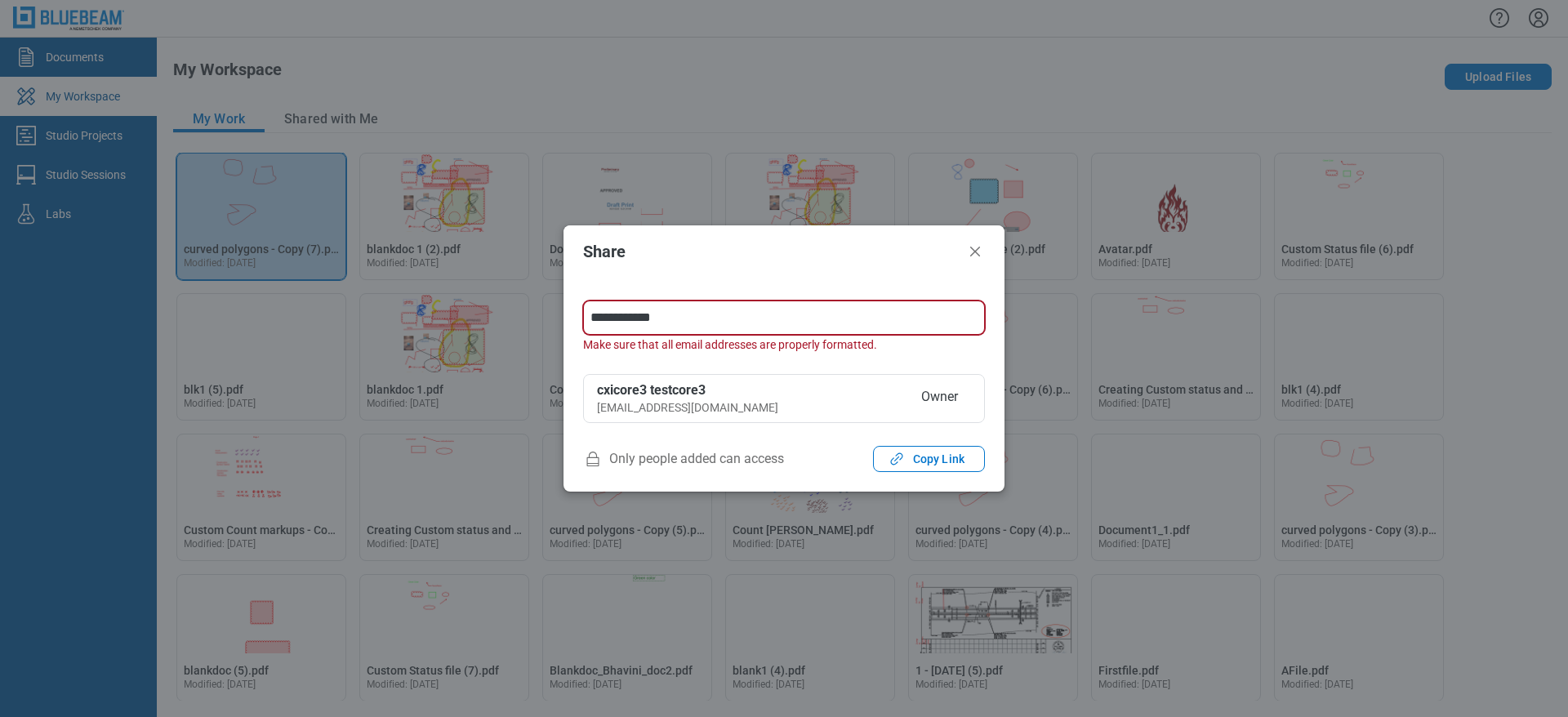 click on "**********" at bounding box center [784, 318] 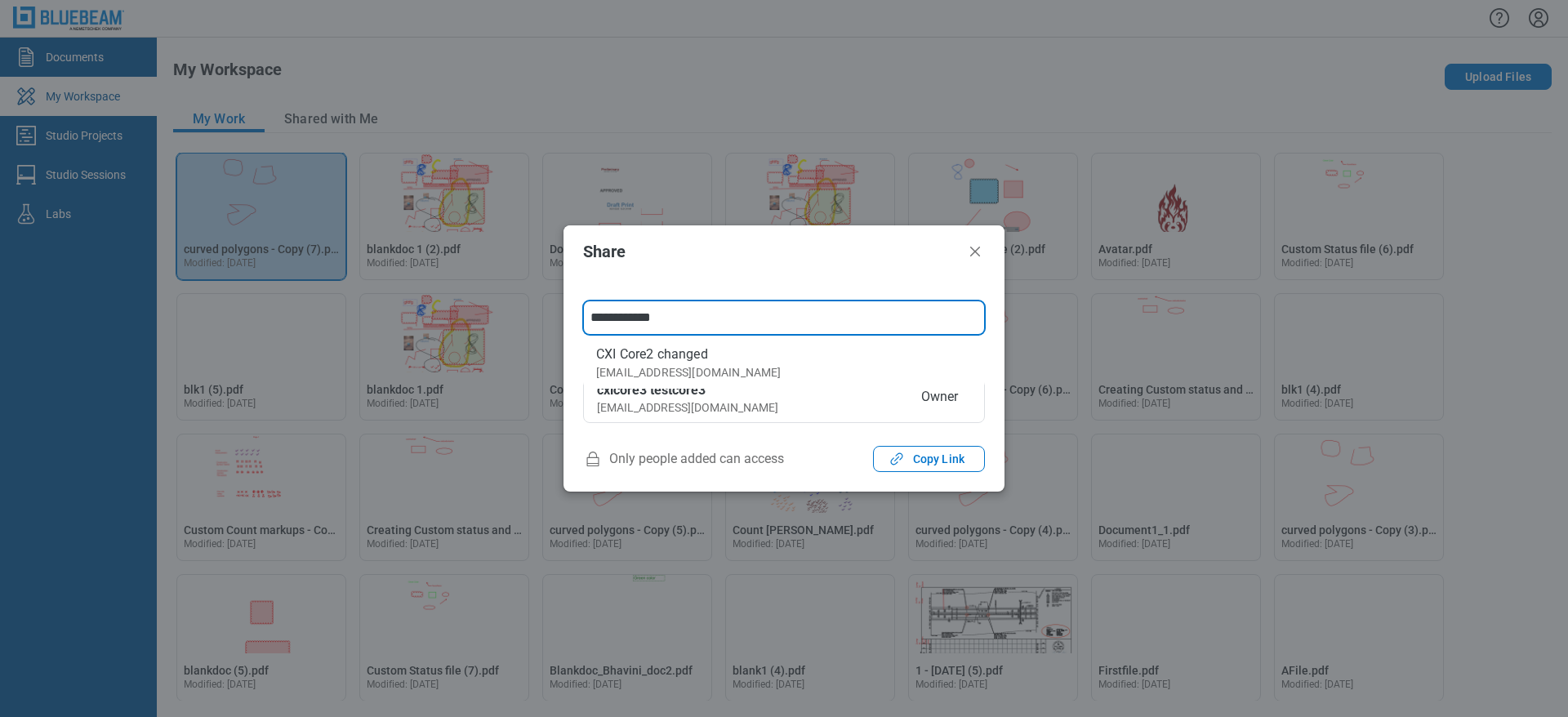 click on "CXI Core2 changed cxicore2@mail.com" at bounding box center (784, 363) 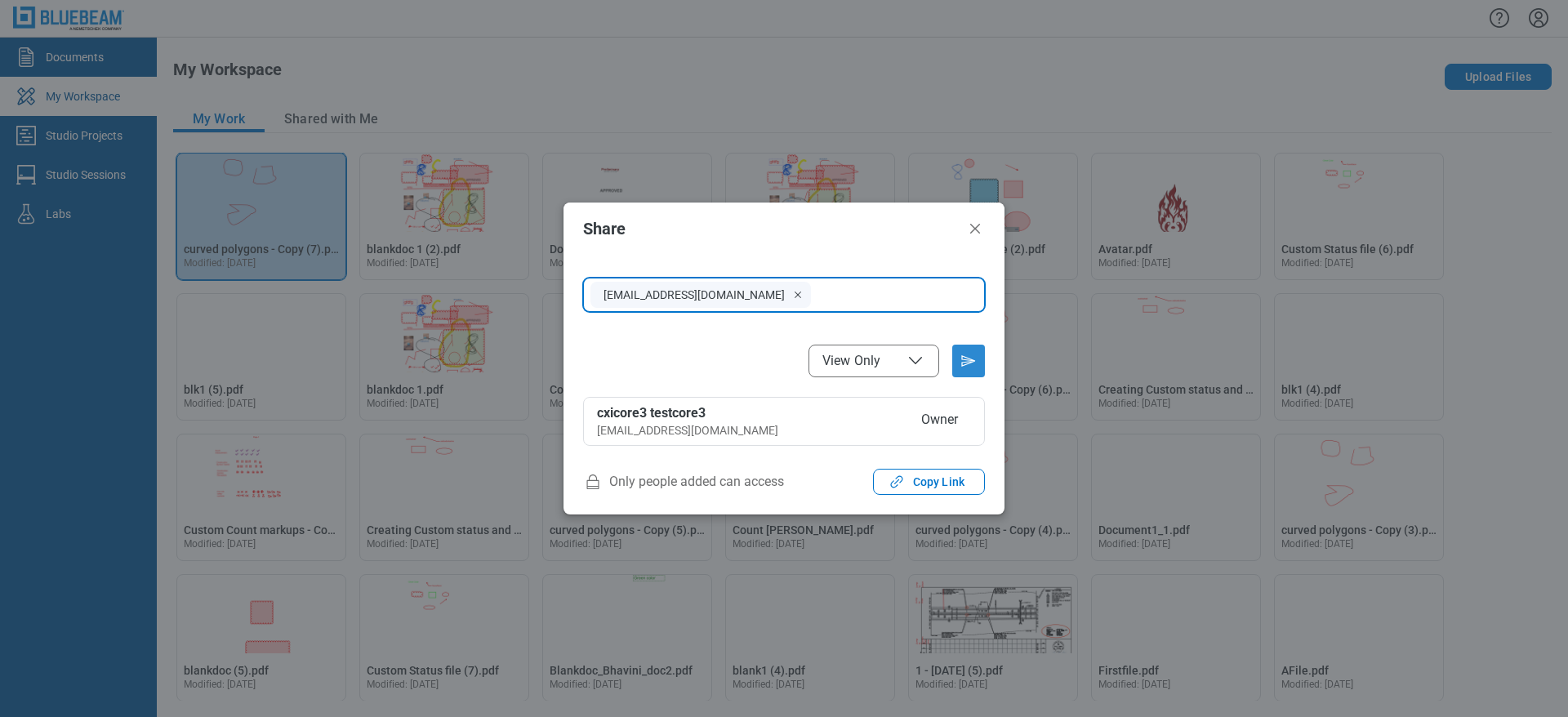 click 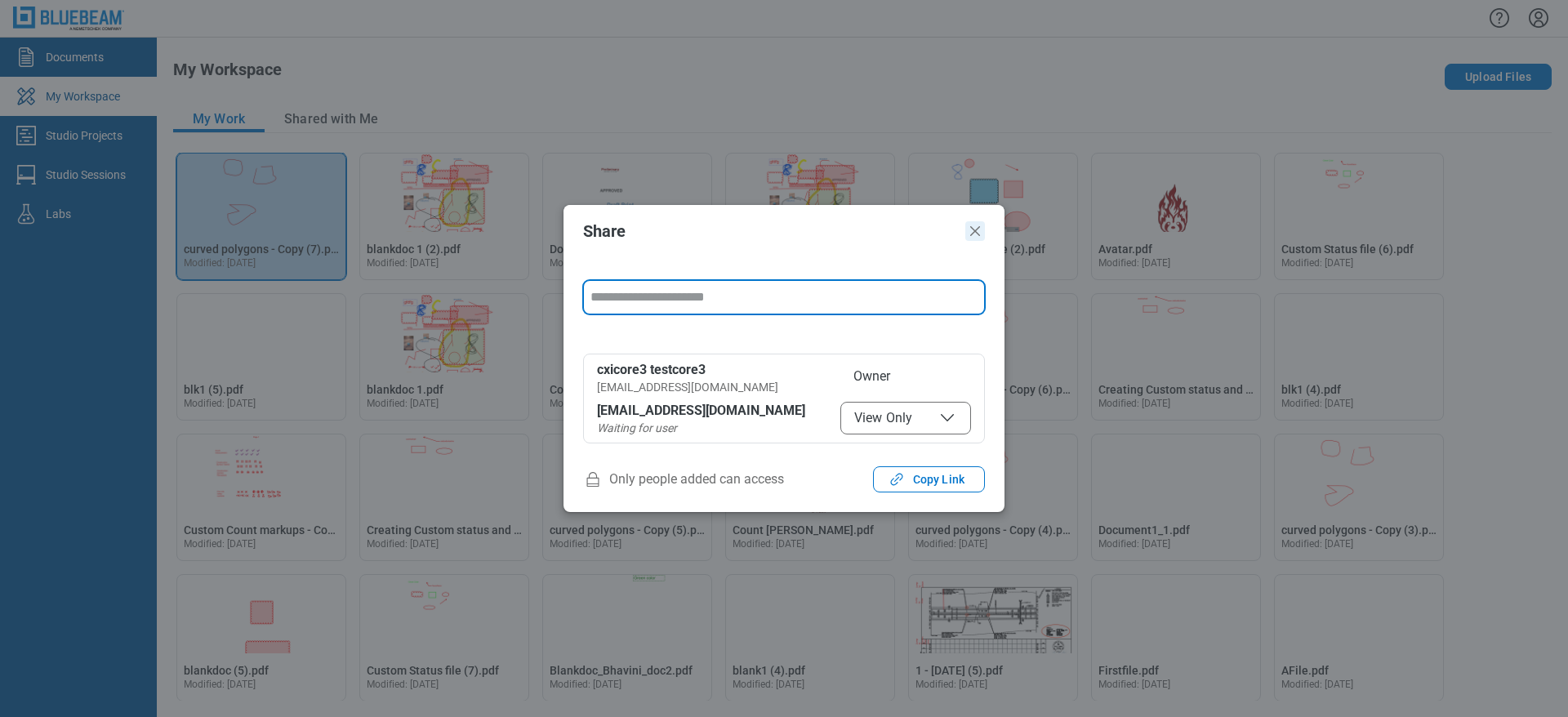 click 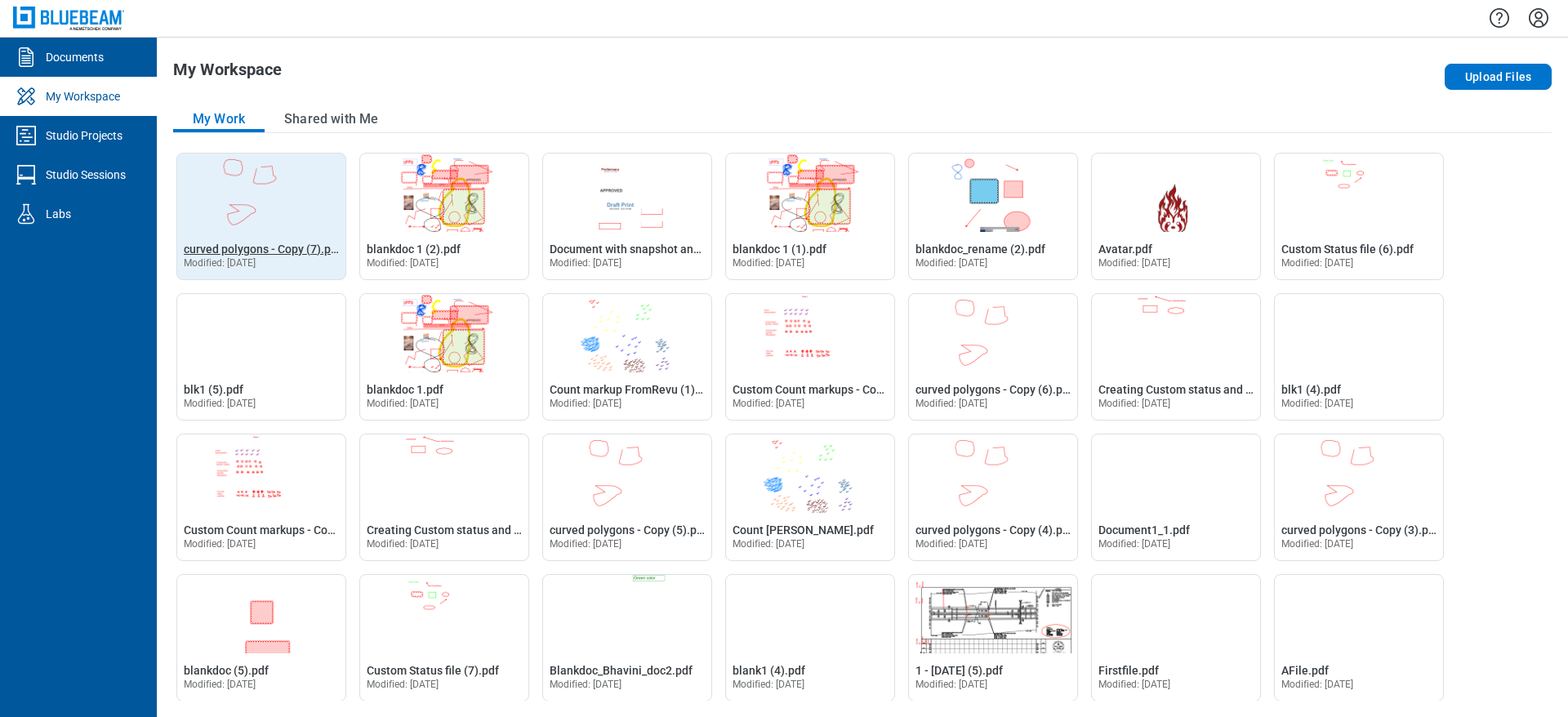 click on "curved polygons - Copy (7).pdf" at bounding box center [262, 249] 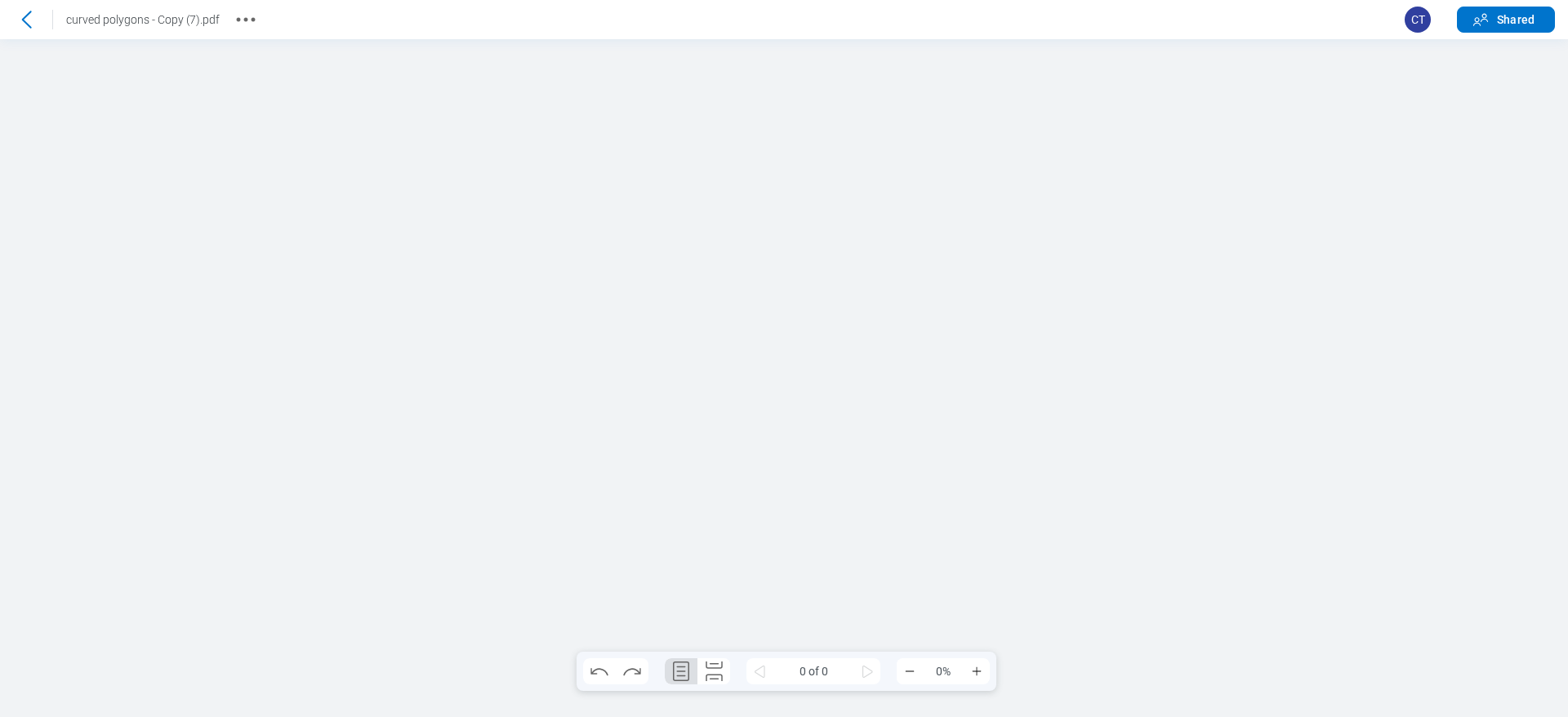 scroll, scrollTop: 0, scrollLeft: 0, axis: both 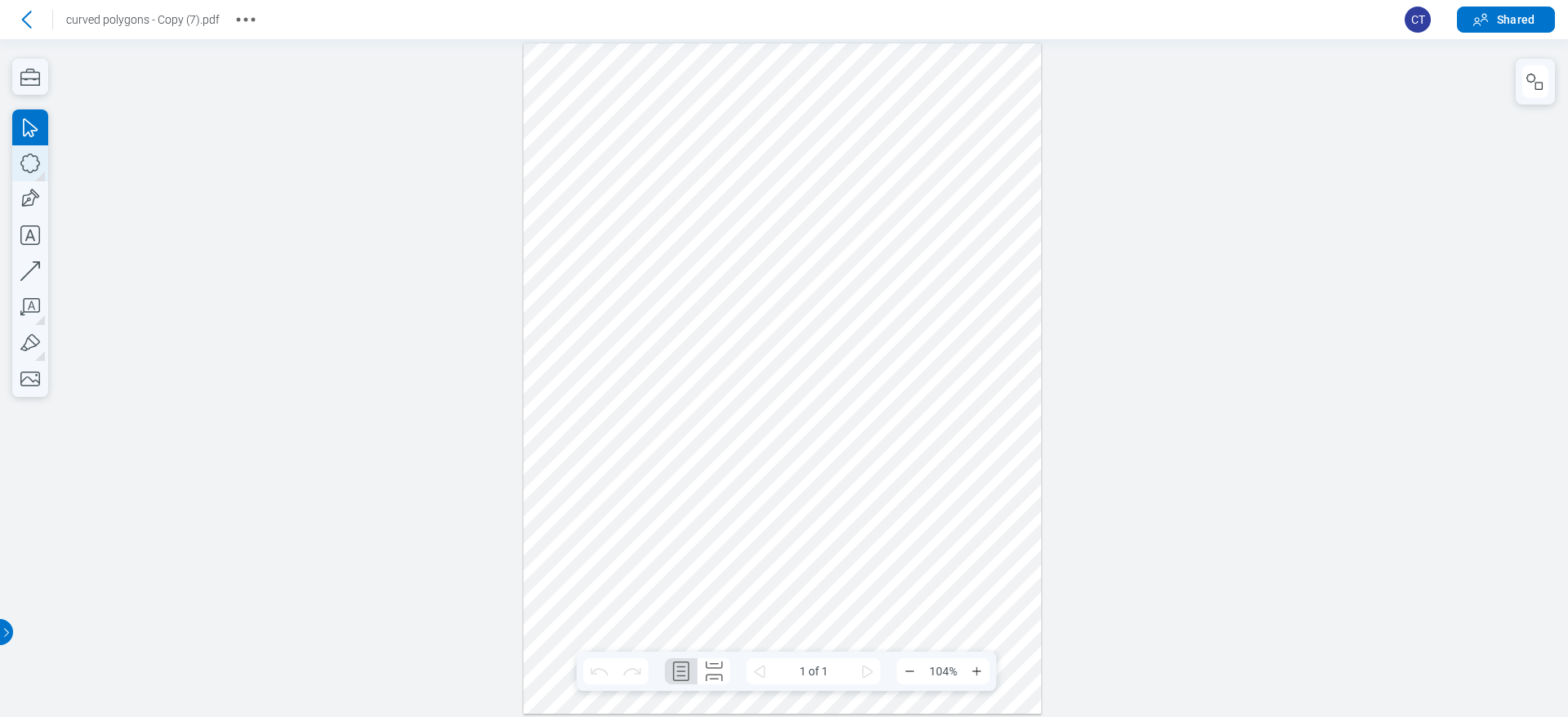 click 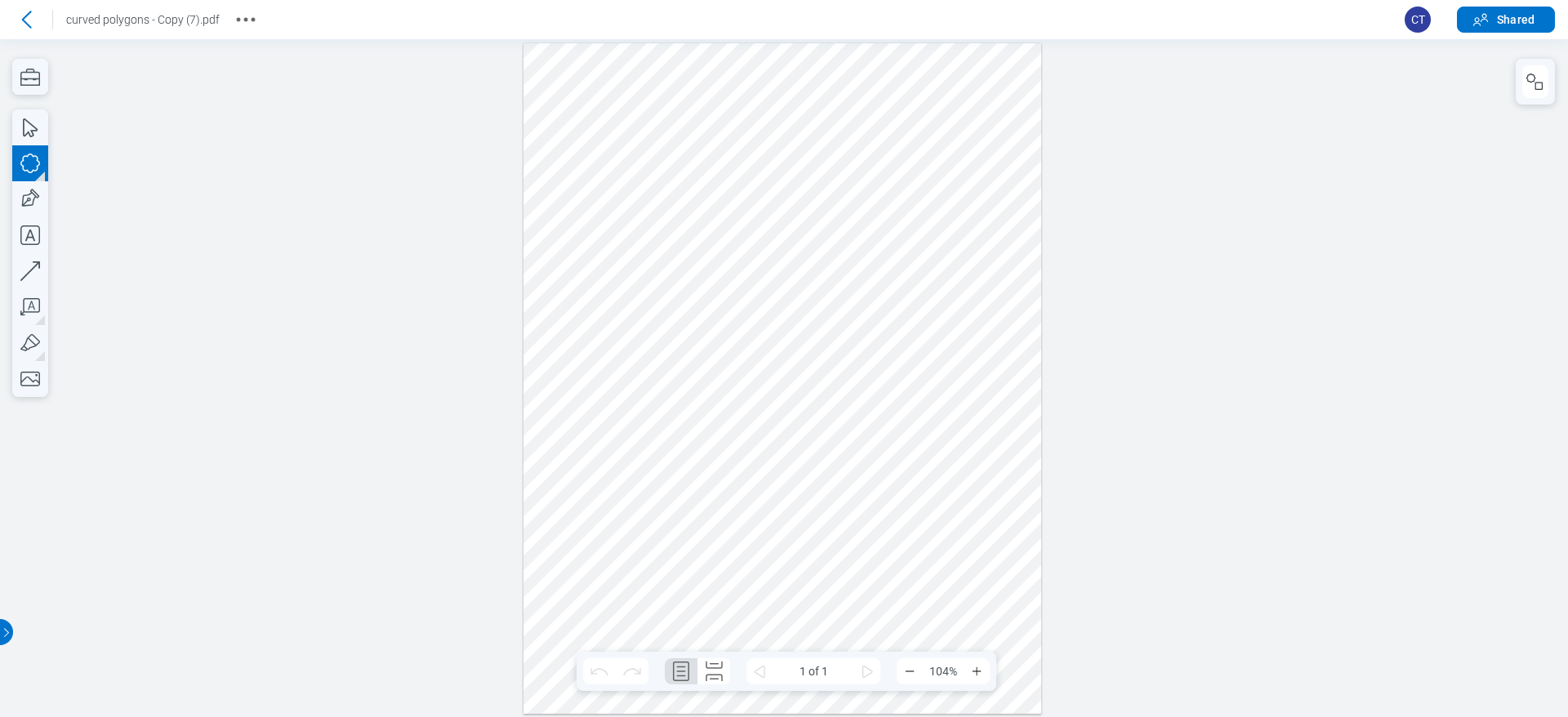 click at bounding box center [782, 379] 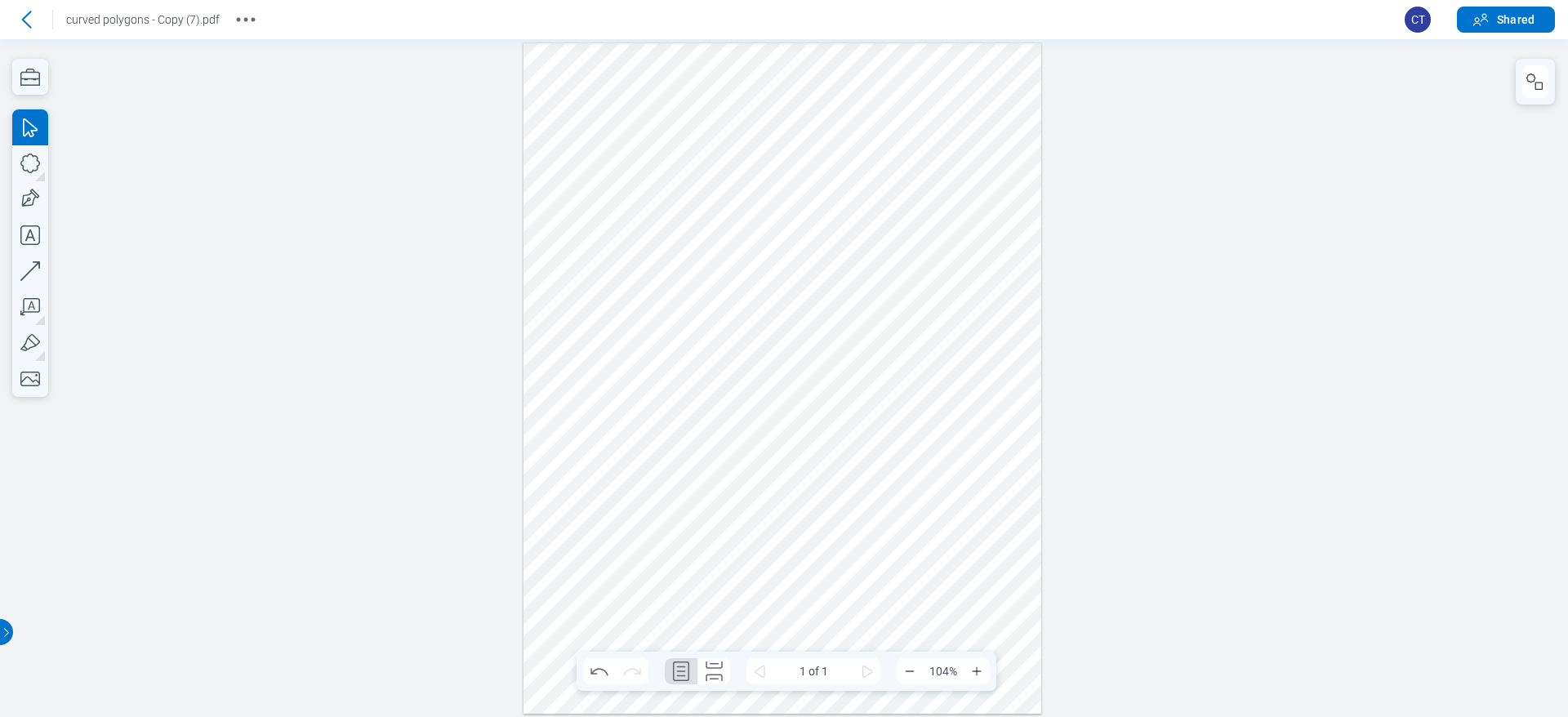 click at bounding box center [782, 379] 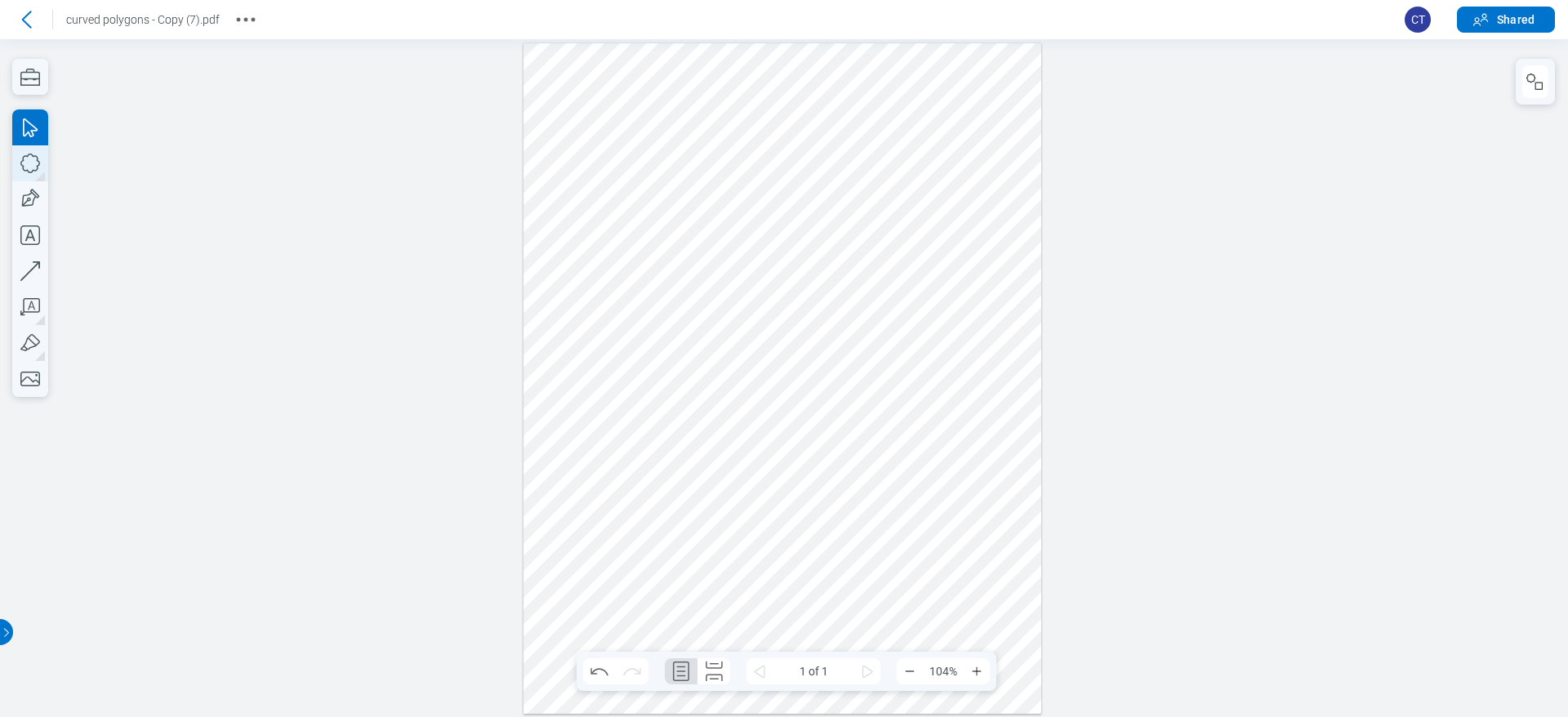 click 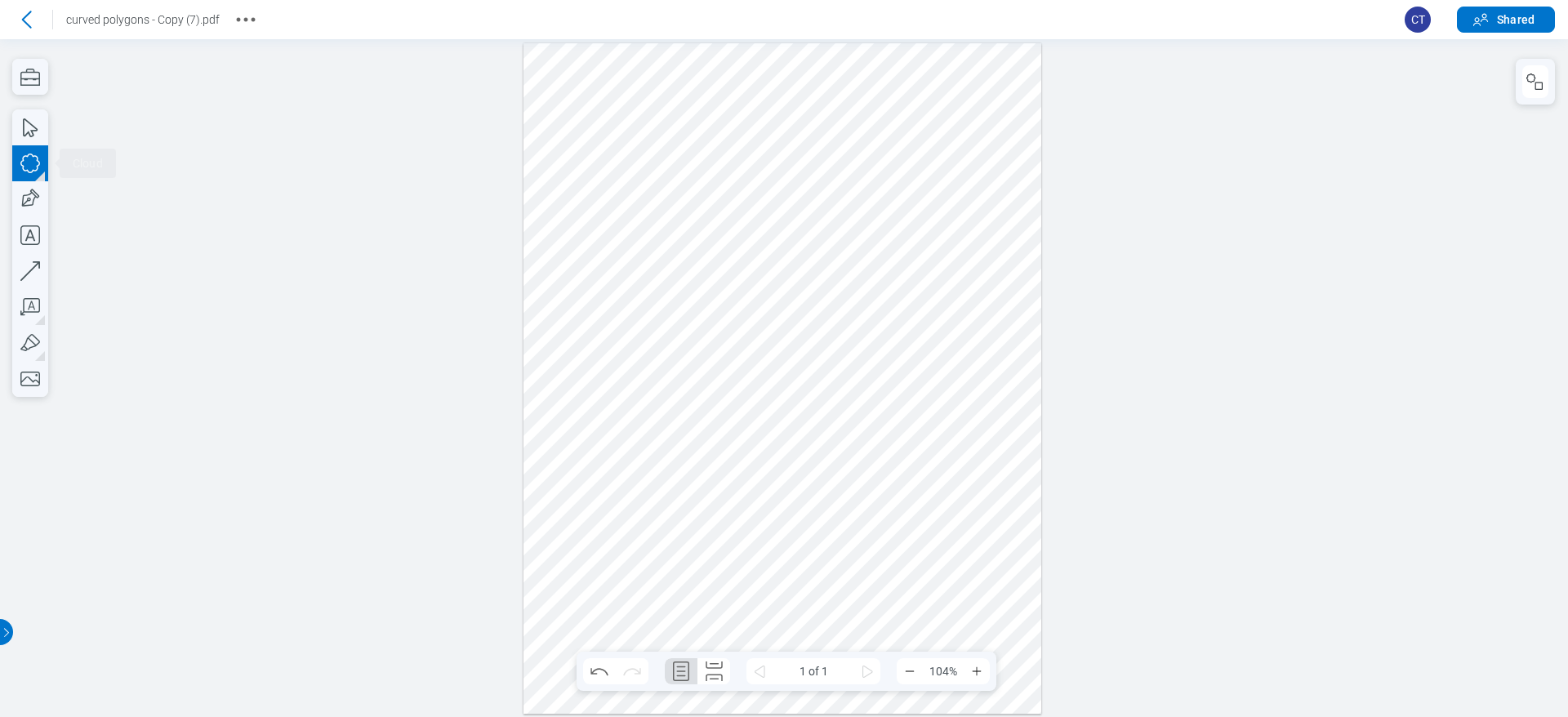 drag, startPoint x: 804, startPoint y: 410, endPoint x: 910, endPoint y: 513, distance: 147.80054 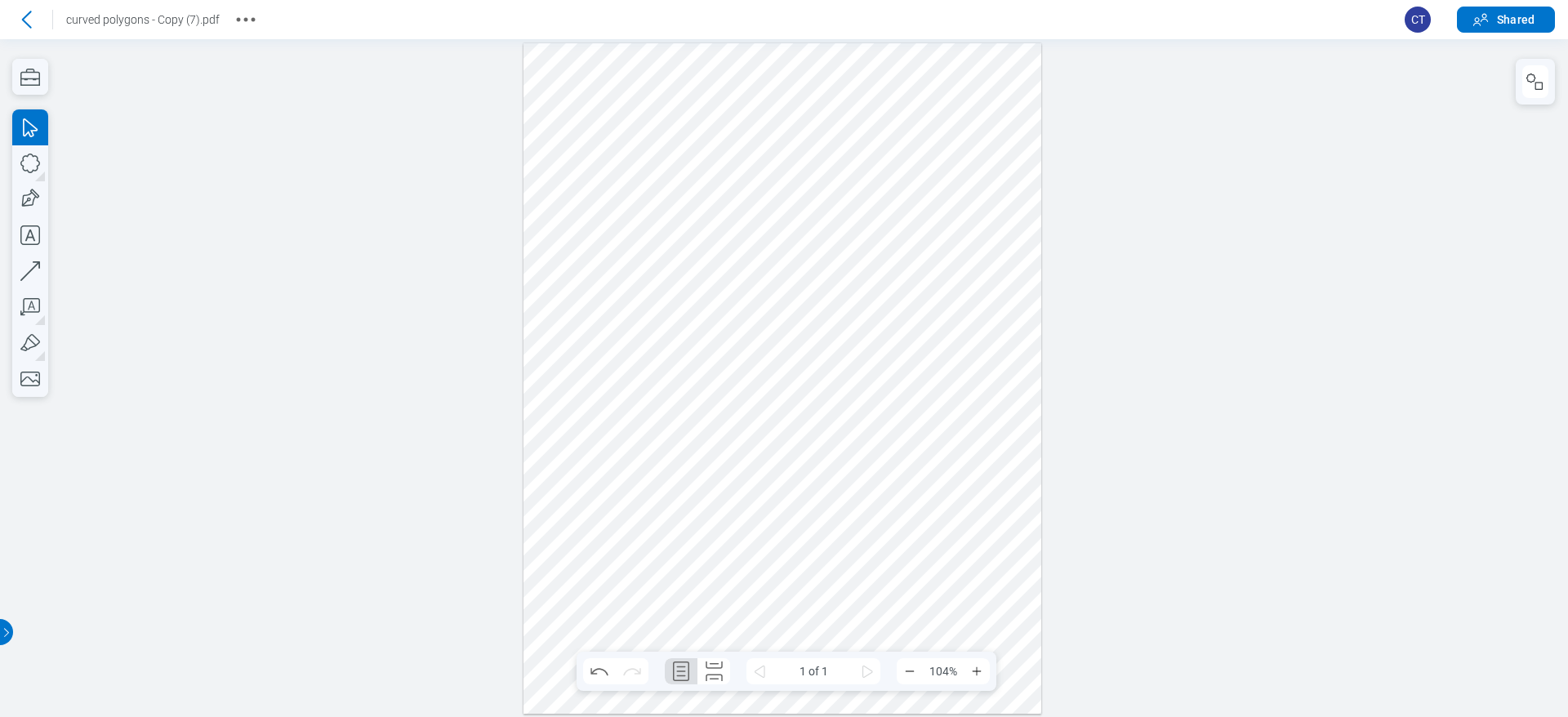 click at bounding box center (782, 379) 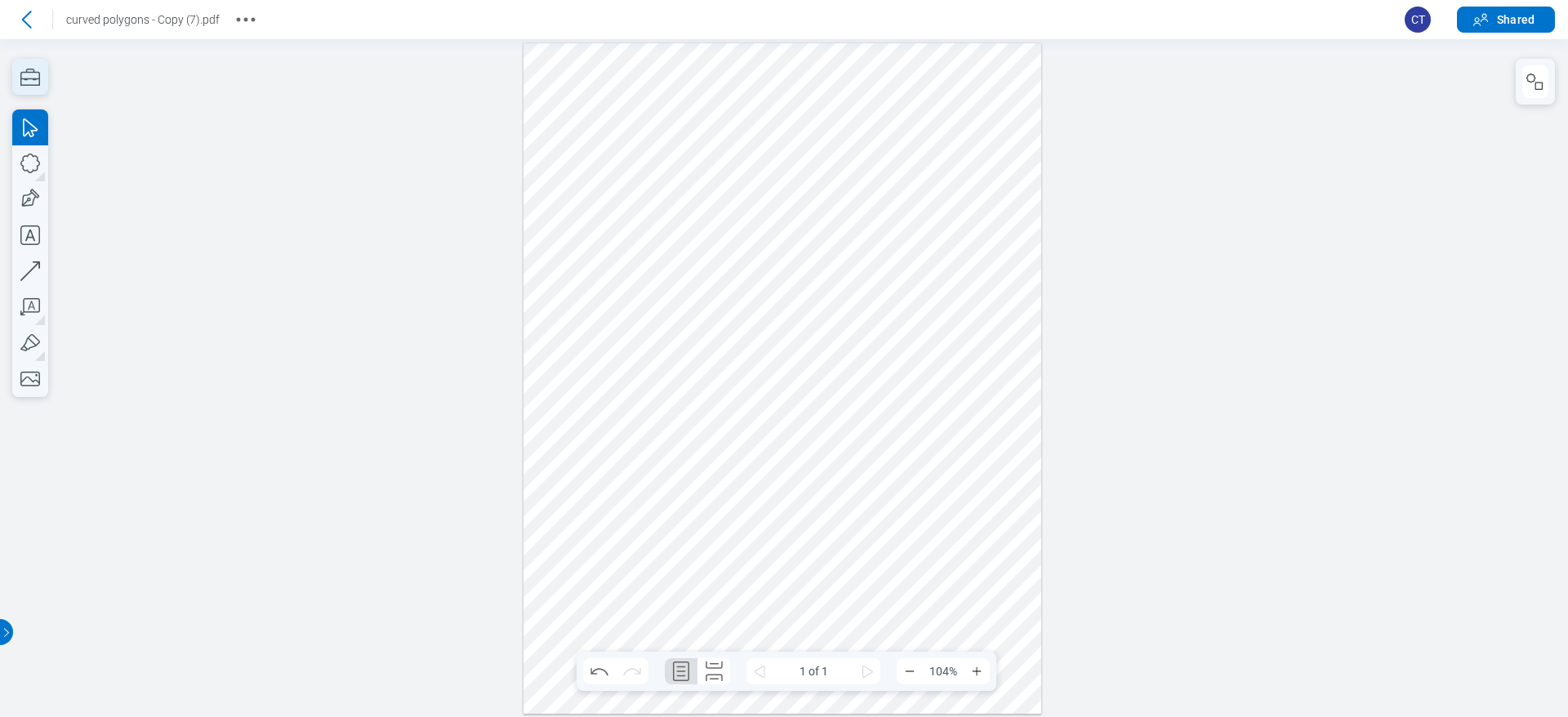 click 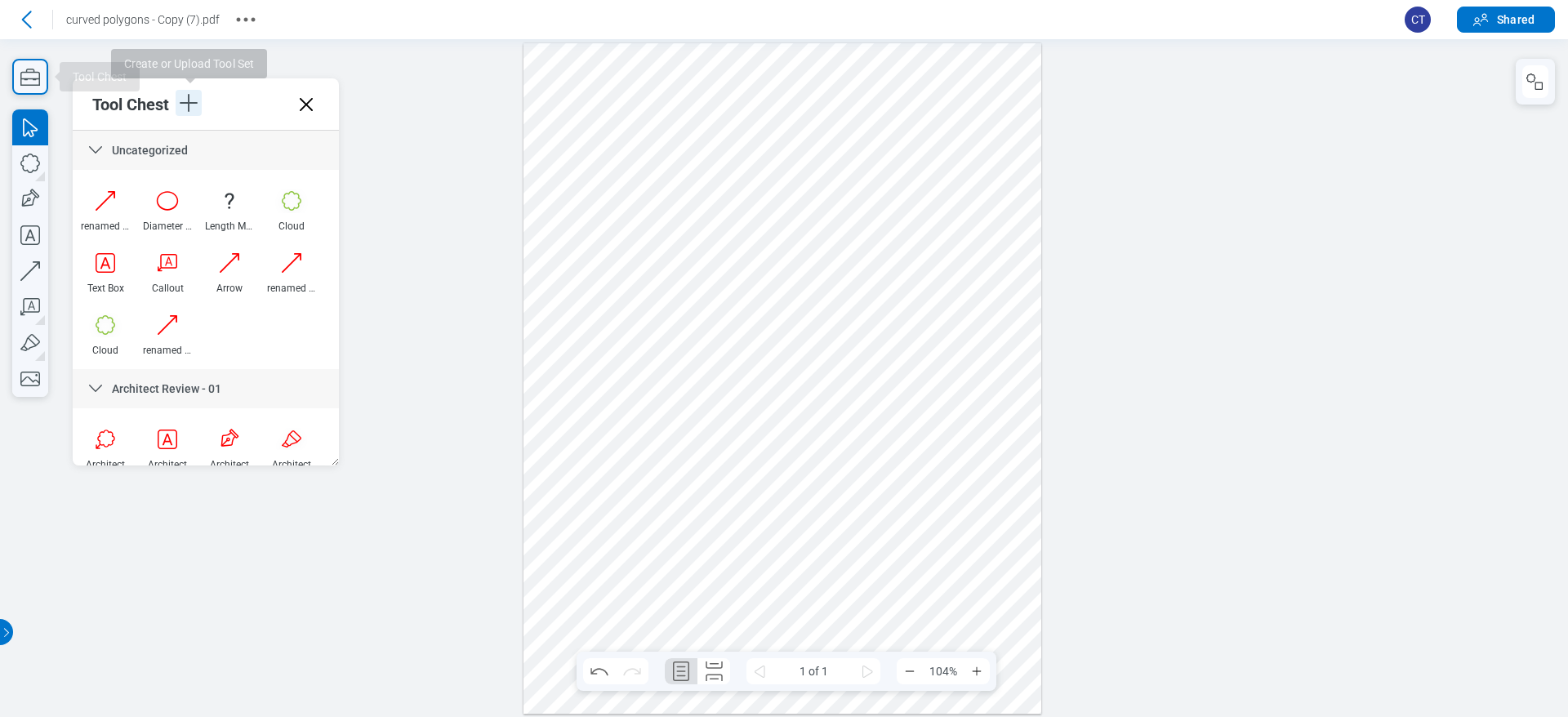 click 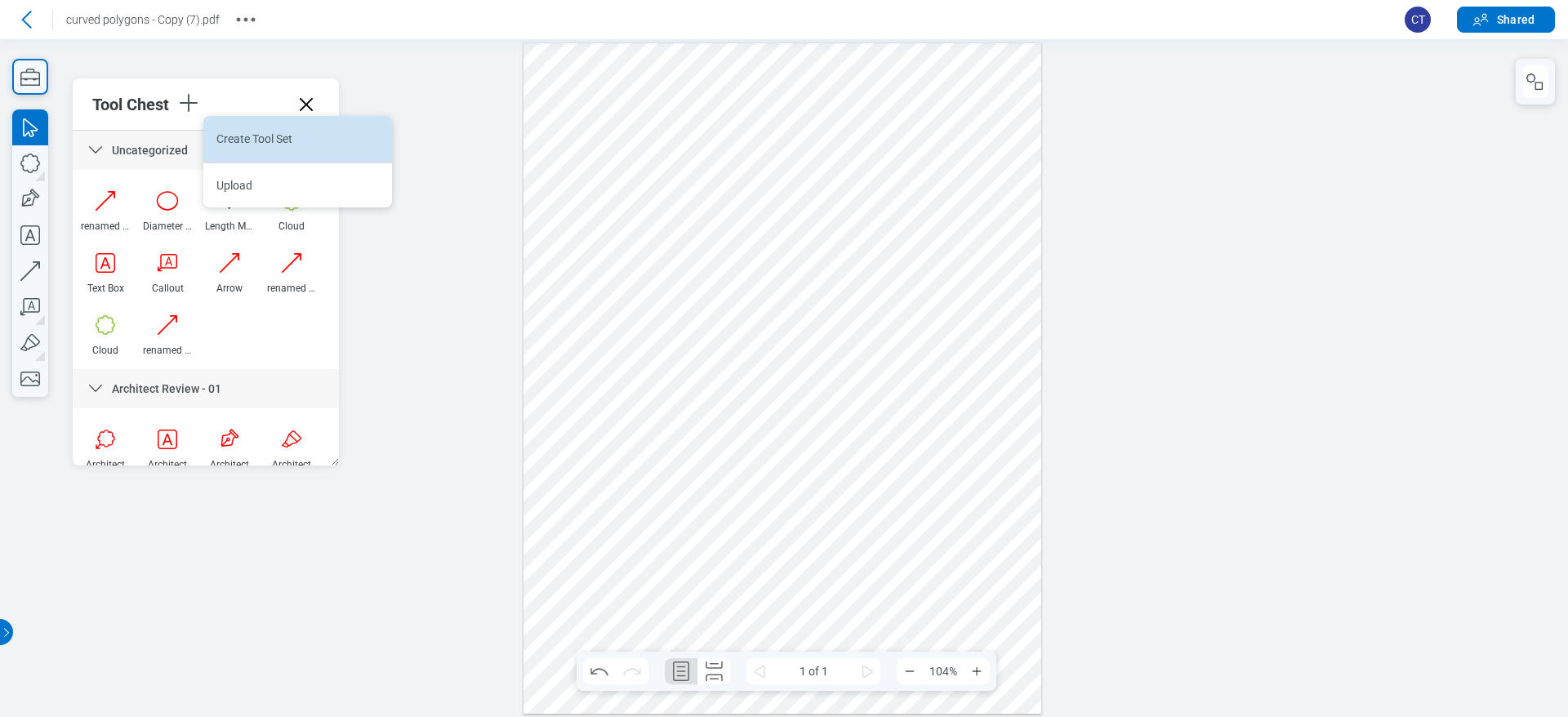 click on "Create Tool Set" at bounding box center (297, 139) 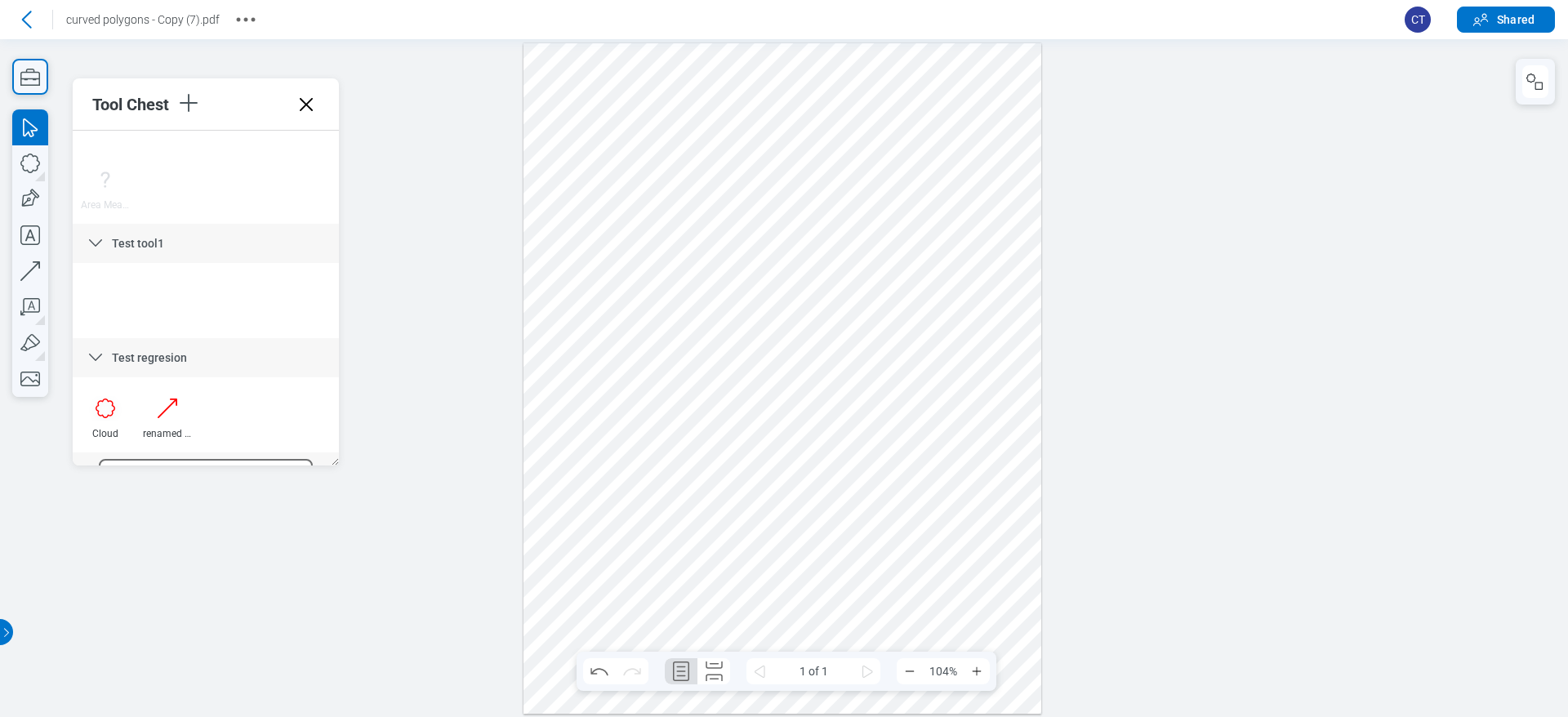 scroll, scrollTop: 5716, scrollLeft: 0, axis: vertical 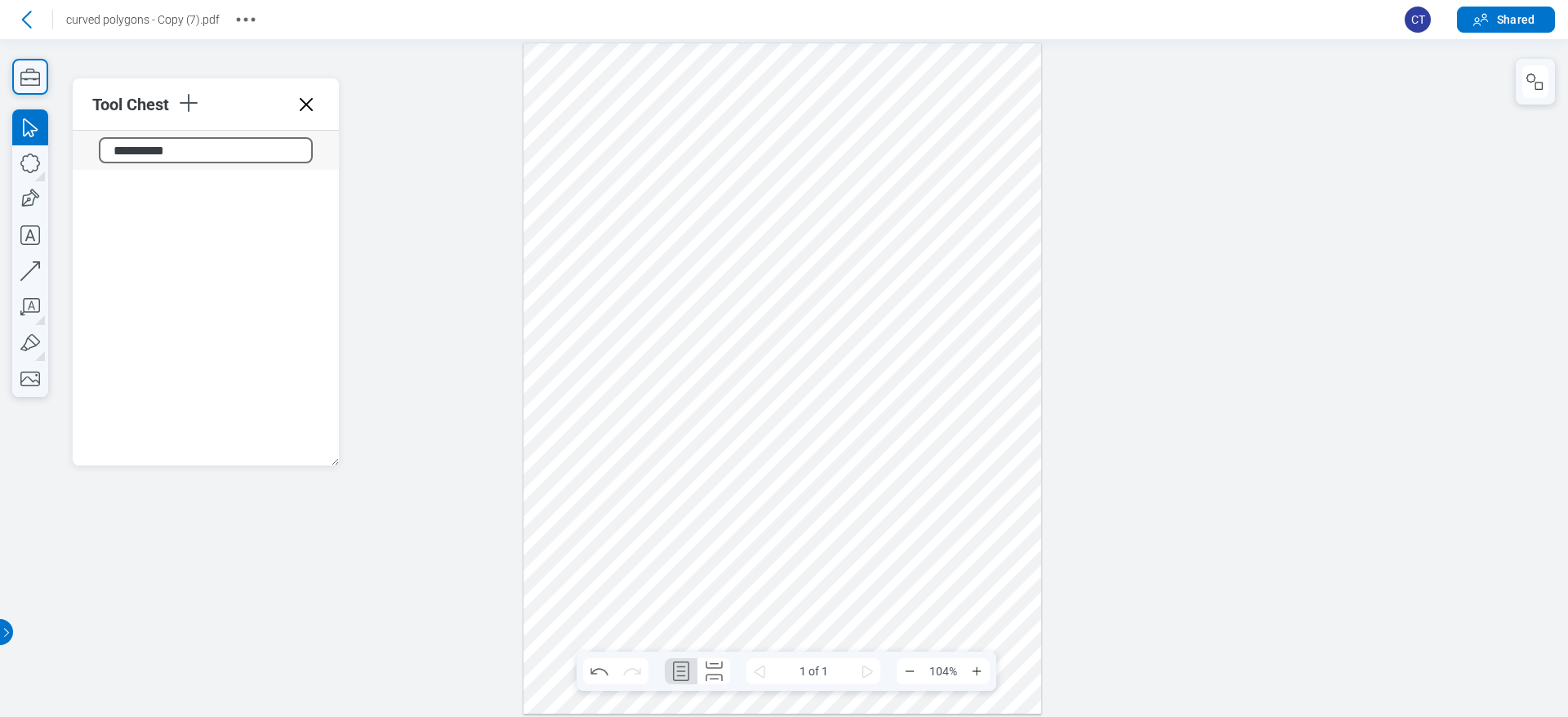 type on "**********" 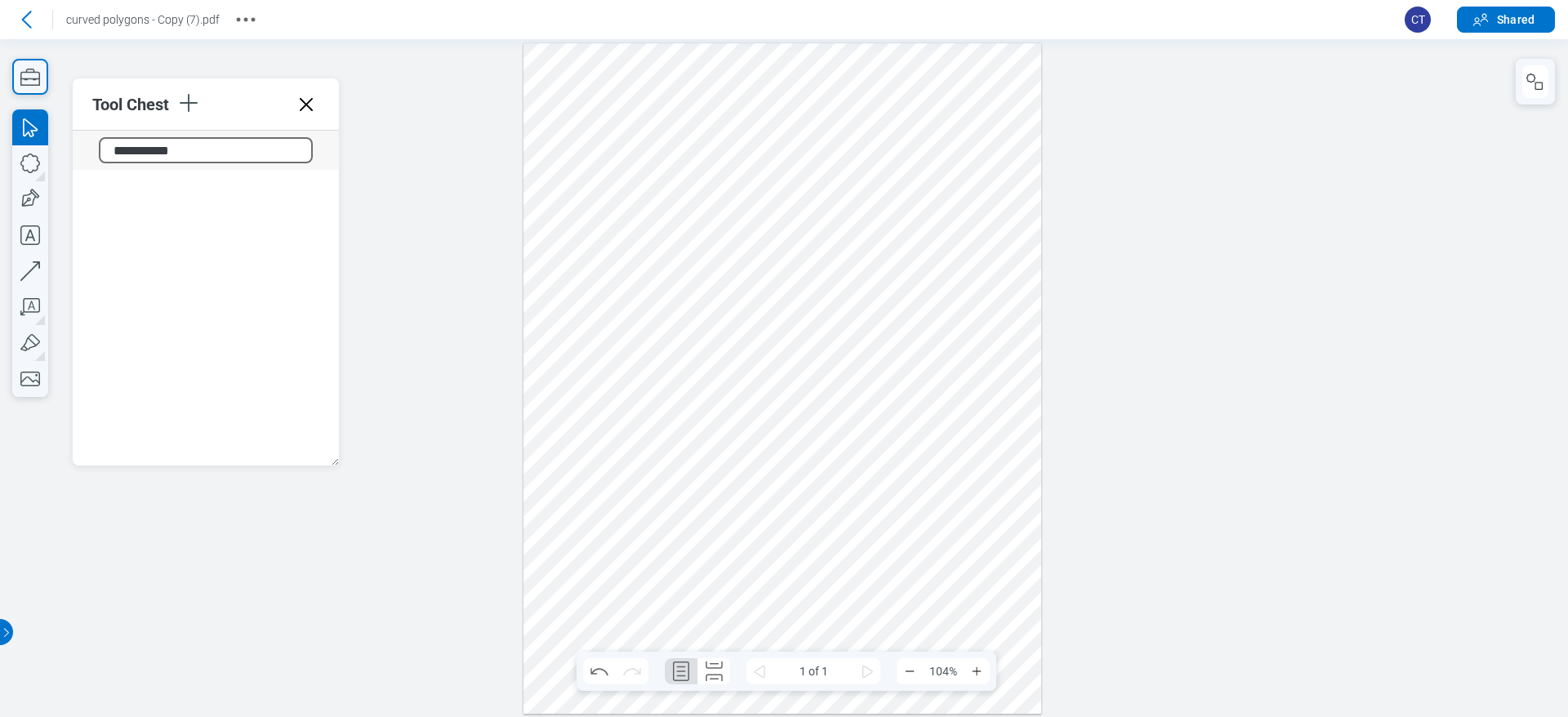 type 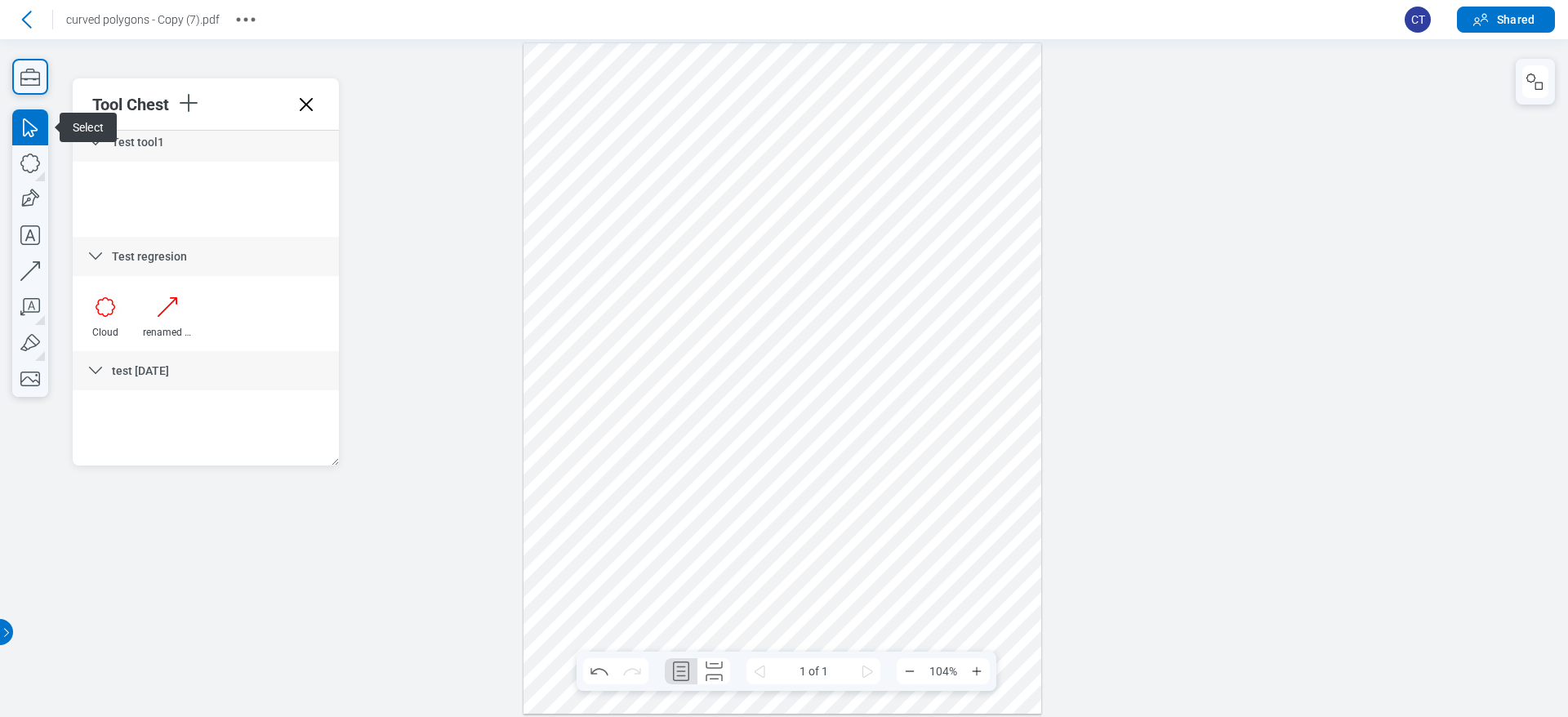 scroll, scrollTop: 5496, scrollLeft: 0, axis: vertical 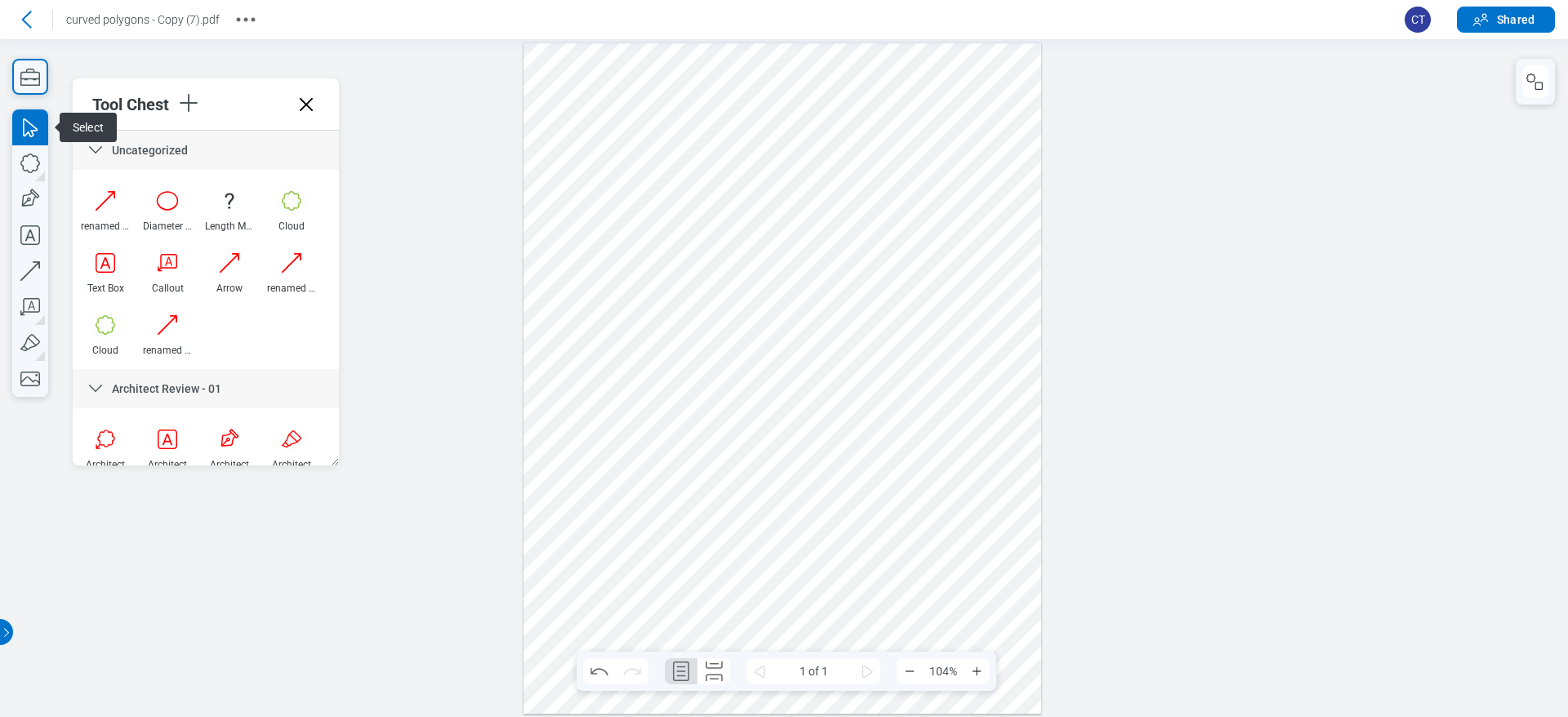 drag, startPoint x: 330, startPoint y: 438, endPoint x: 350, endPoint y: 82, distance: 356.5614 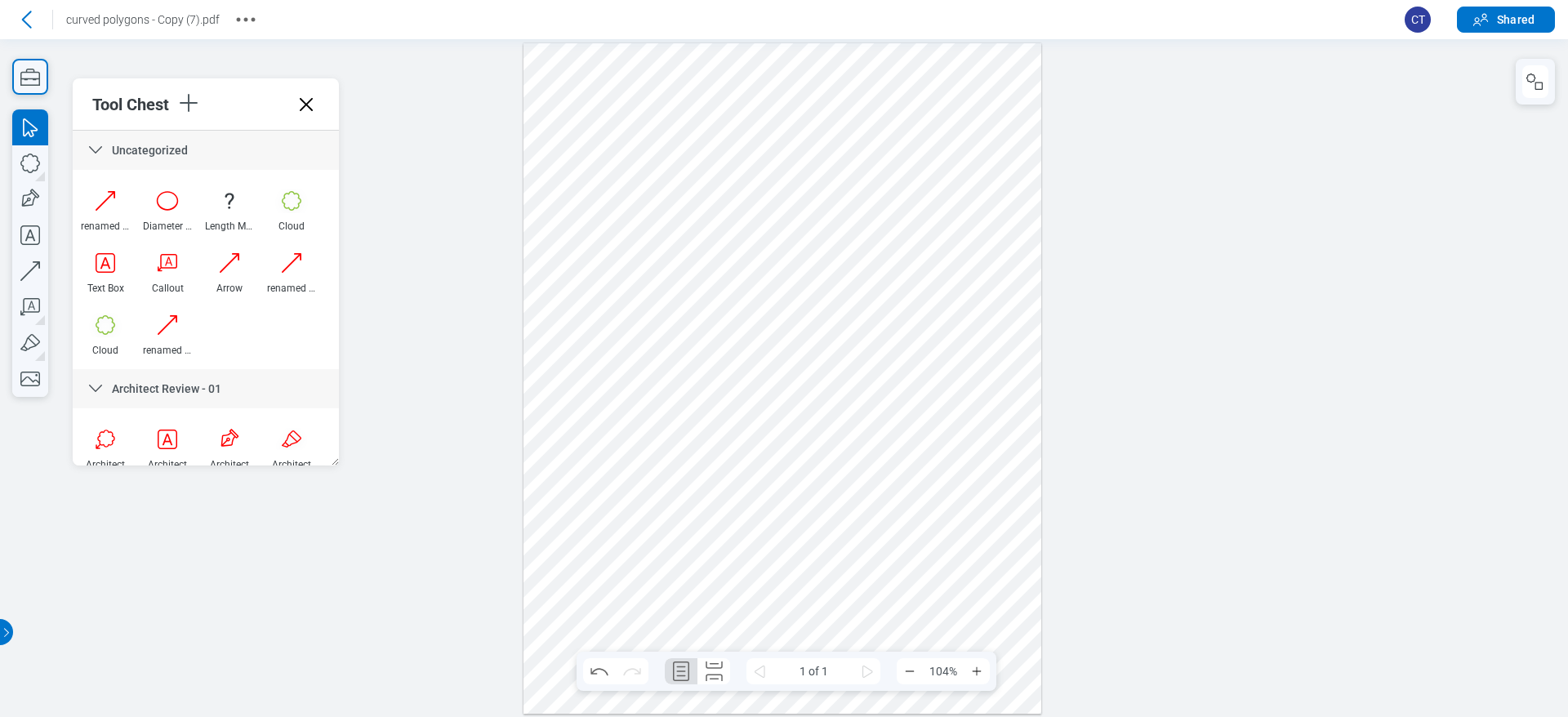 click at bounding box center [782, 379] 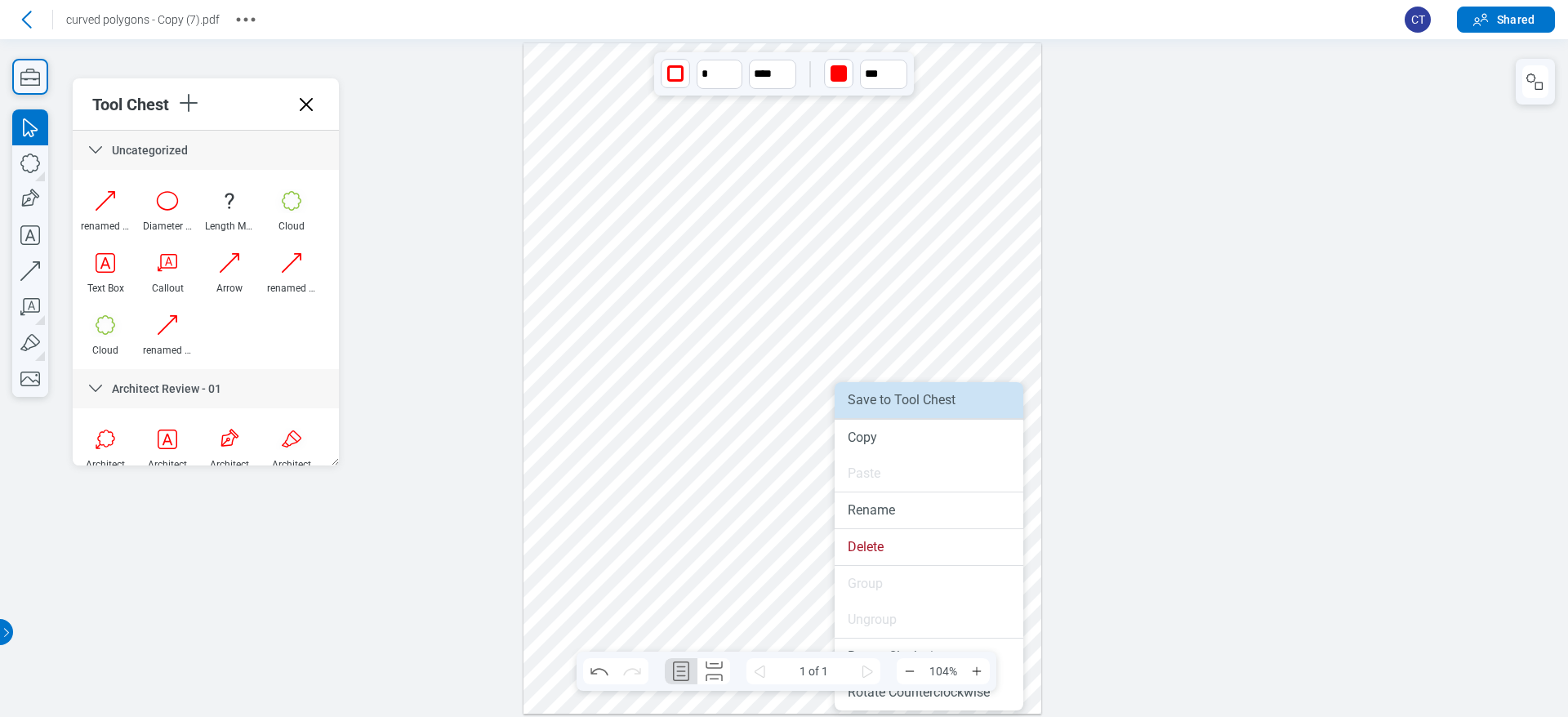 drag, startPoint x: 868, startPoint y: 398, endPoint x: 876, endPoint y: 391, distance: 10.630146 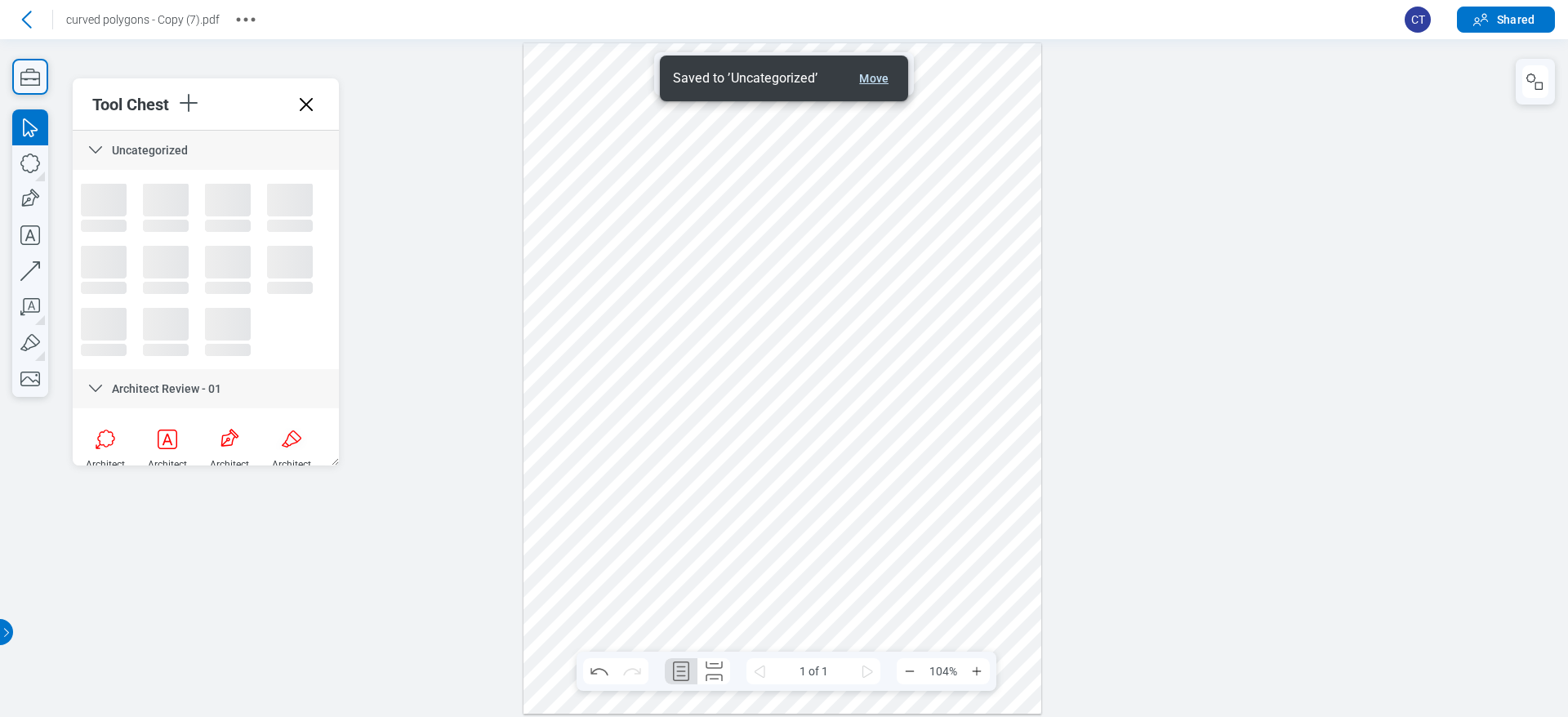 click on "Move" at bounding box center (874, 78) 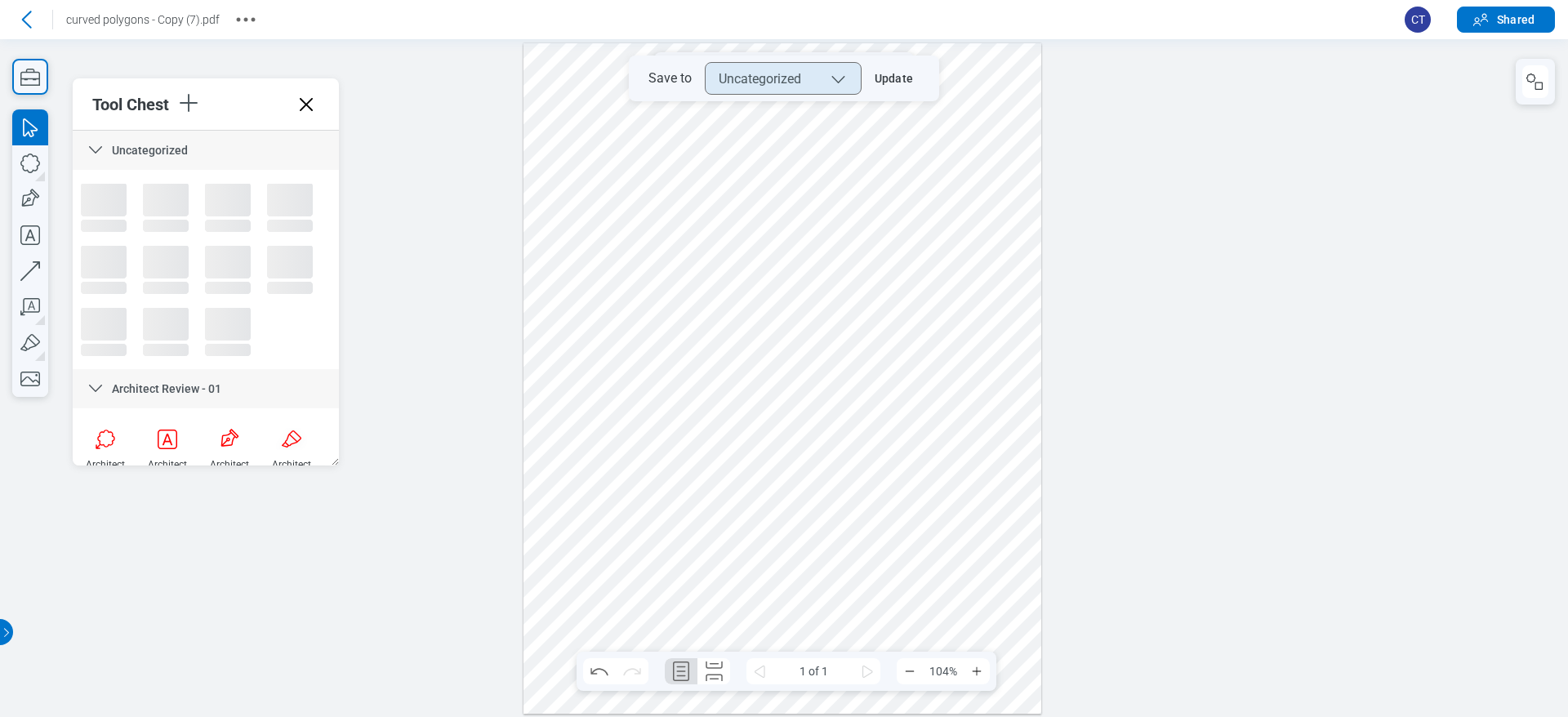 click on "Uncategorized" at bounding box center (783, 78) 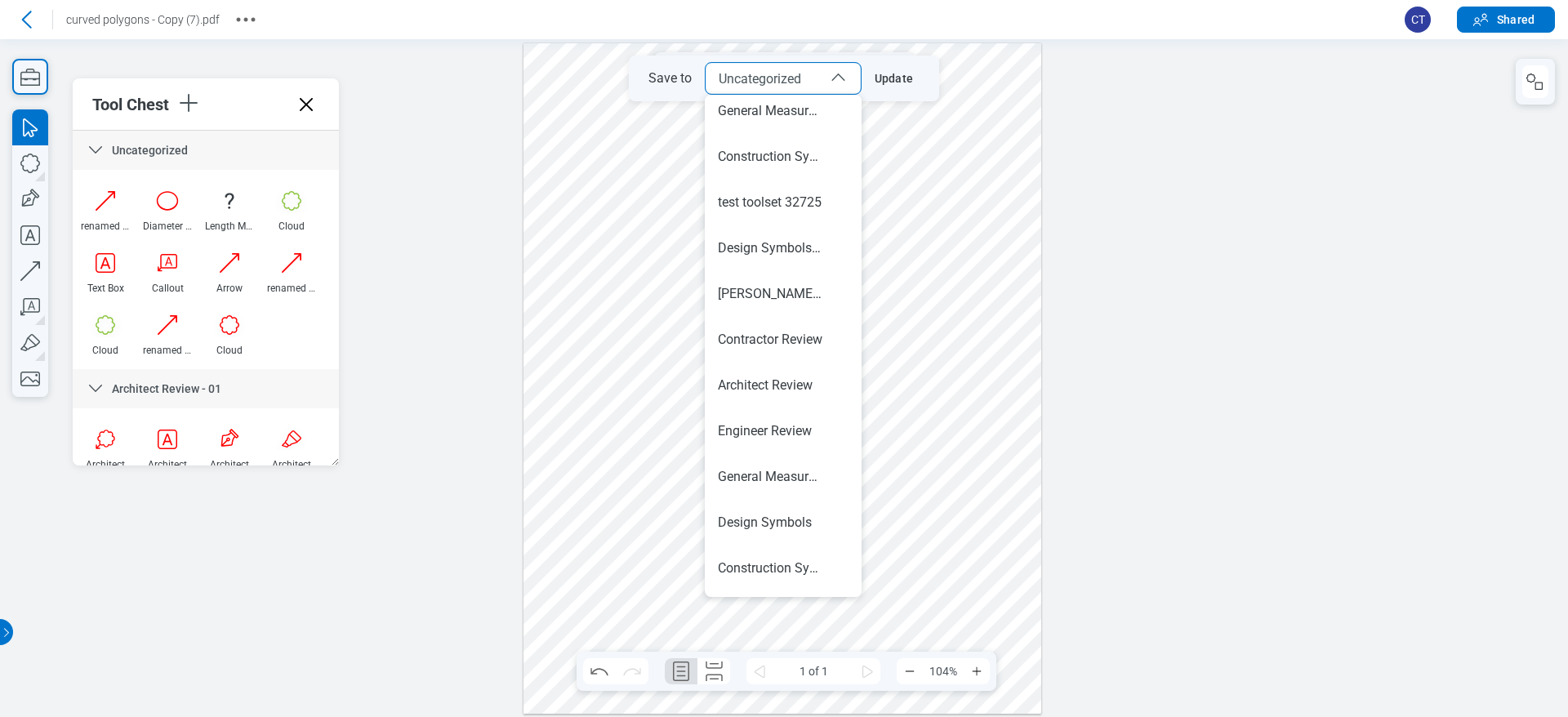 scroll, scrollTop: 961, scrollLeft: 0, axis: vertical 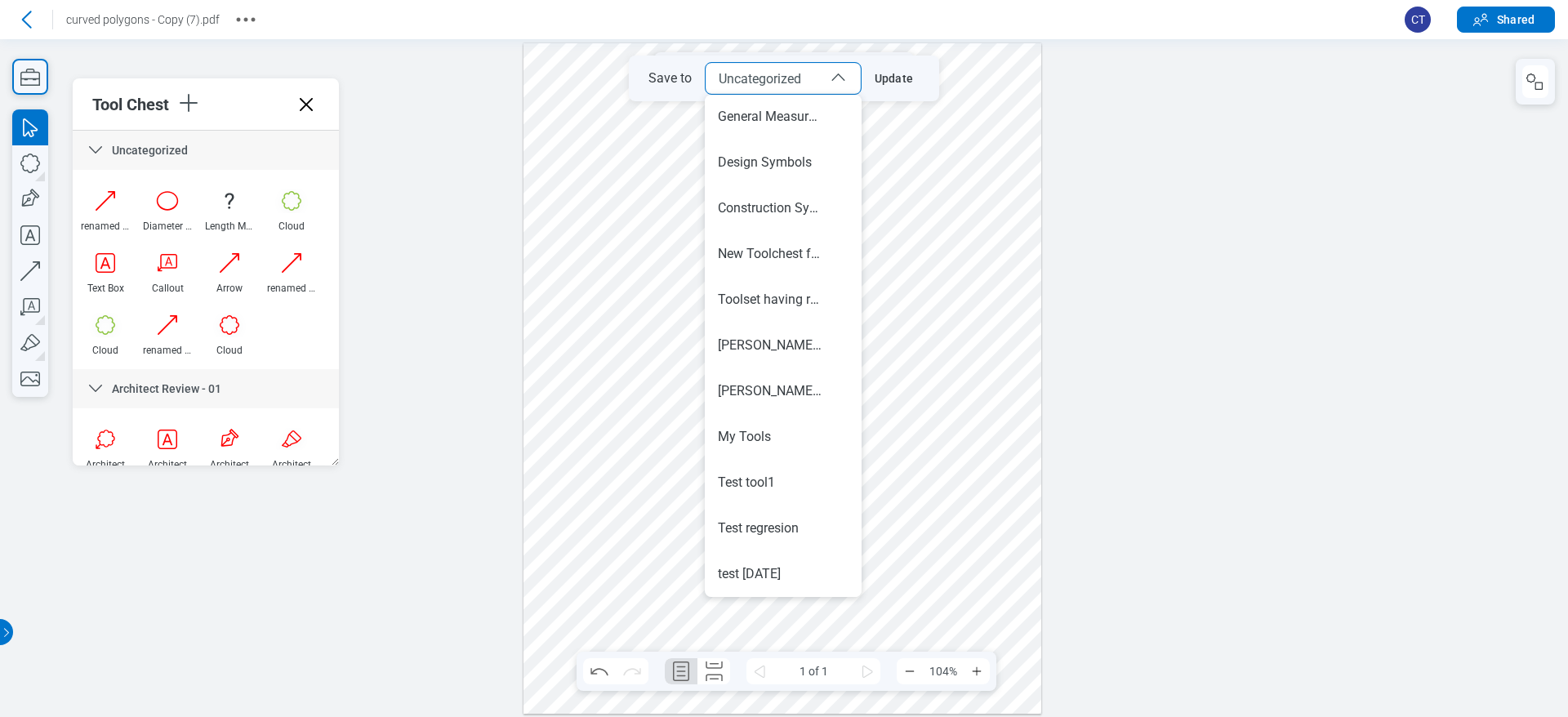 drag, startPoint x: 851, startPoint y: 332, endPoint x: 829, endPoint y: 558, distance: 227.06827 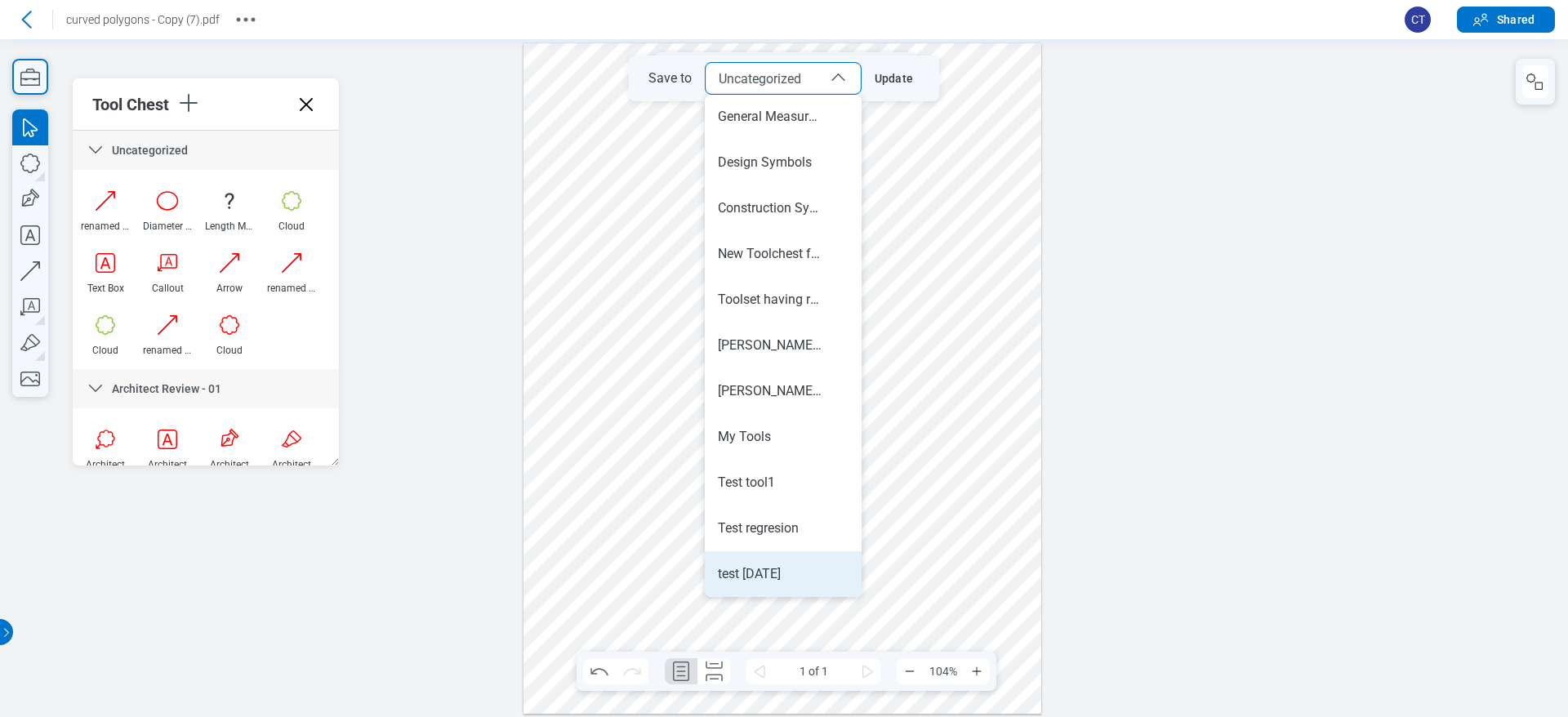 click on "test 7.1.25" at bounding box center [749, 574] 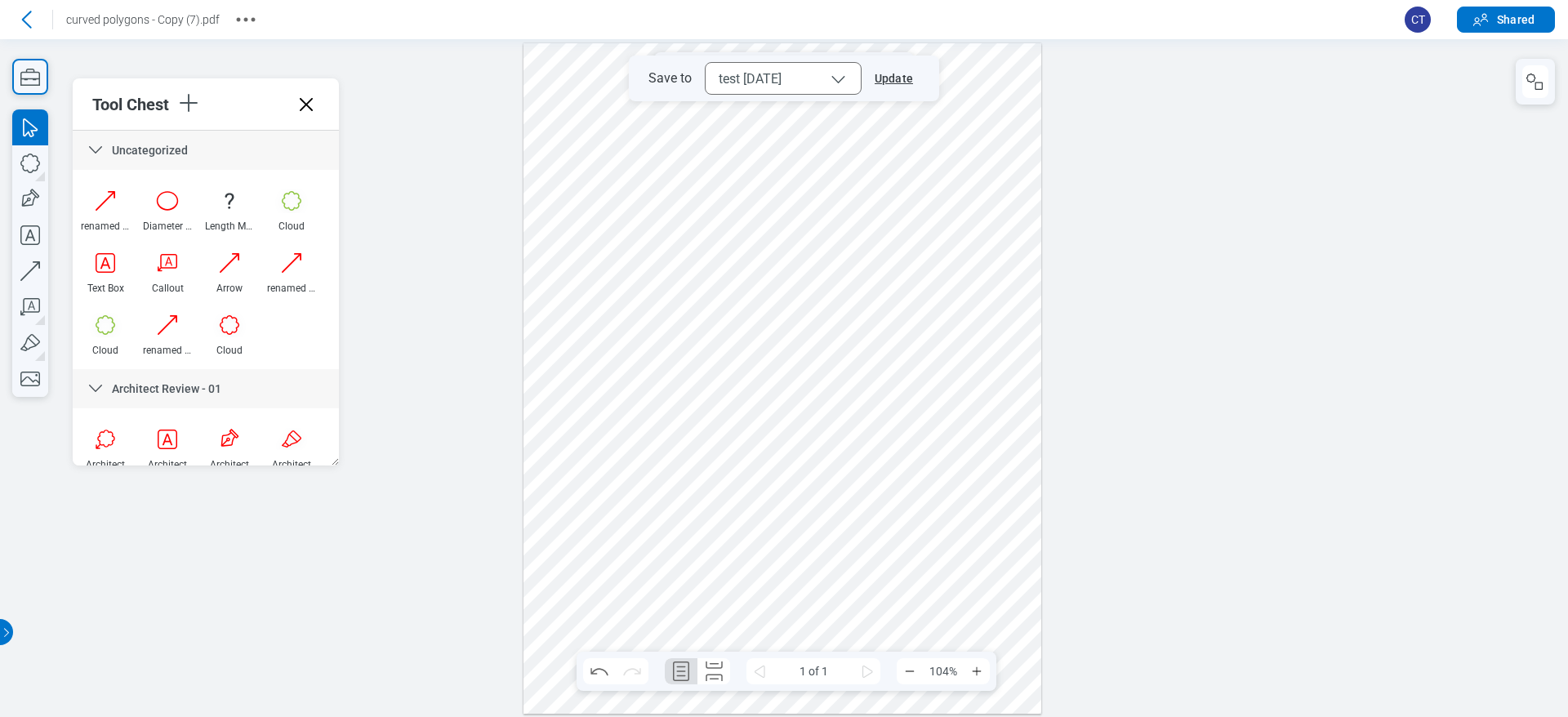 click on "Update" at bounding box center (890, 78) 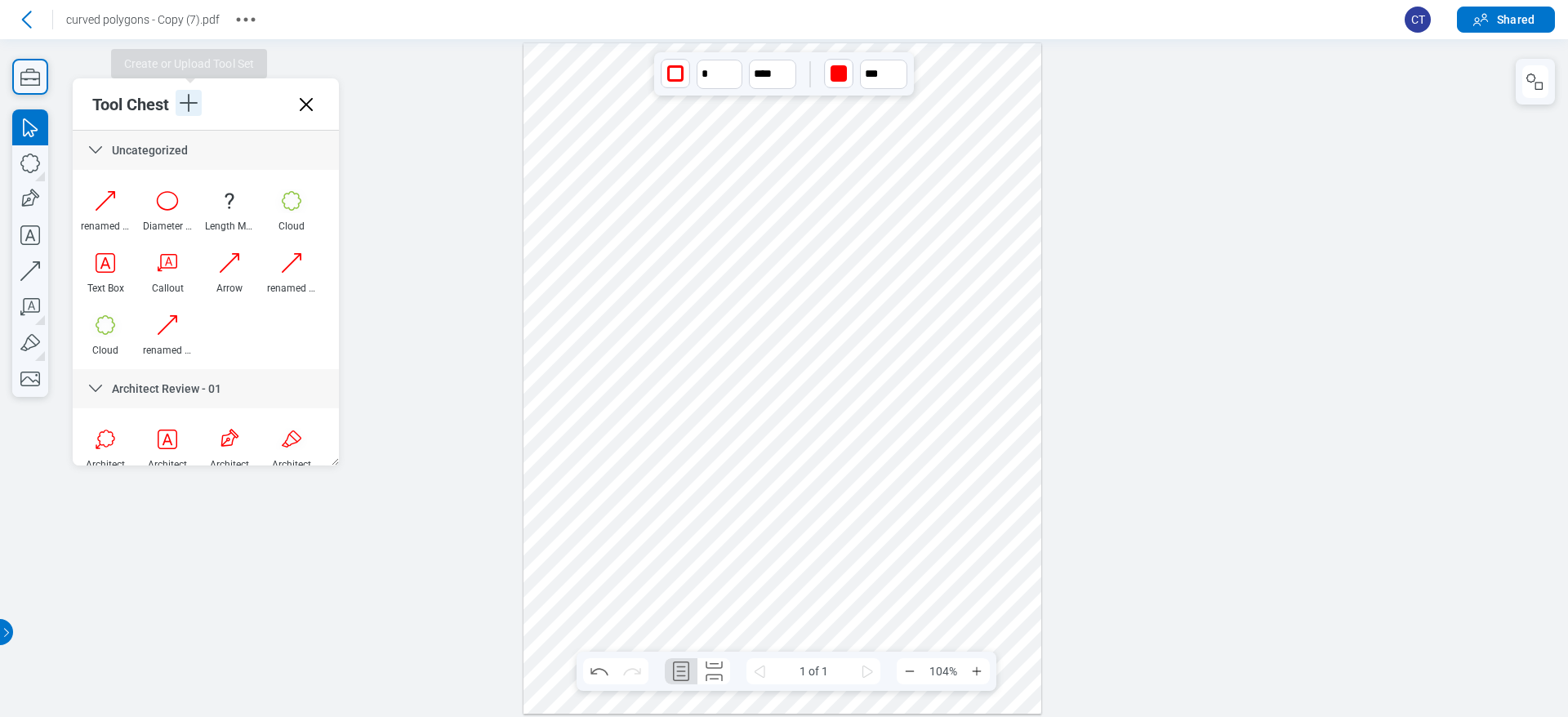 click 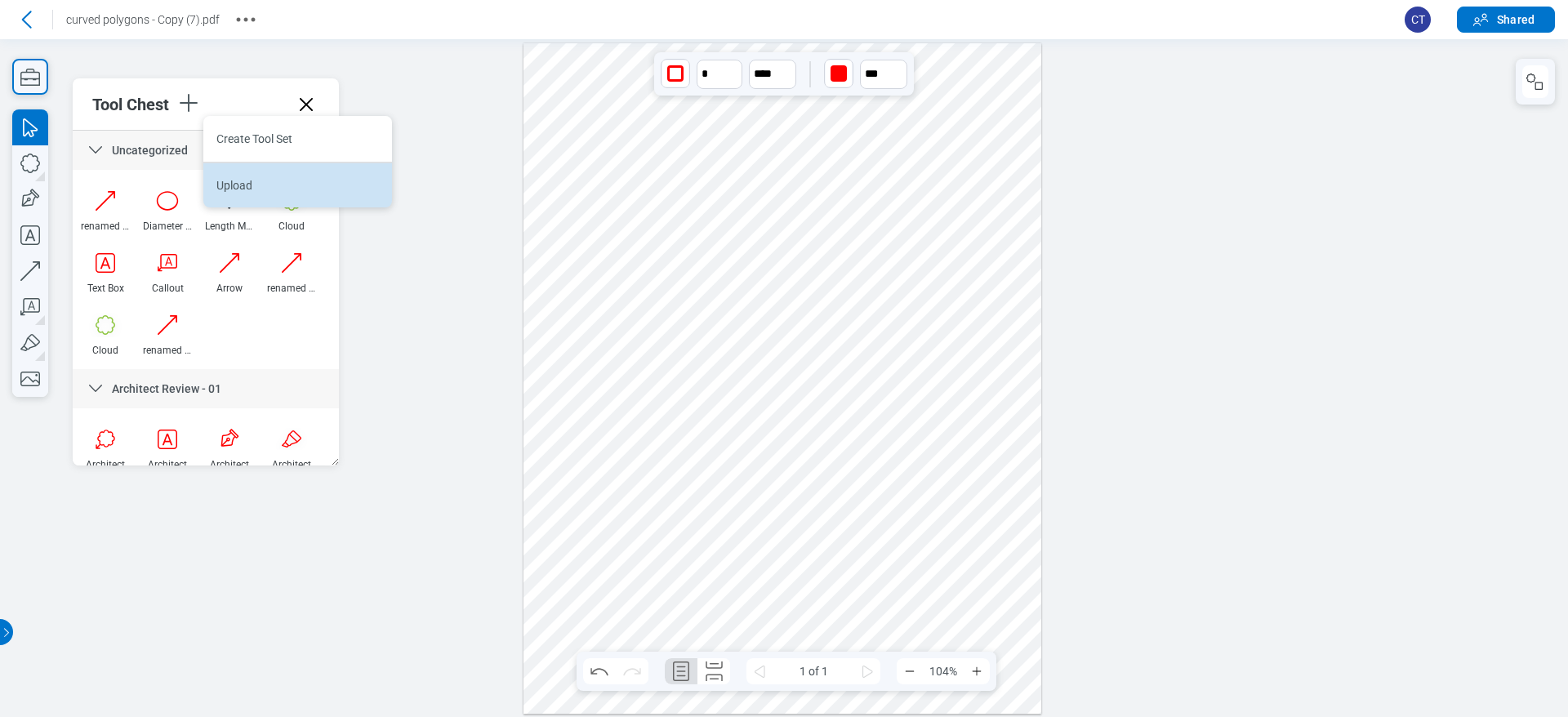 click on "Upload" at bounding box center [297, 185] 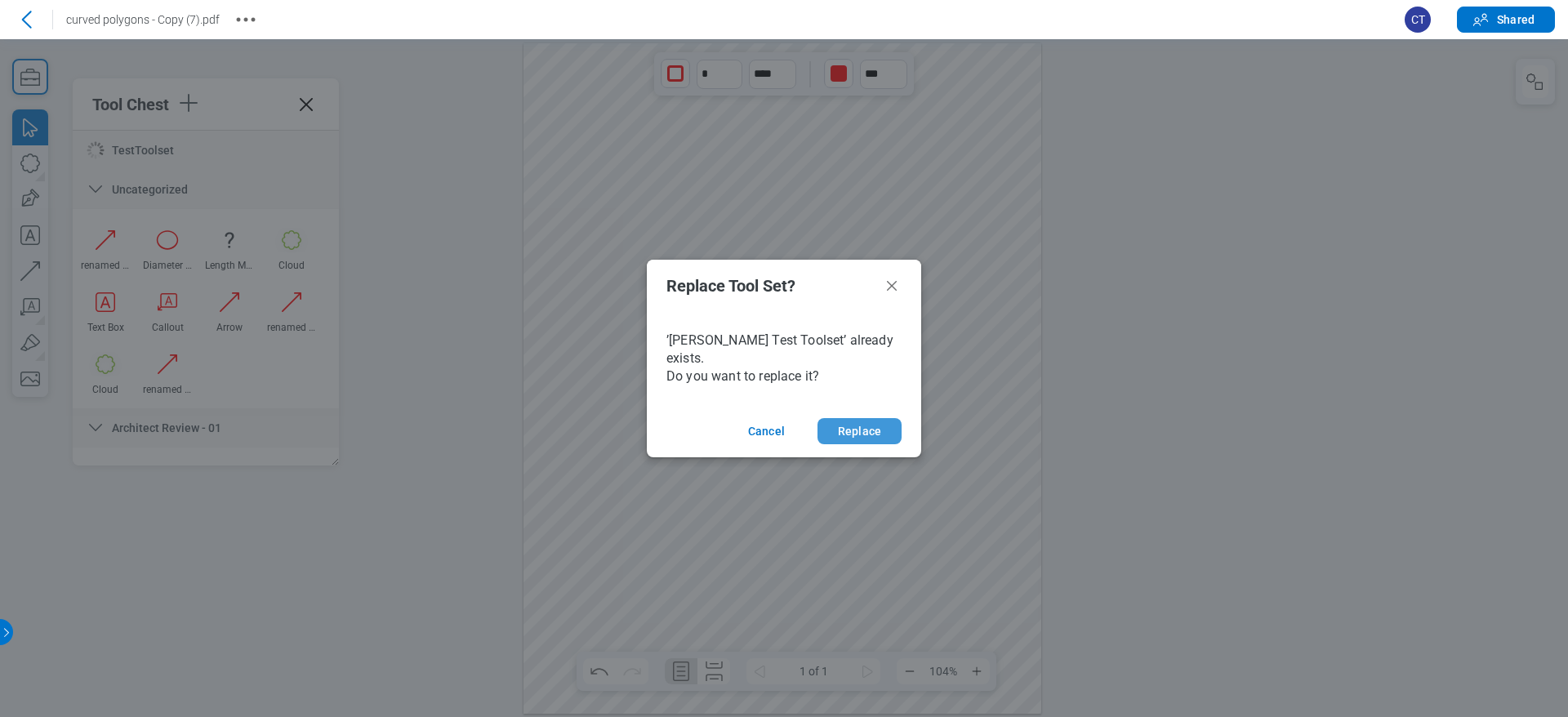 click on "Replace" at bounding box center [859, 431] 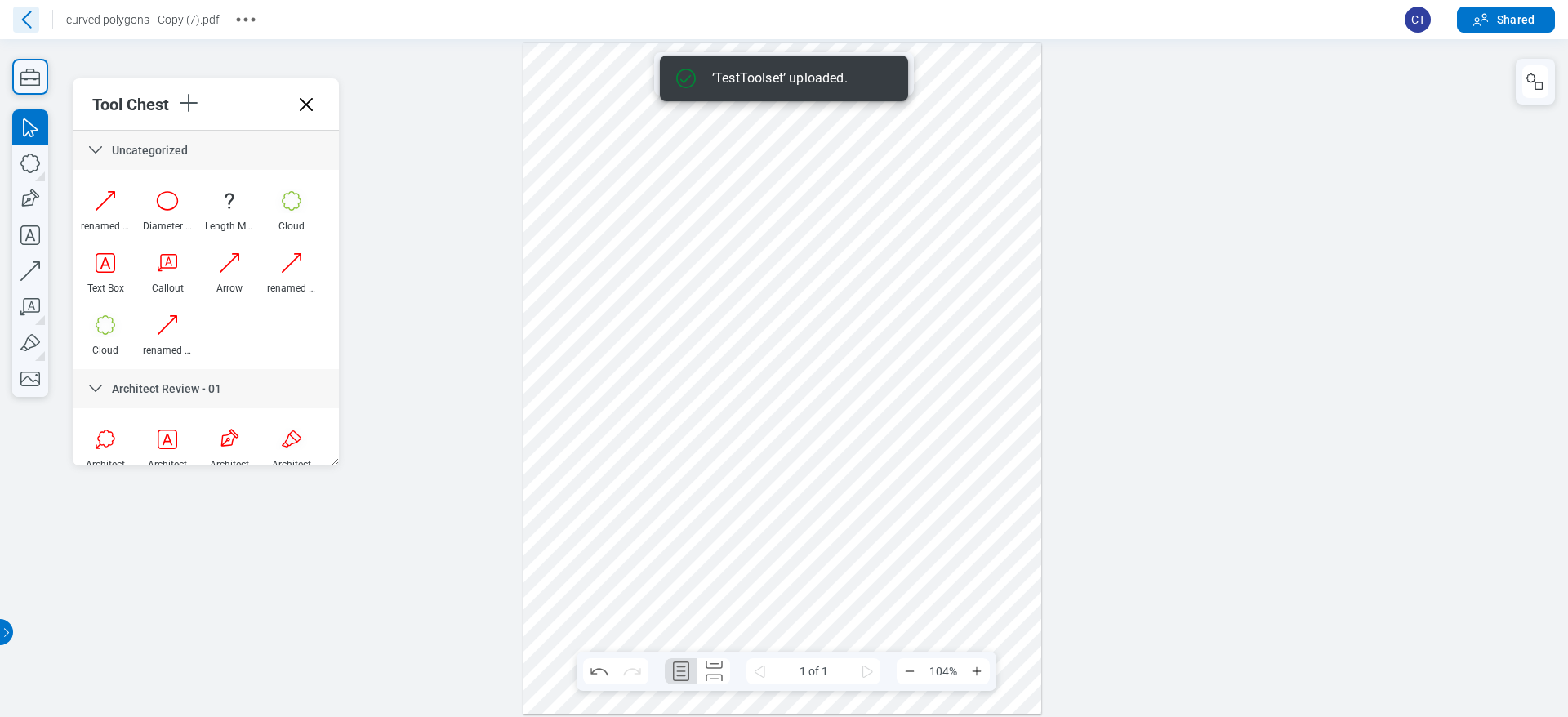 click 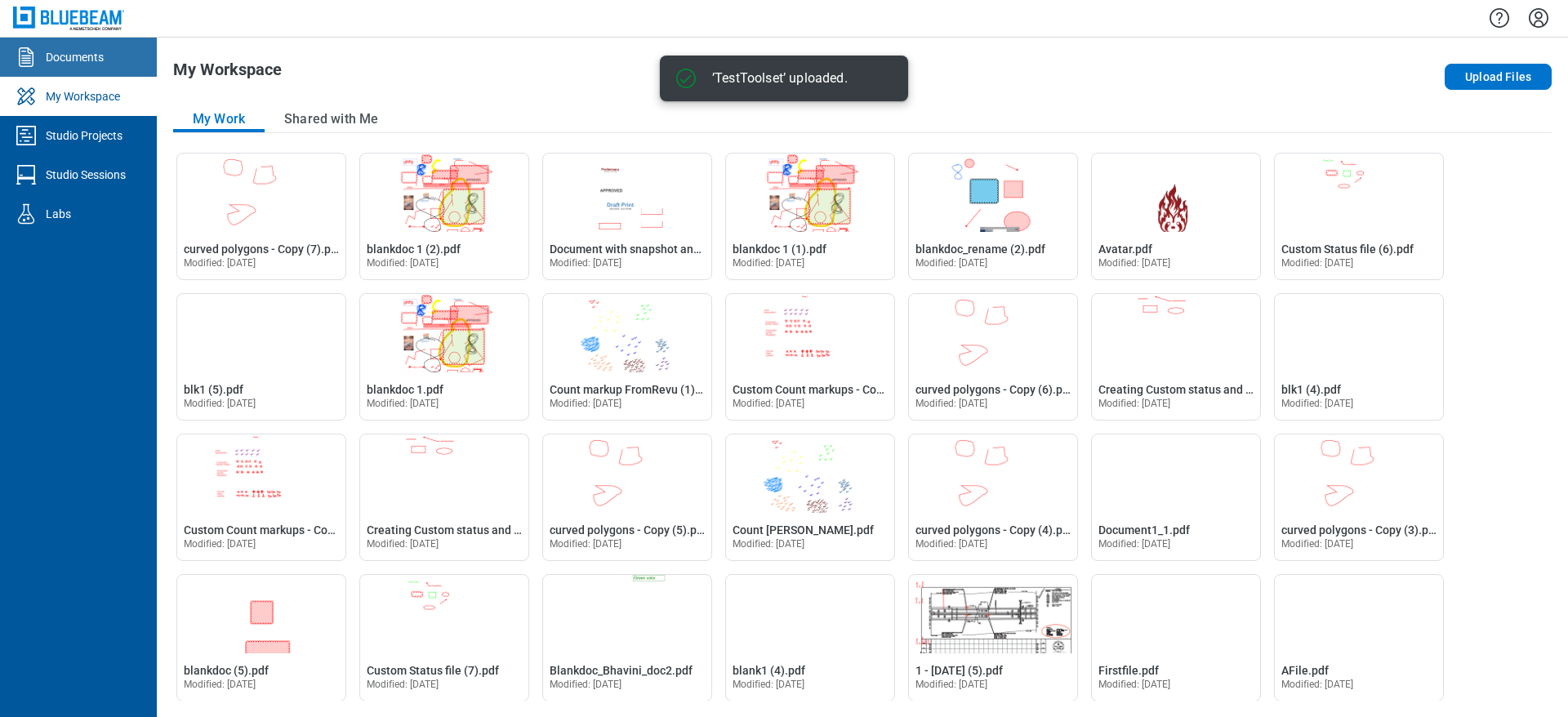 click on "Documents" at bounding box center (78, 57) 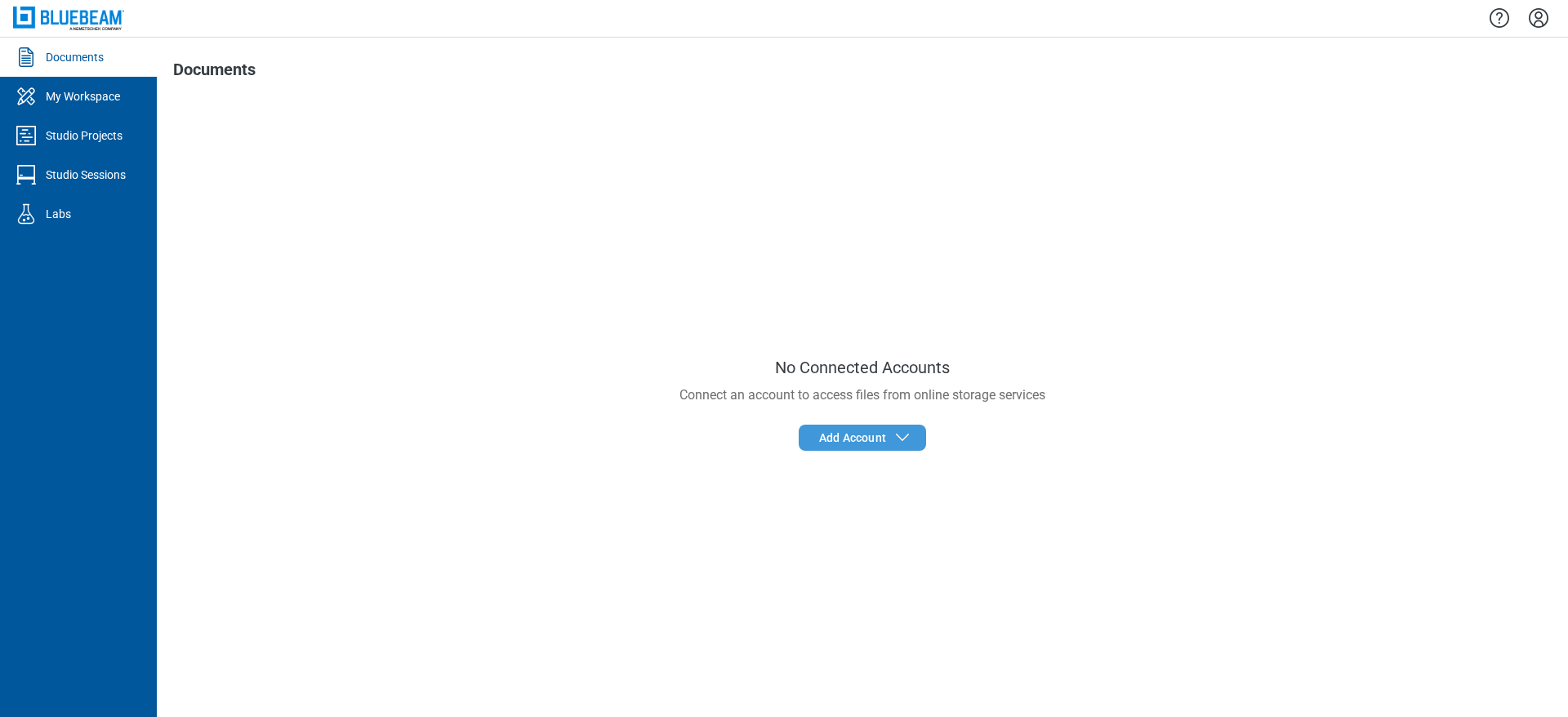 click on "Add Account" at bounding box center (862, 438) 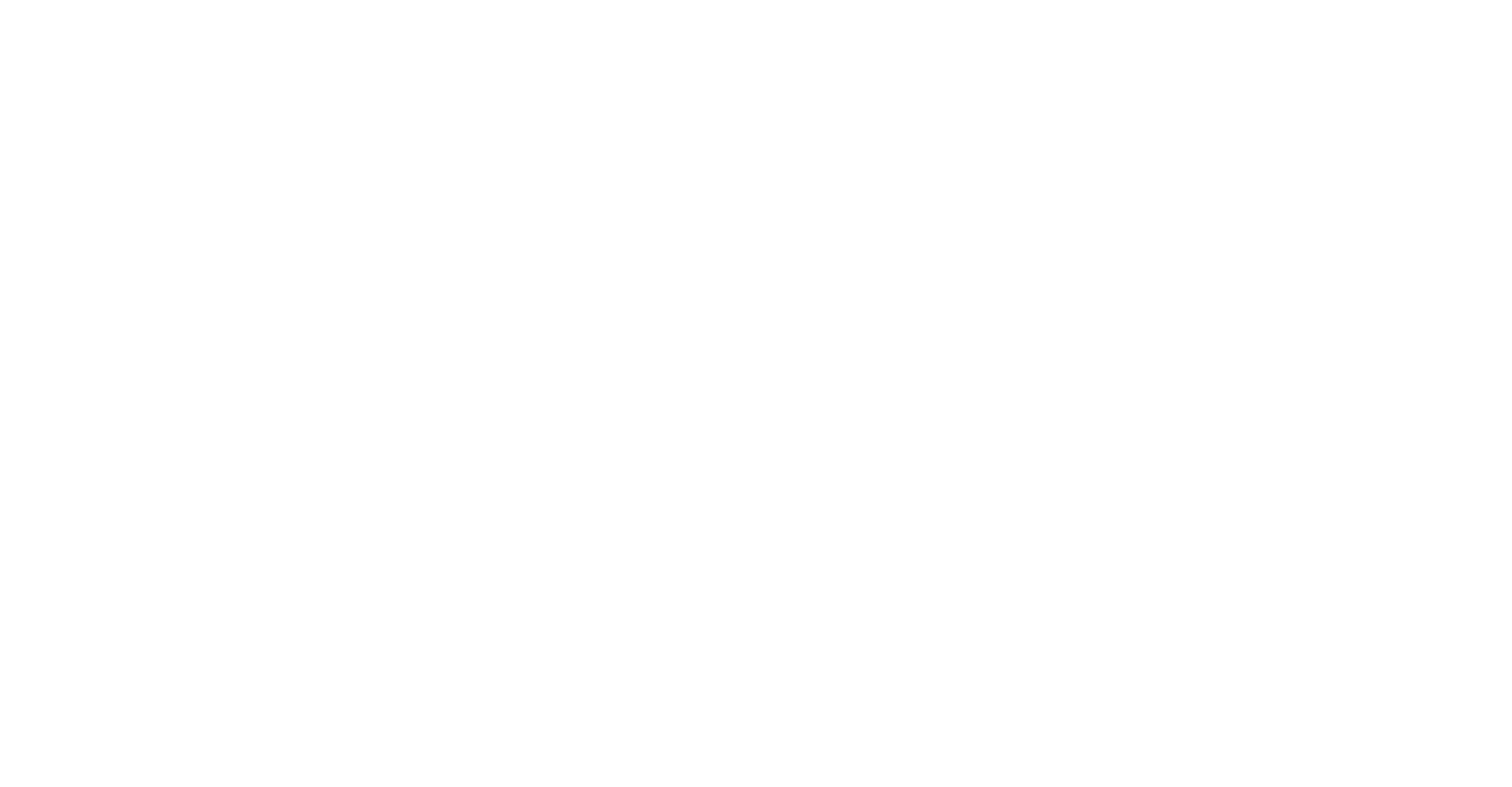 scroll, scrollTop: 0, scrollLeft: 0, axis: both 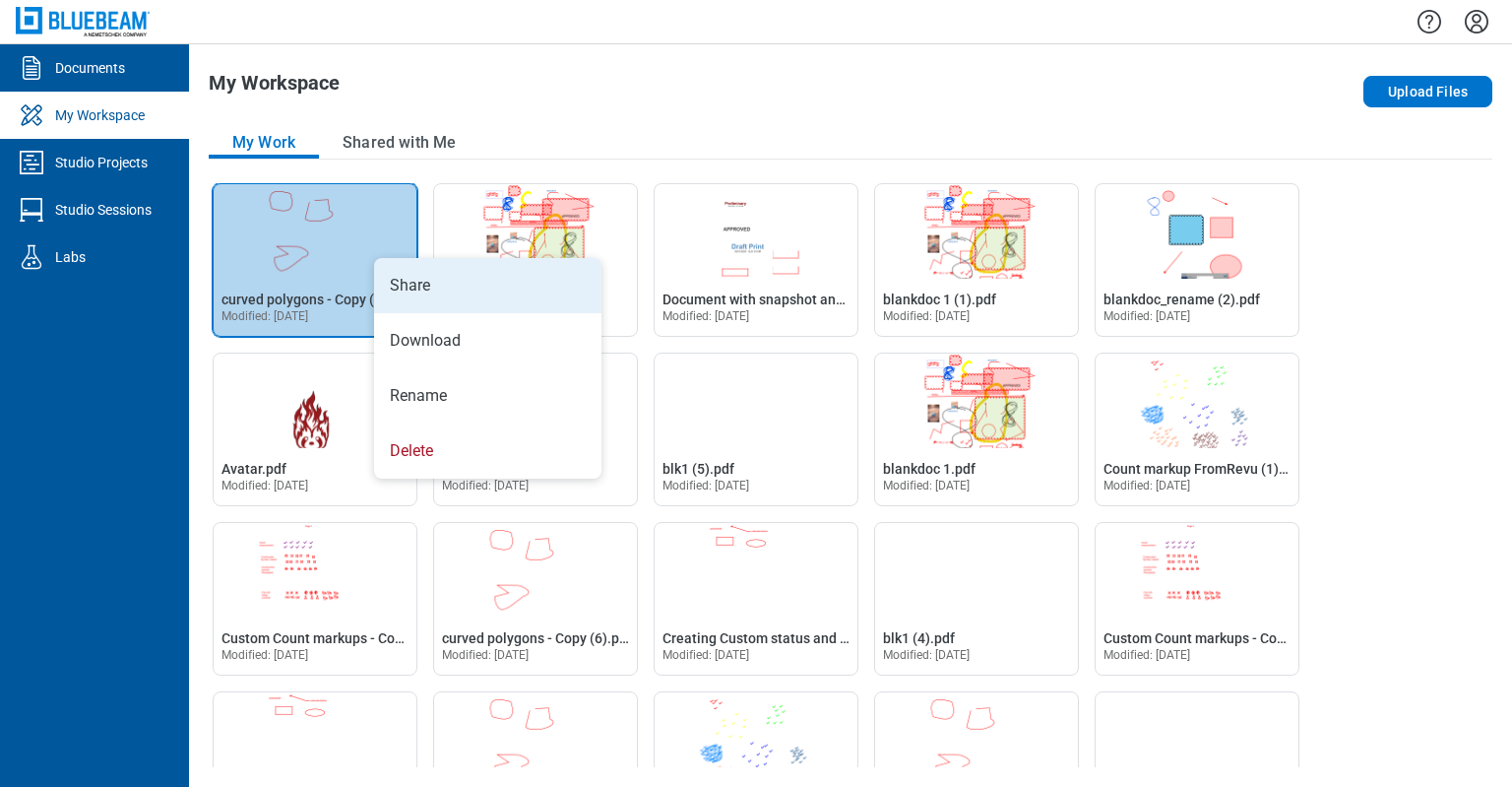 click on "Share" at bounding box center (487, 286) 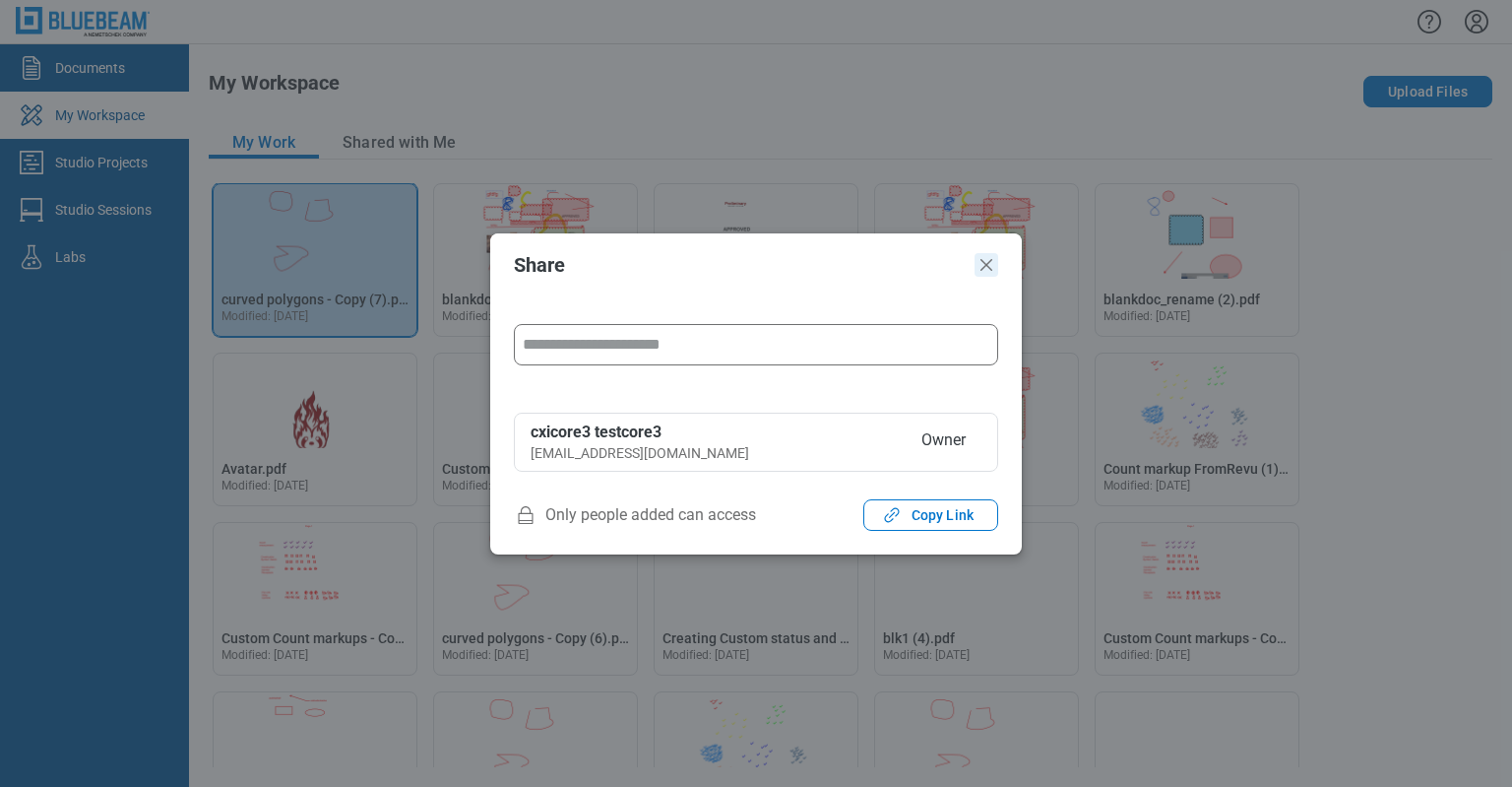 click 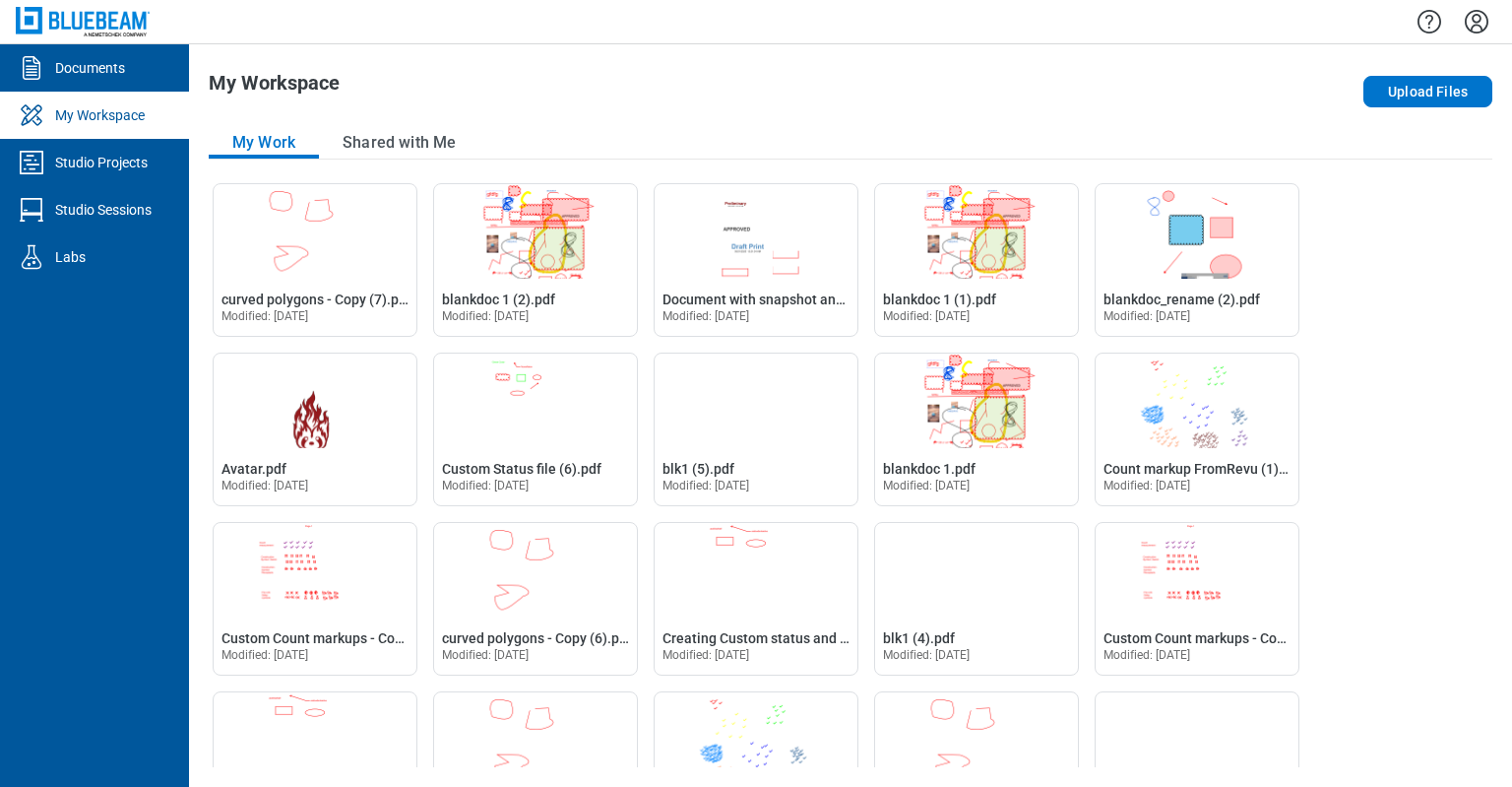 click 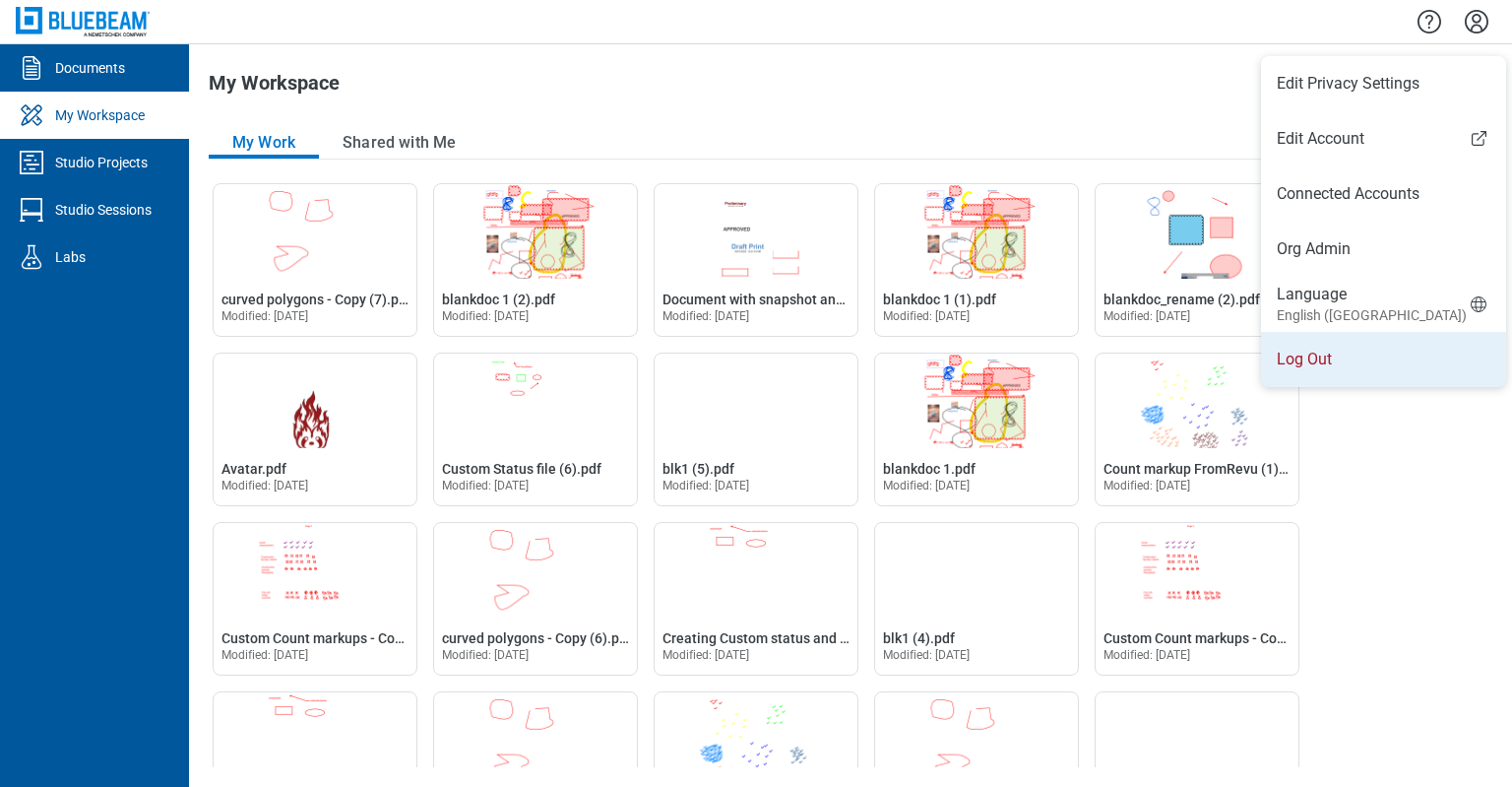 click on "Log Out" at bounding box center (1383, 360) 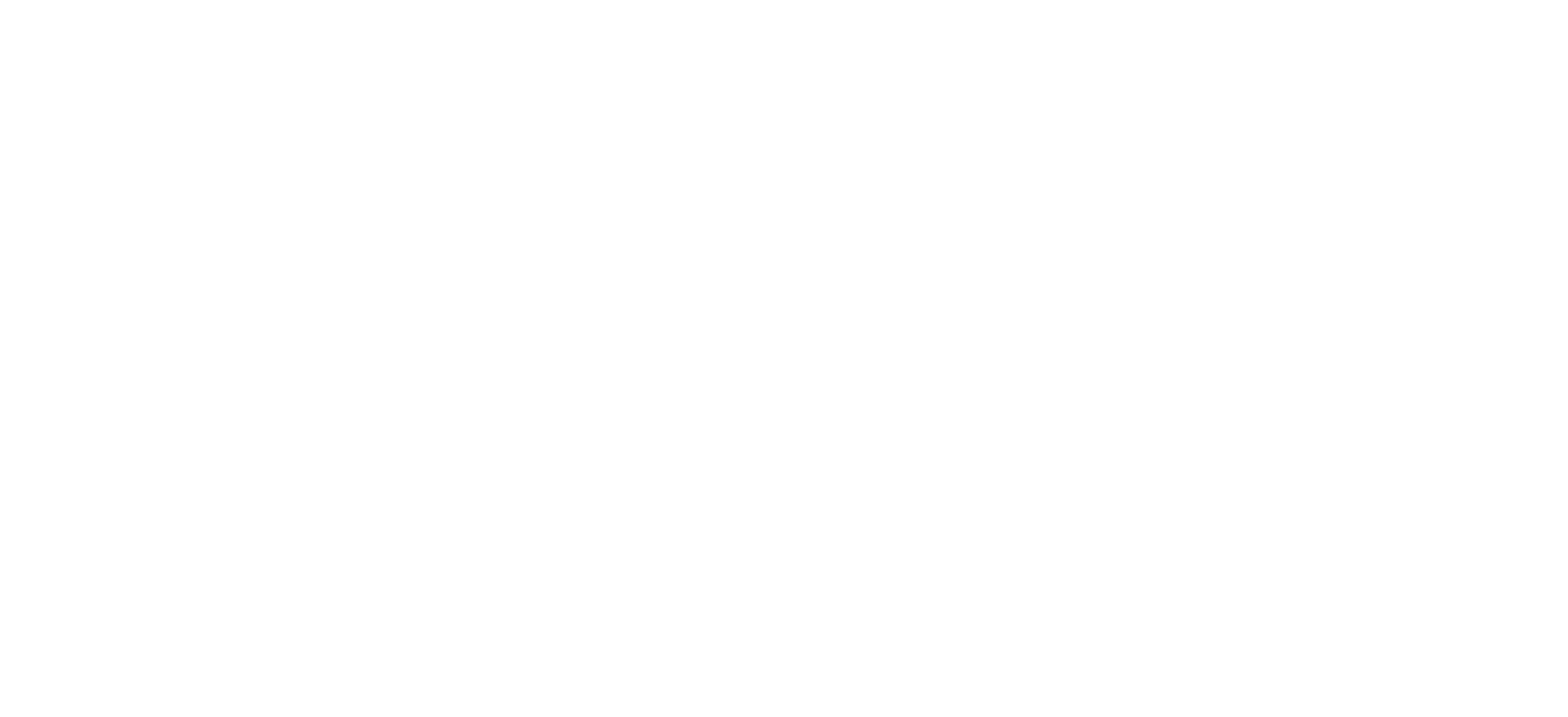scroll, scrollTop: 0, scrollLeft: 0, axis: both 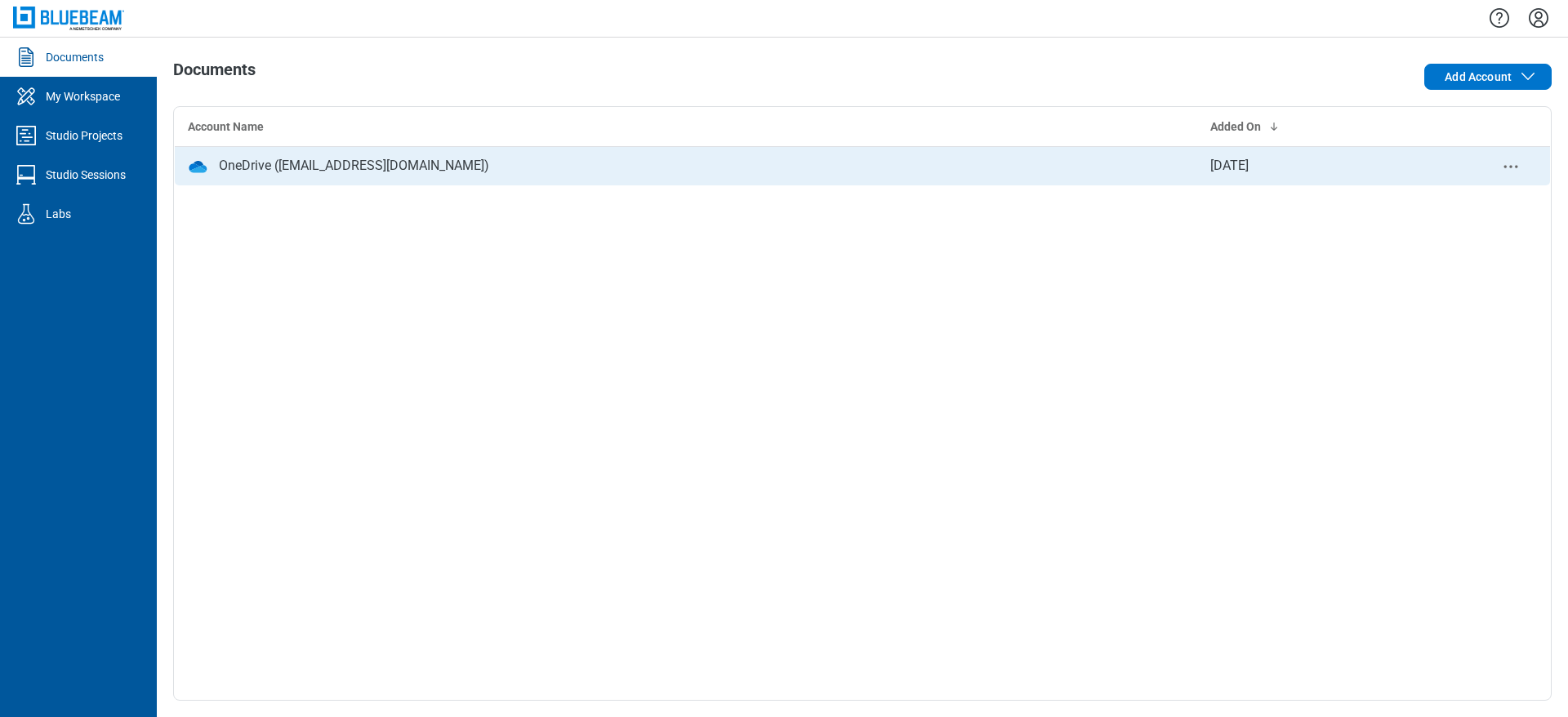 click on "OneDrive (bjadav@bluebeamdev.onmicrosoft.com)" at bounding box center (354, 166) 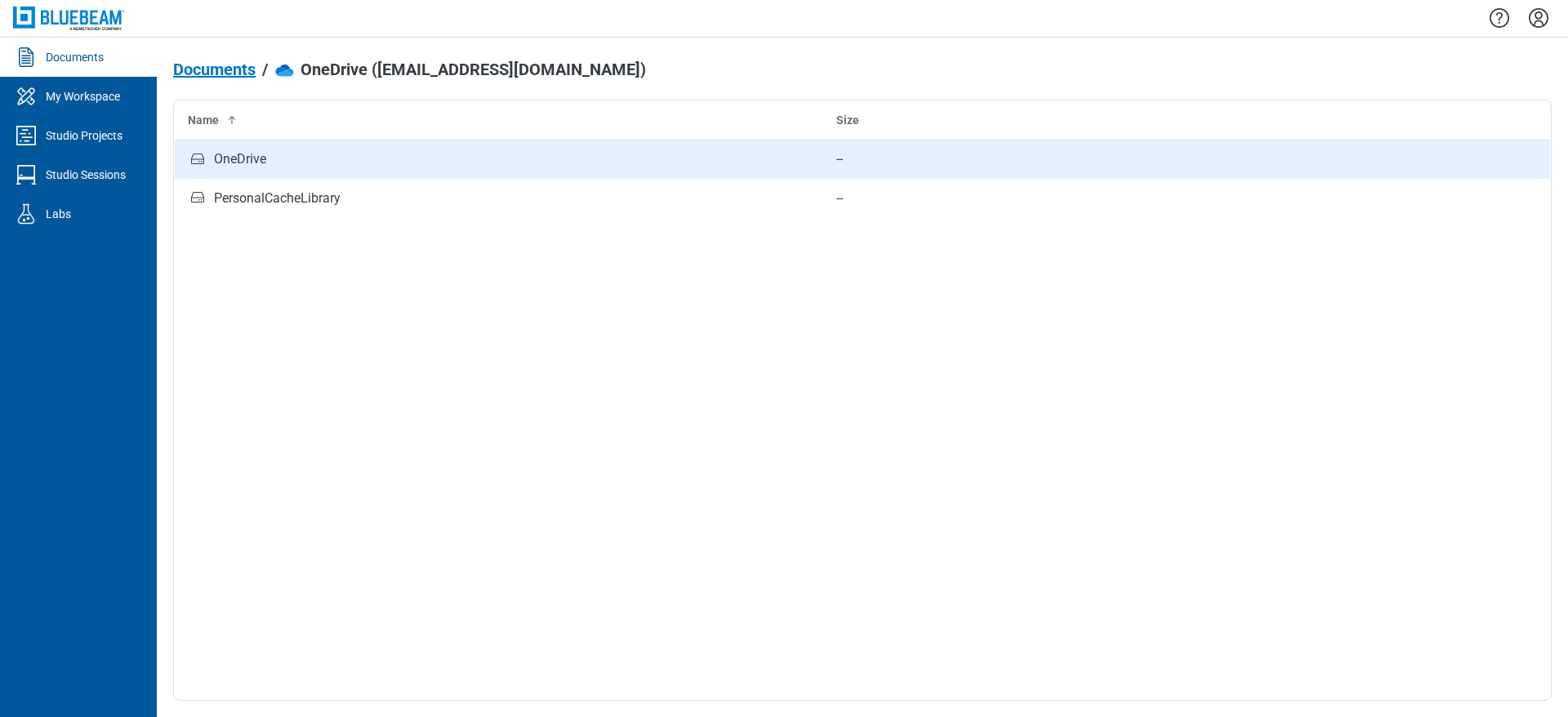 click on "OneDrive" at bounding box center [499, 159] 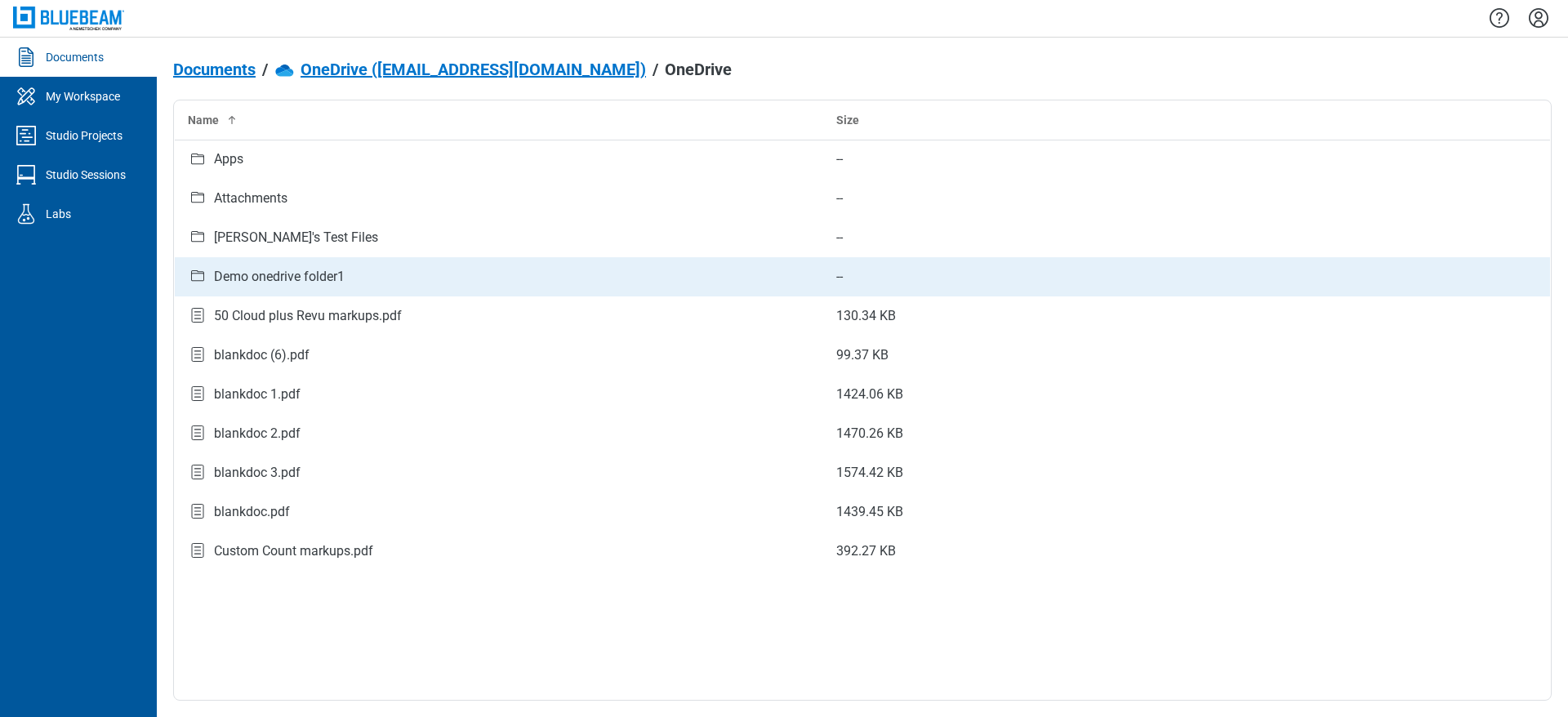 click on "Demo onedrive folder1" at bounding box center (279, 277) 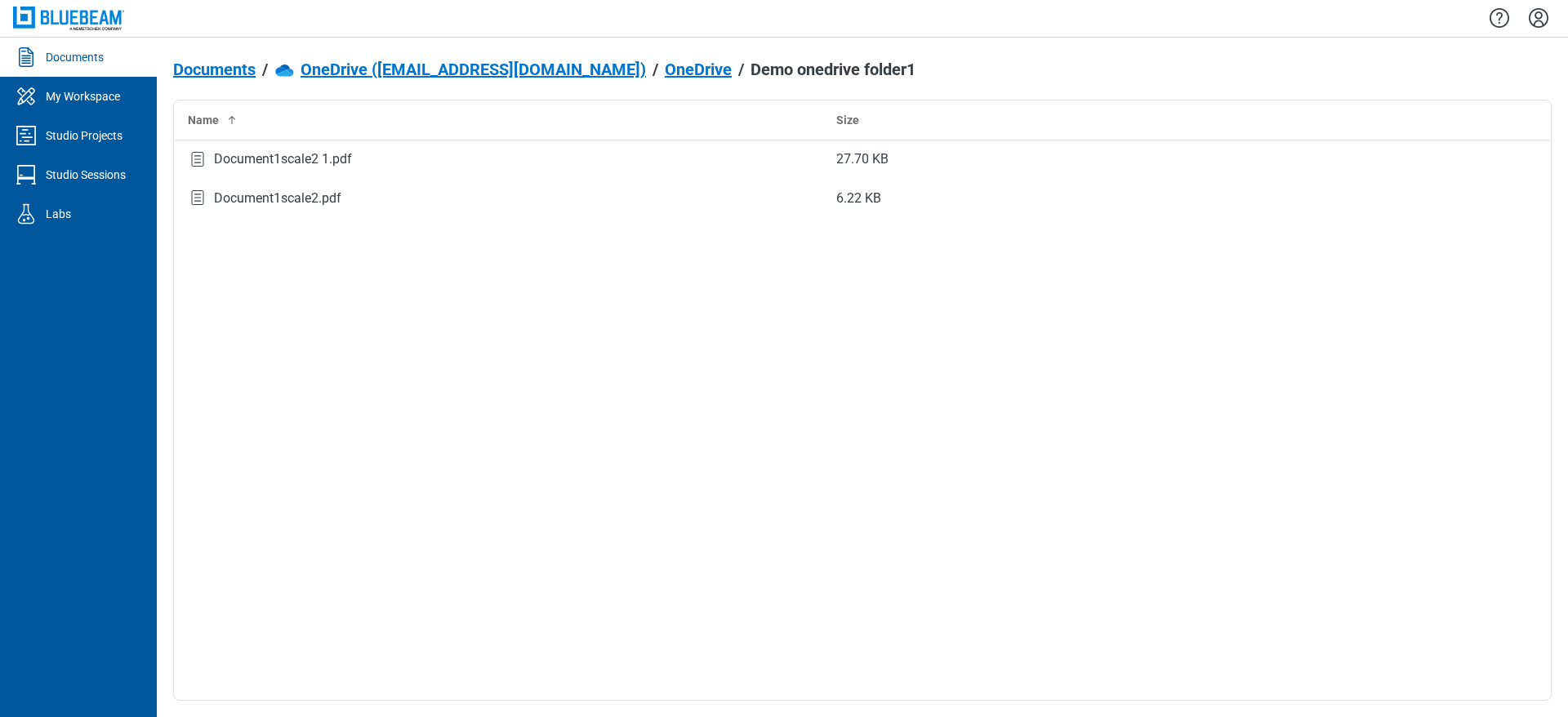 click on "OneDrive" at bounding box center [698, 69] 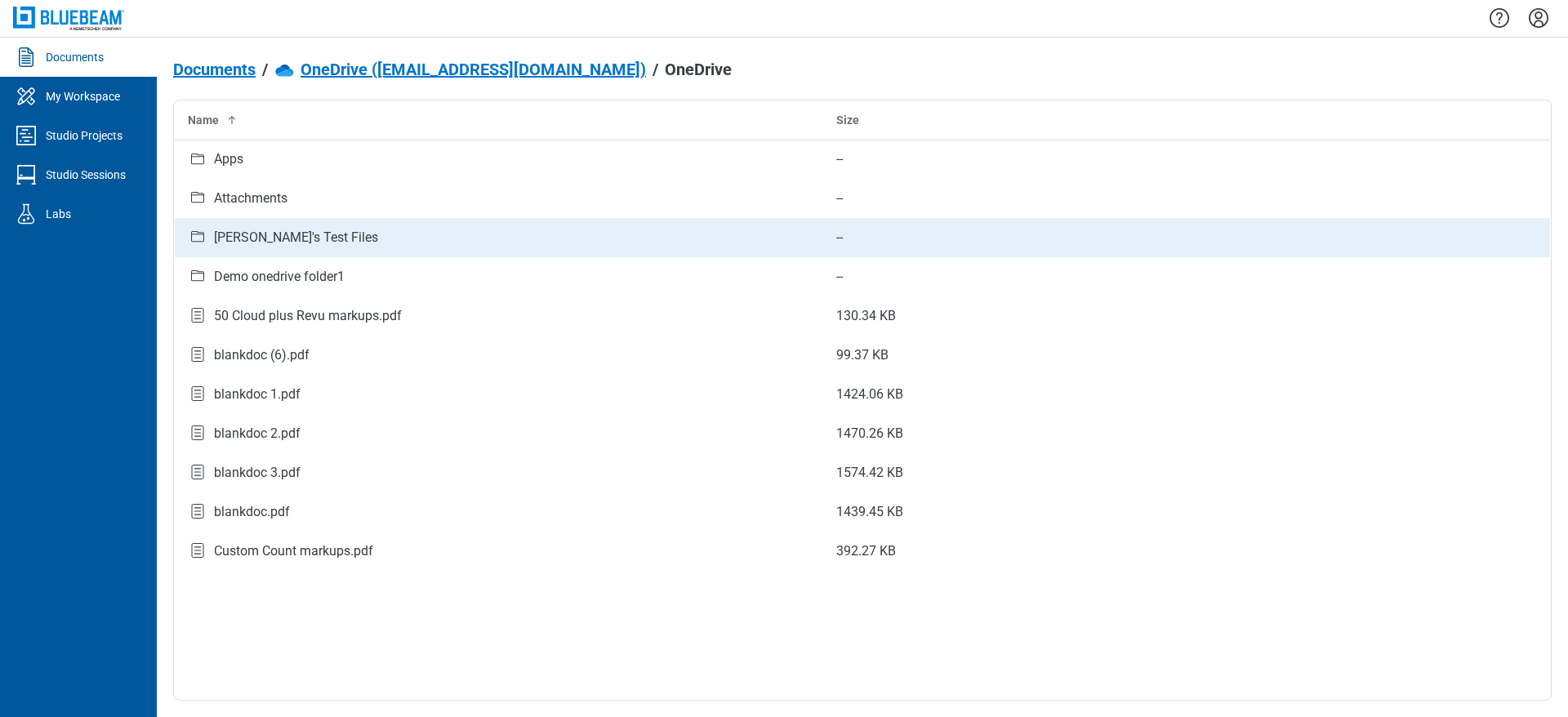 click on "Bhavini's Test Files" at bounding box center (296, 238) 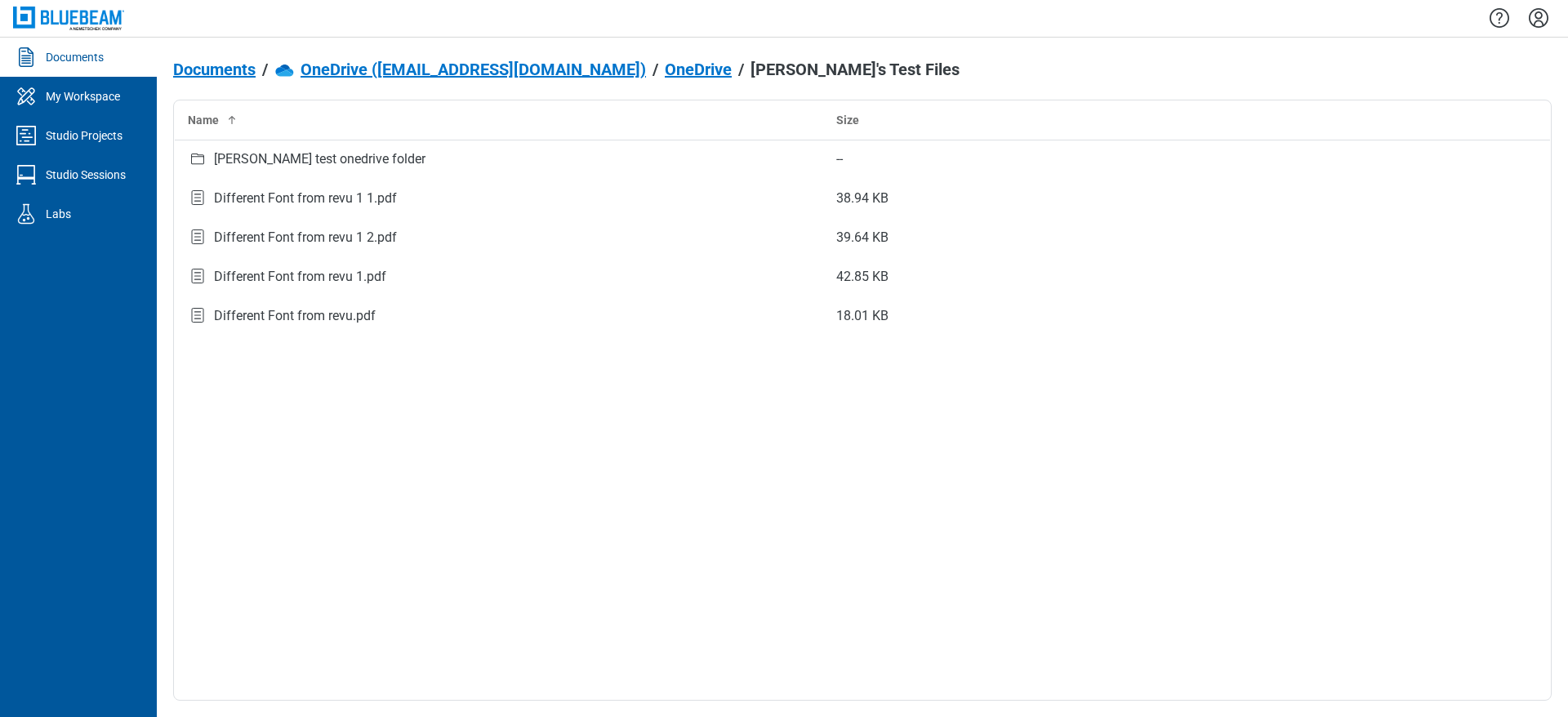 click on "Documents" at bounding box center (214, 69) 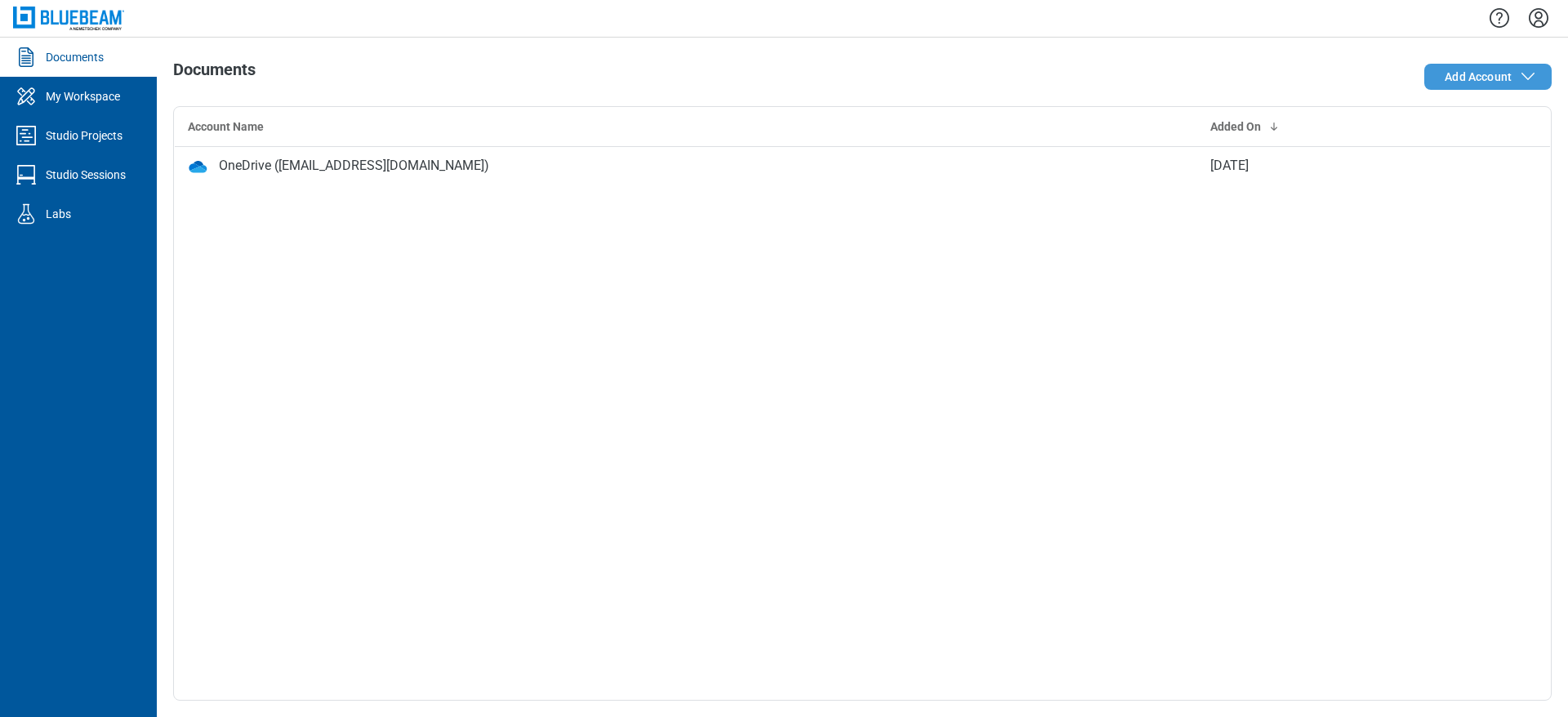 click on "Add Account" at bounding box center (1488, 77) 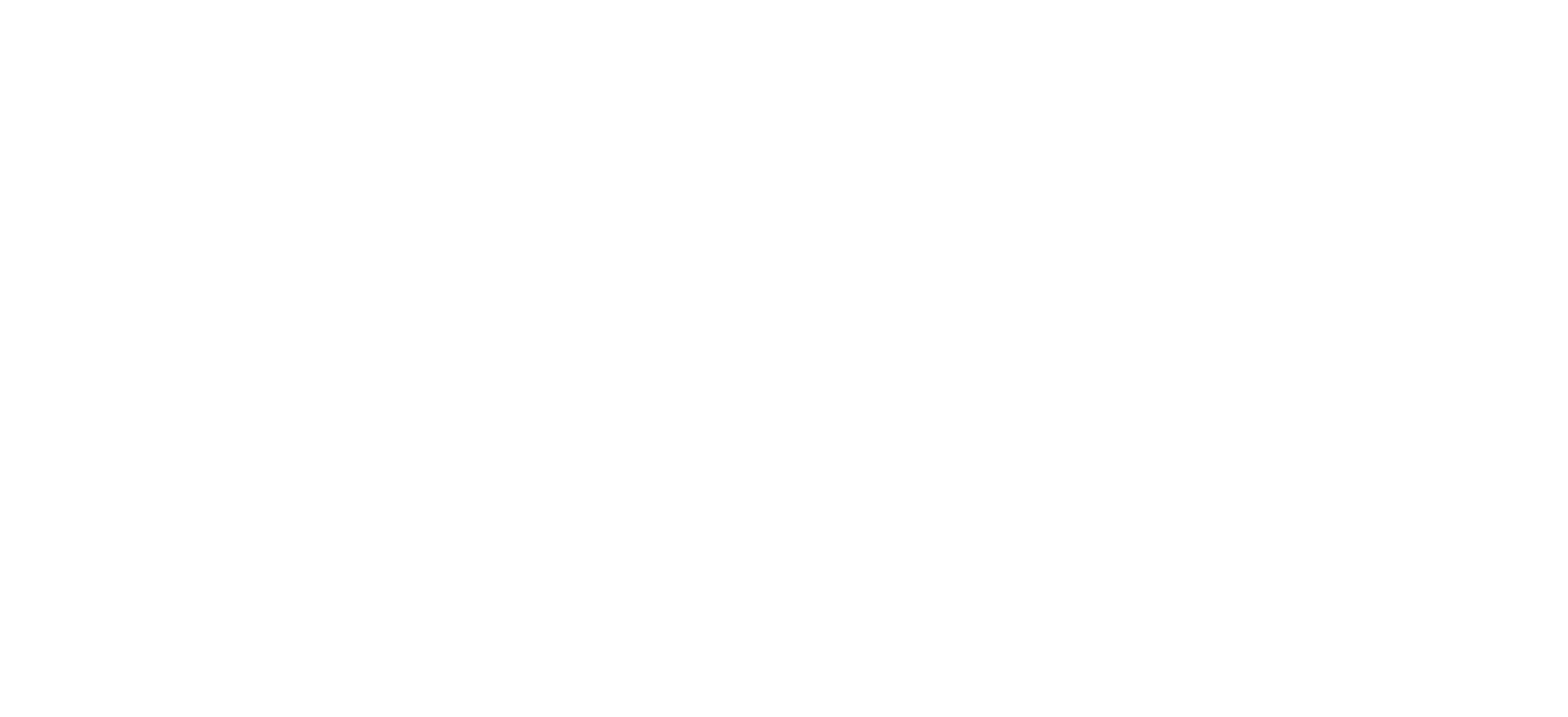 scroll, scrollTop: 0, scrollLeft: 0, axis: both 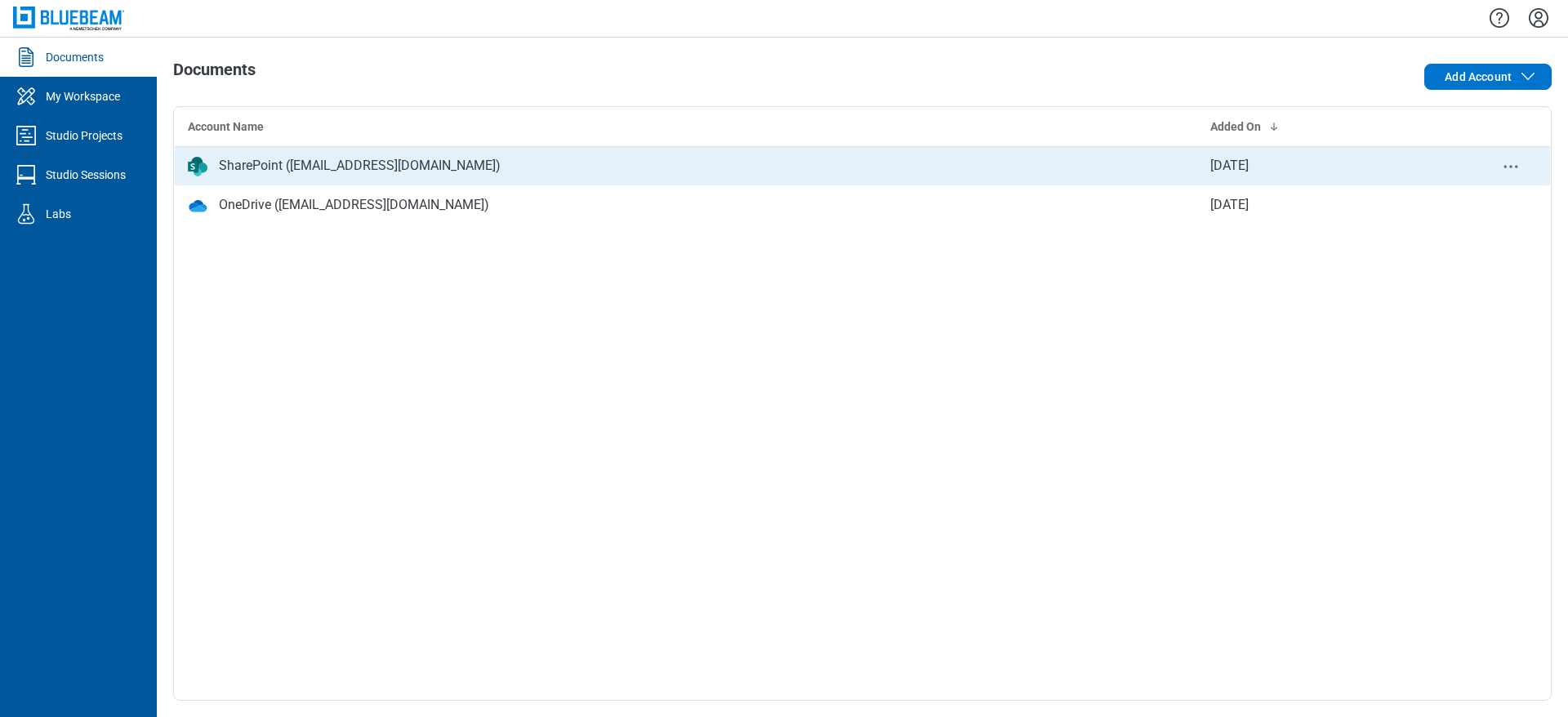 click on "SharePoint ([EMAIL_ADDRESS][DOMAIN_NAME])" at bounding box center (359, 166) 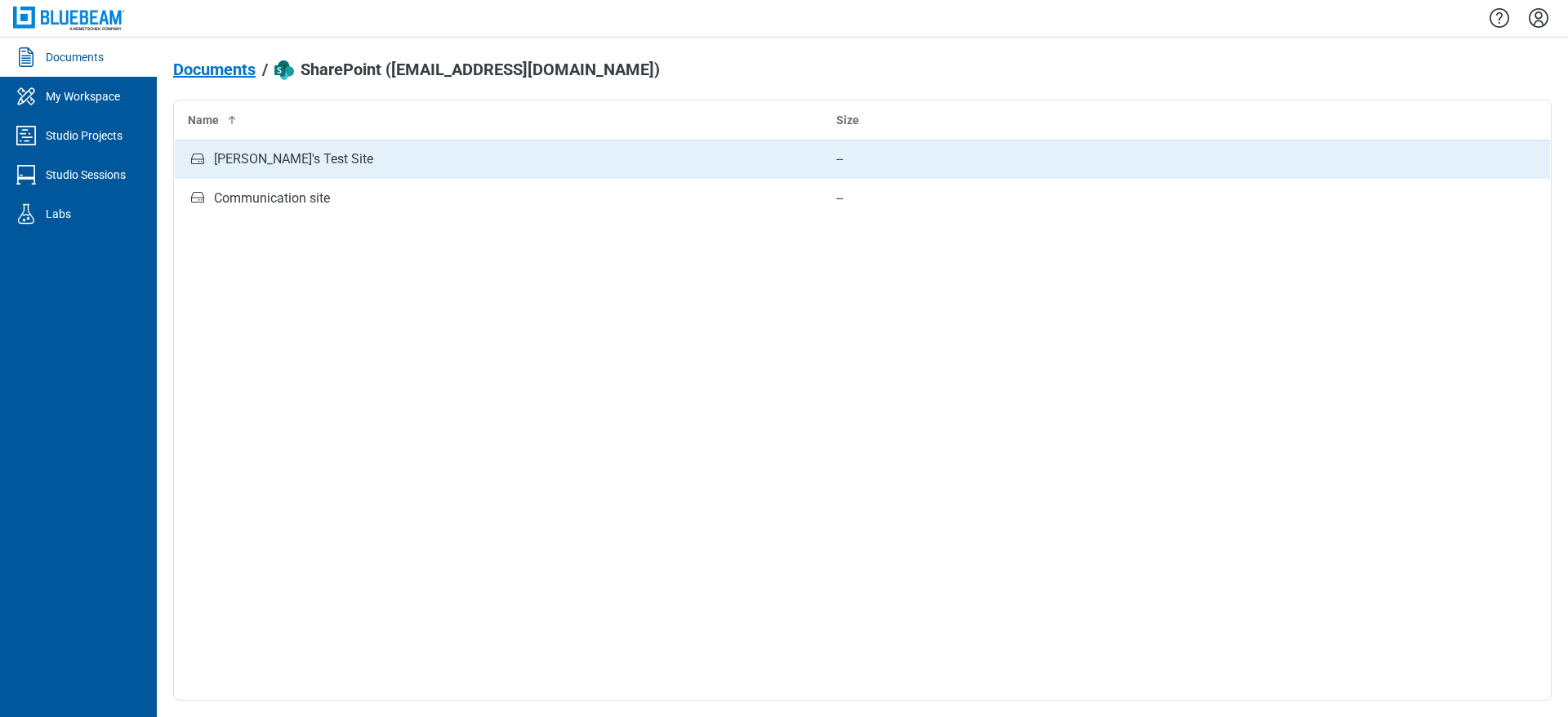 click on "[PERSON_NAME]'s Test Site" at bounding box center [293, 159] 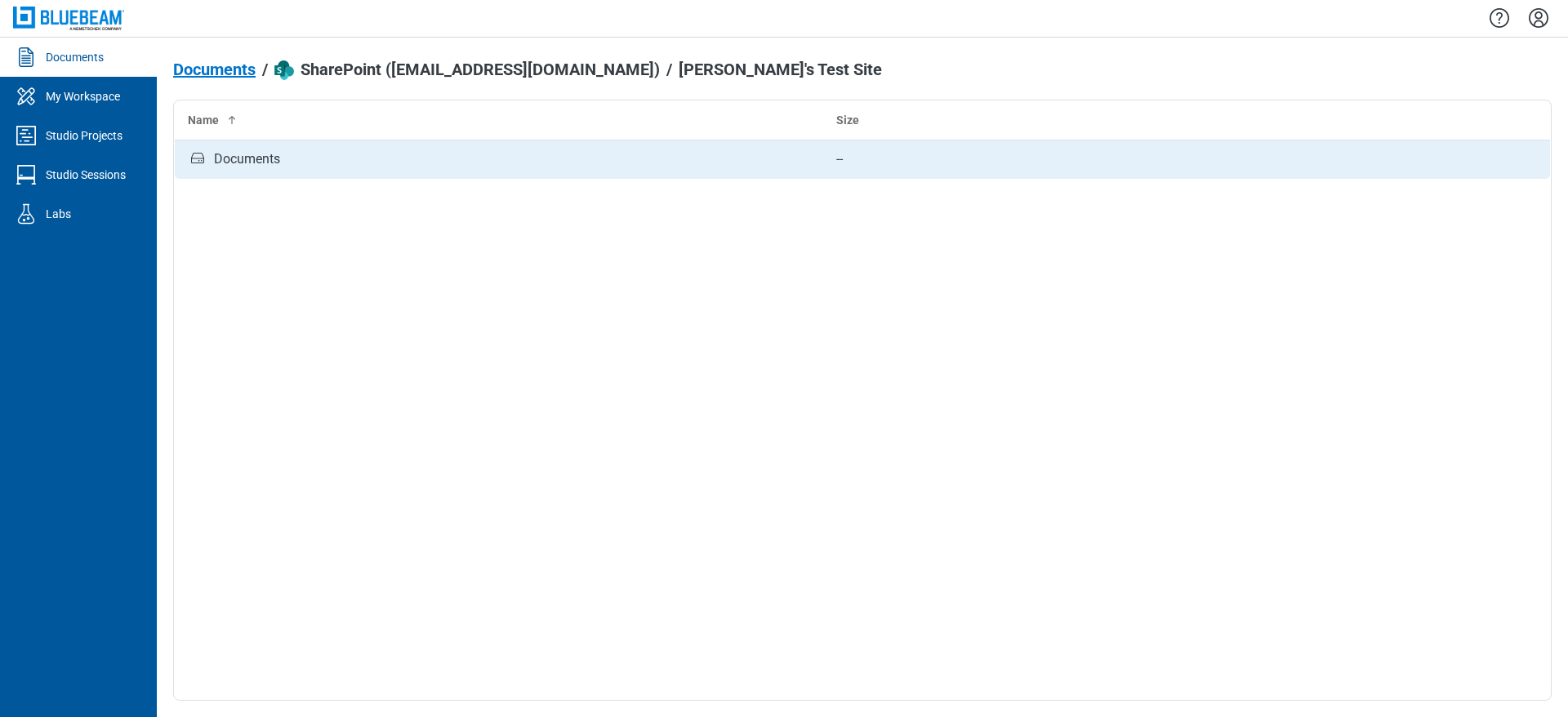 click on "Documents" at bounding box center (247, 159) 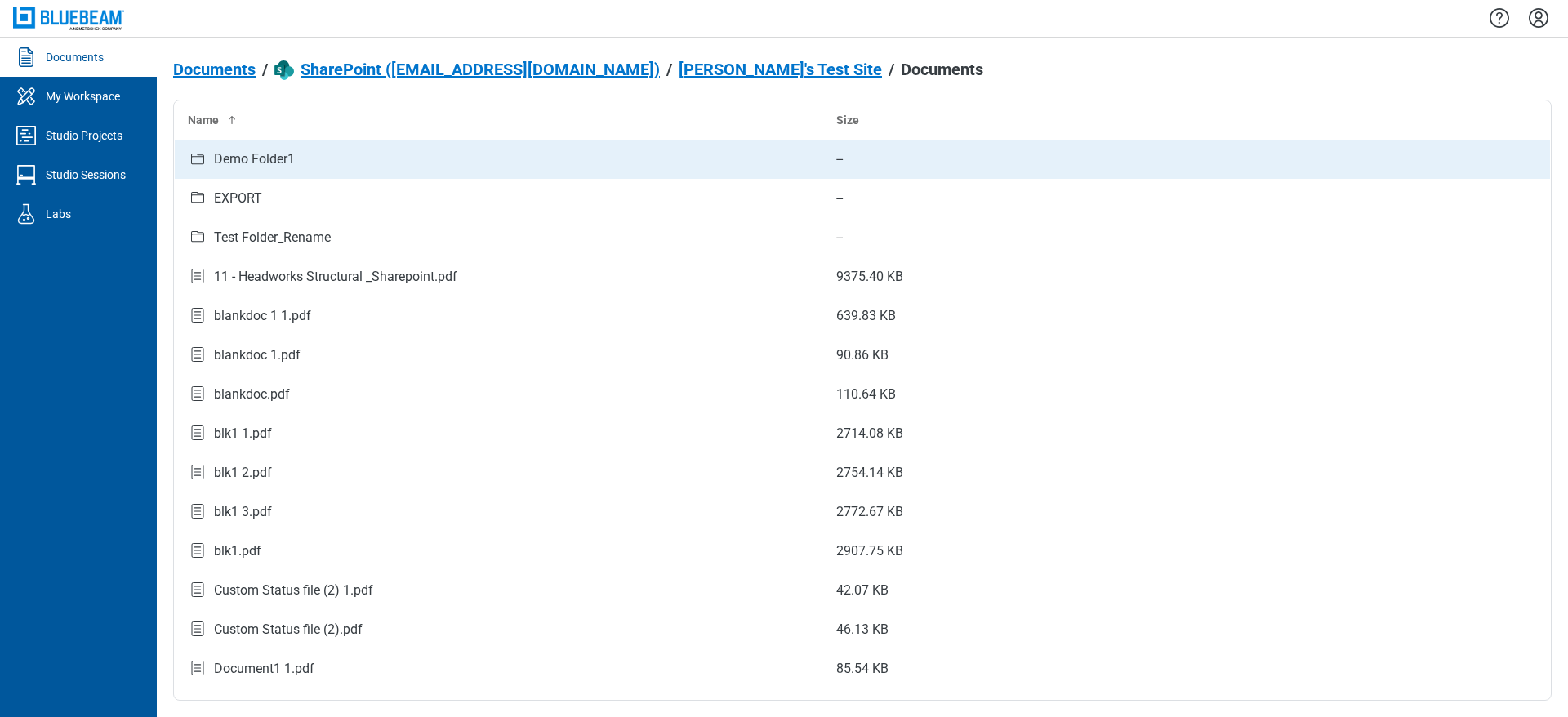 click on "Demo Folder1" at bounding box center (254, 159) 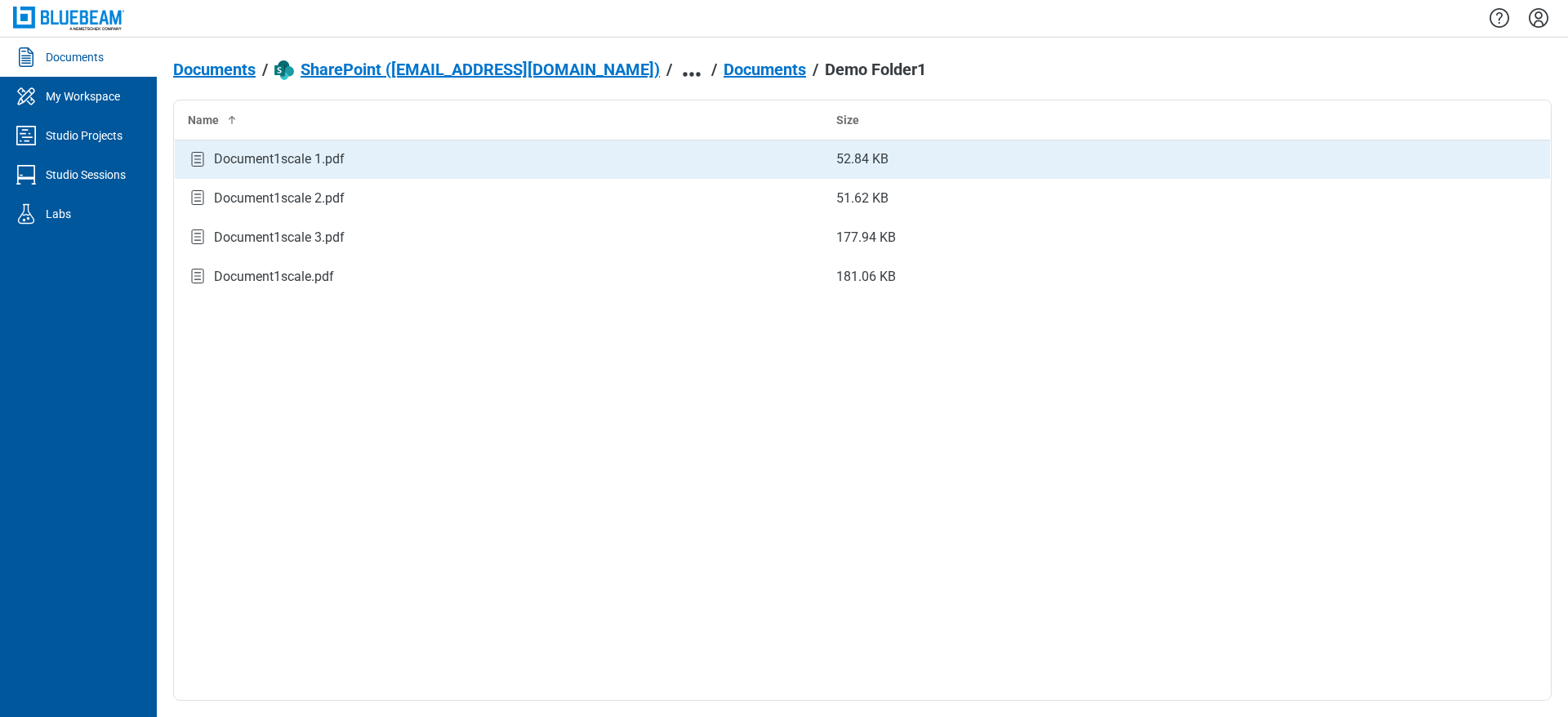 click on "Document1scale 1.pdf" at bounding box center [499, 159] 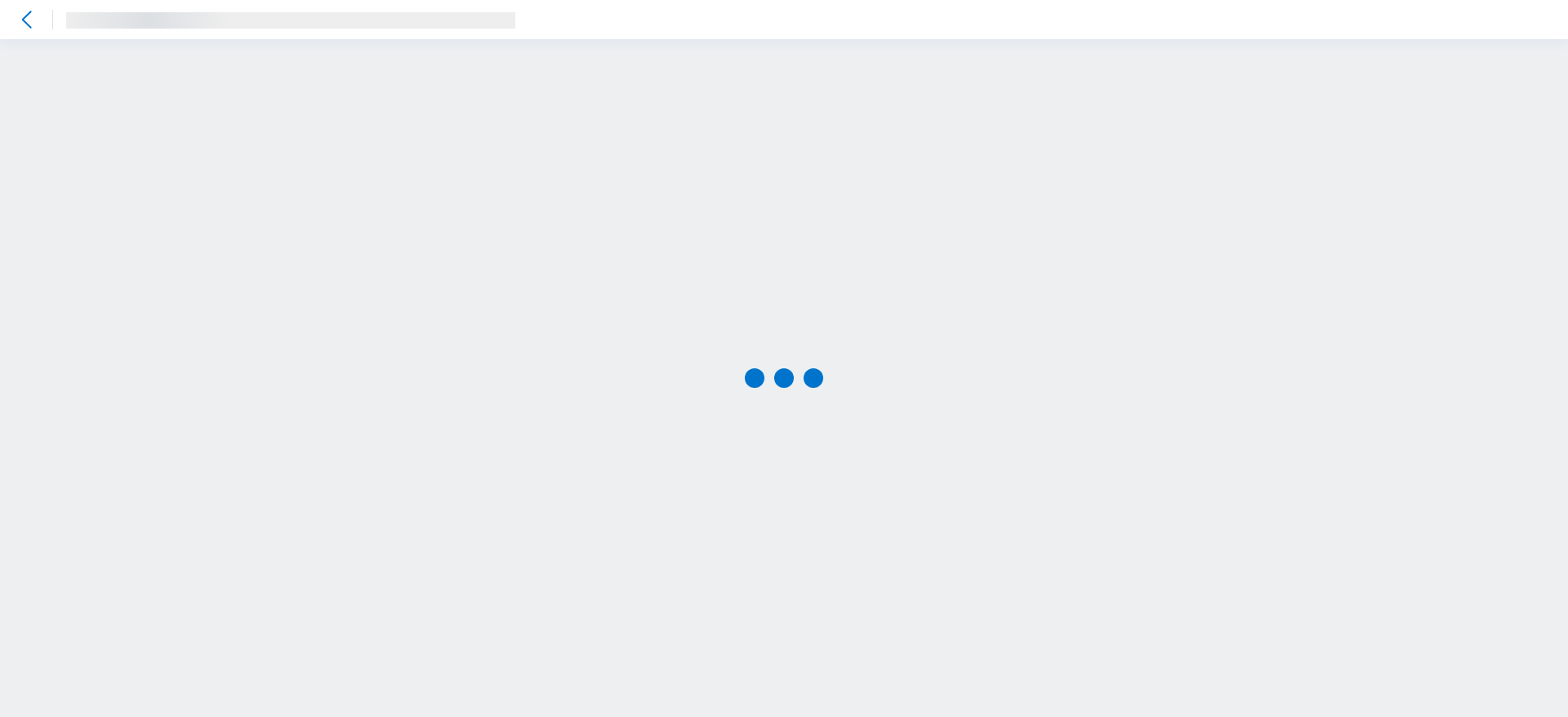 scroll, scrollTop: 0, scrollLeft: 0, axis: both 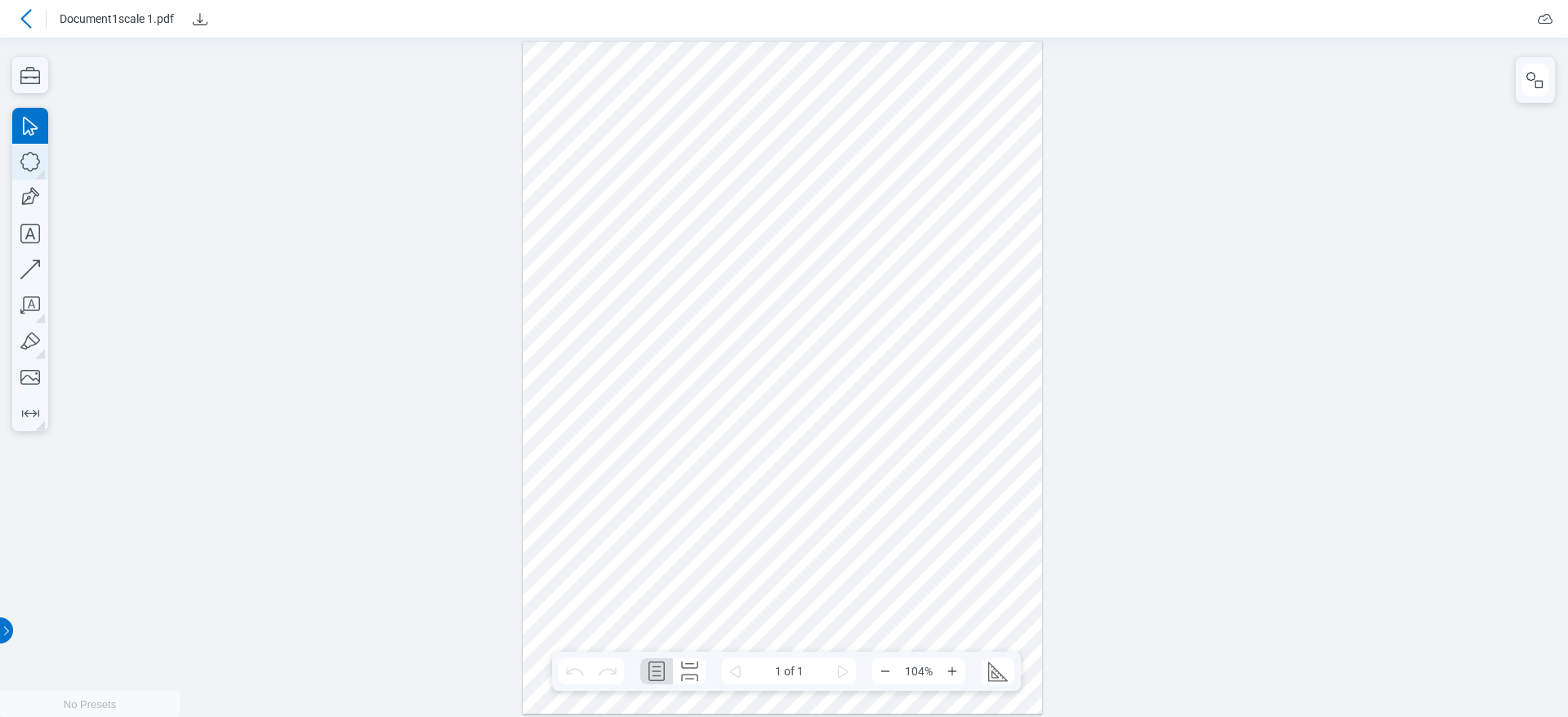 click 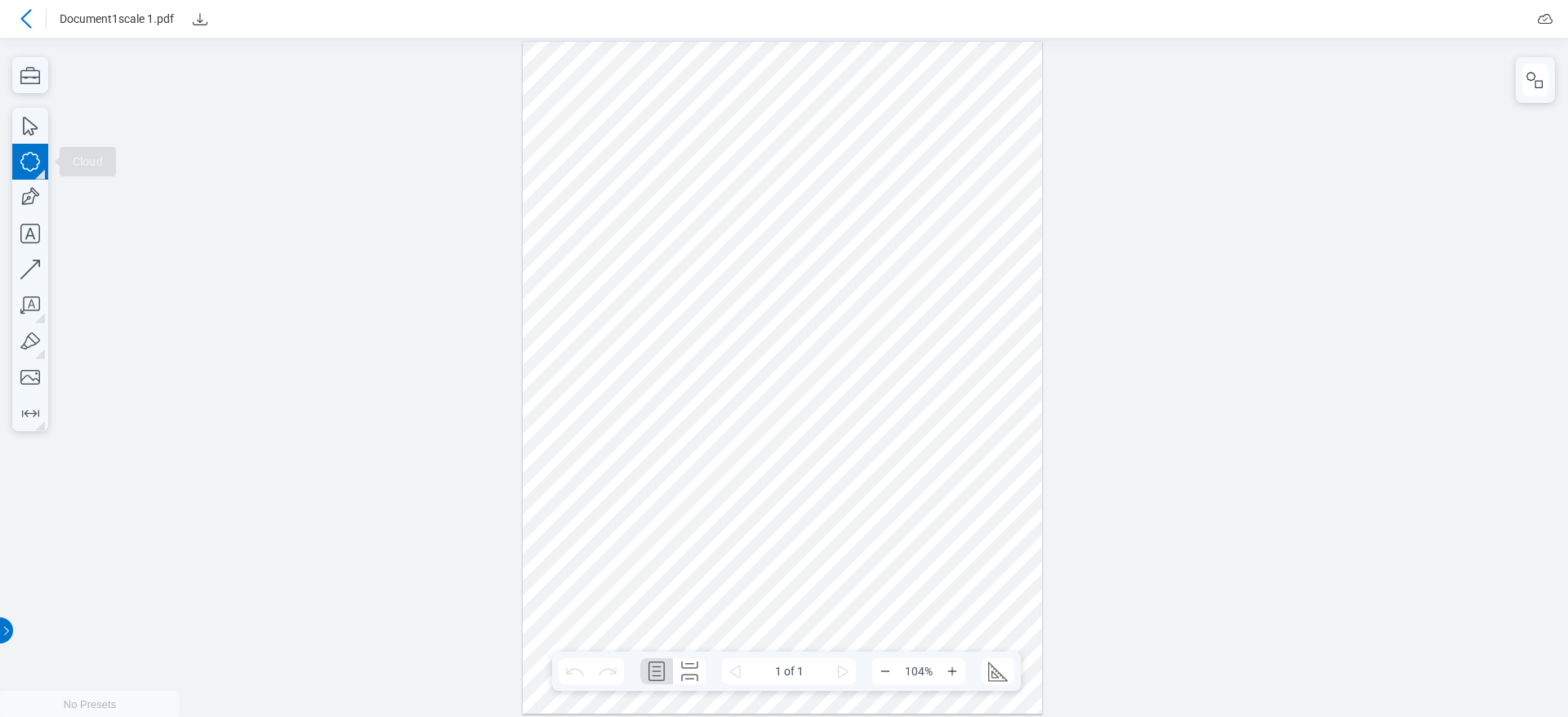 click 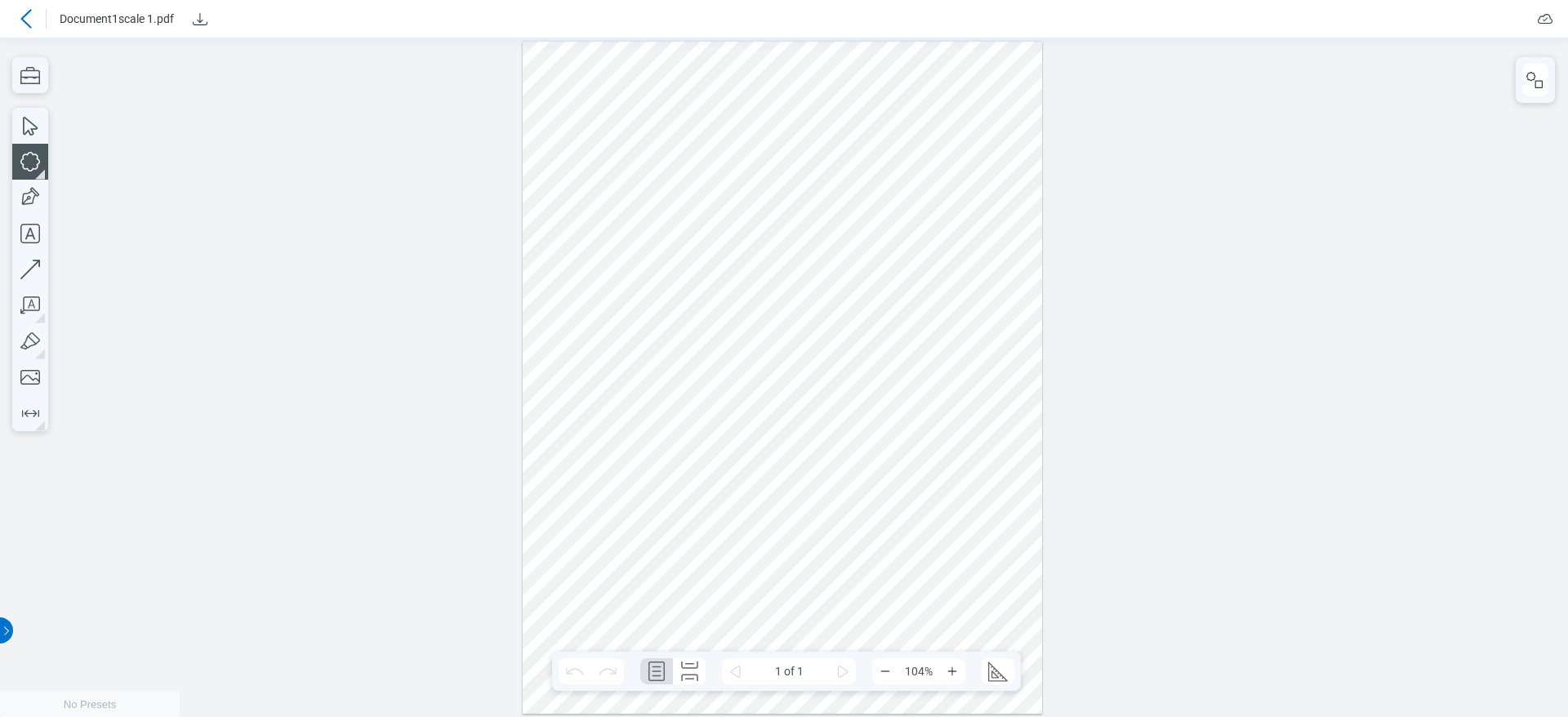 drag, startPoint x: 784, startPoint y: 87, endPoint x: 875, endPoint y: 188, distance: 135.94852 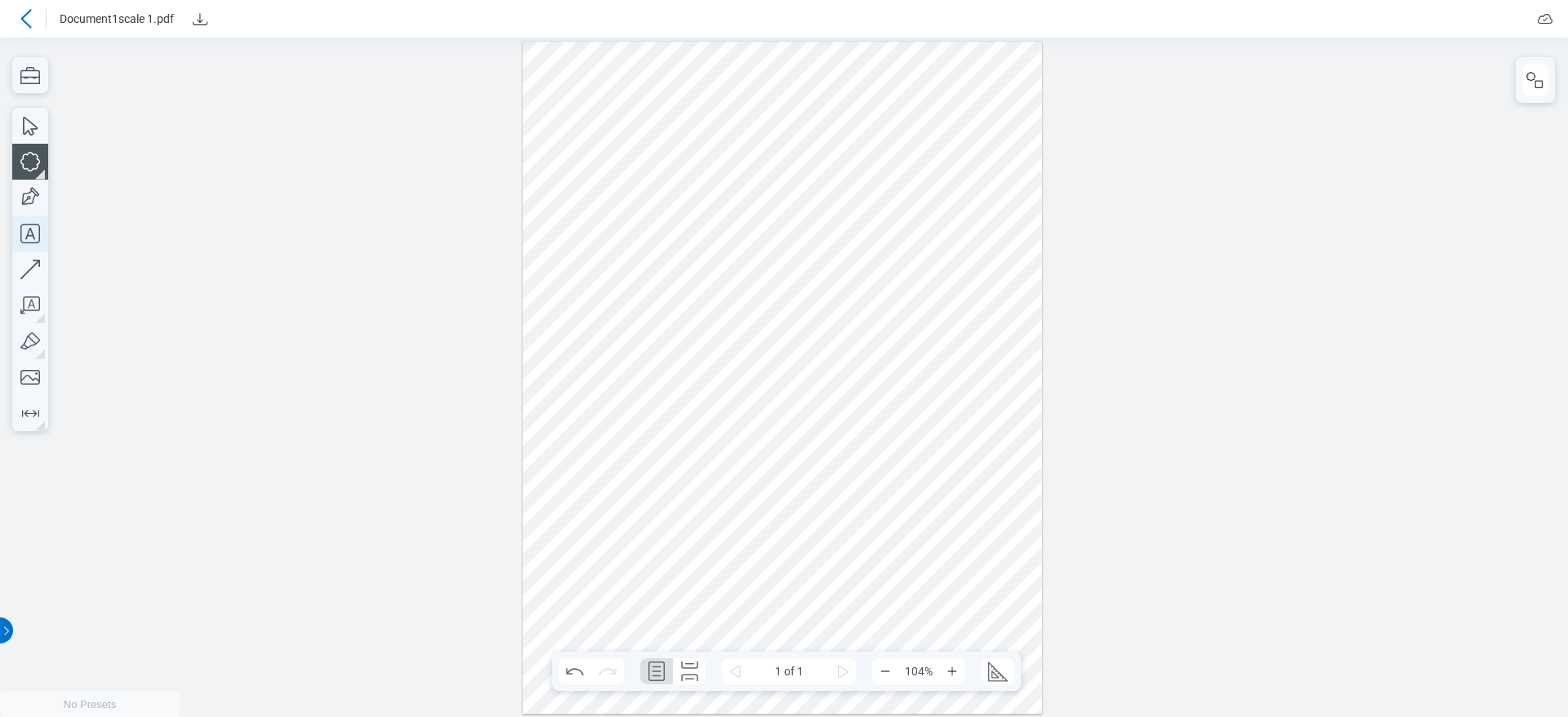click 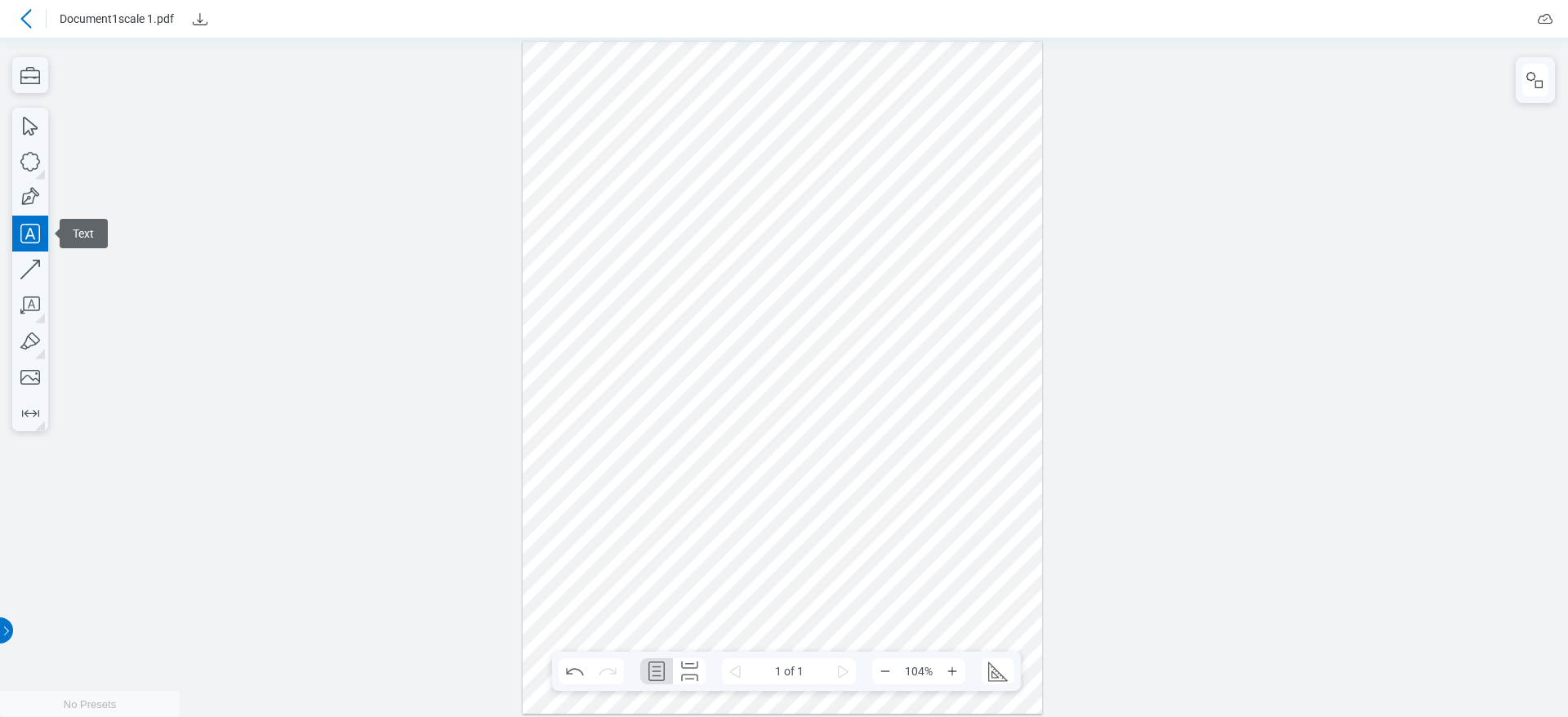 click at bounding box center (782, 377) 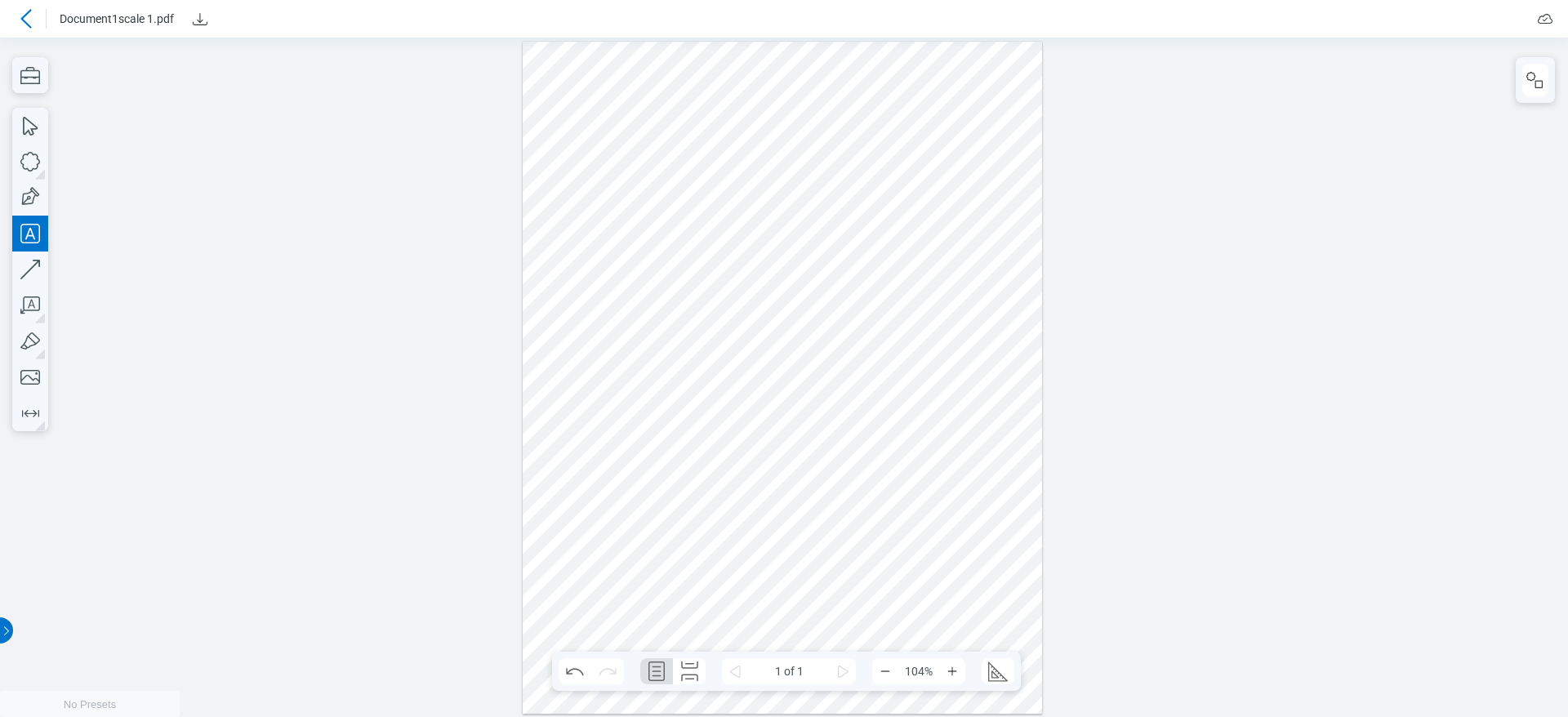 type 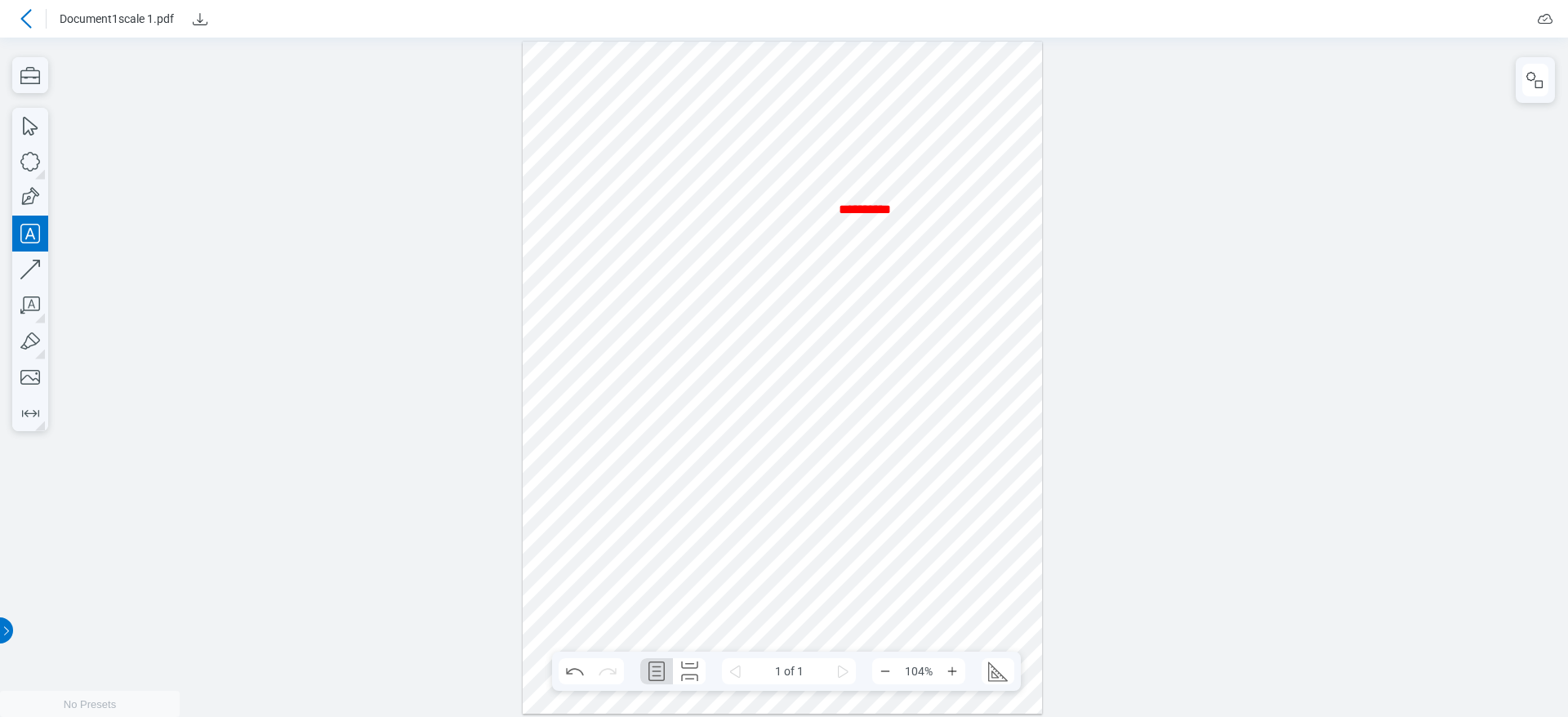 click at bounding box center (782, 377) 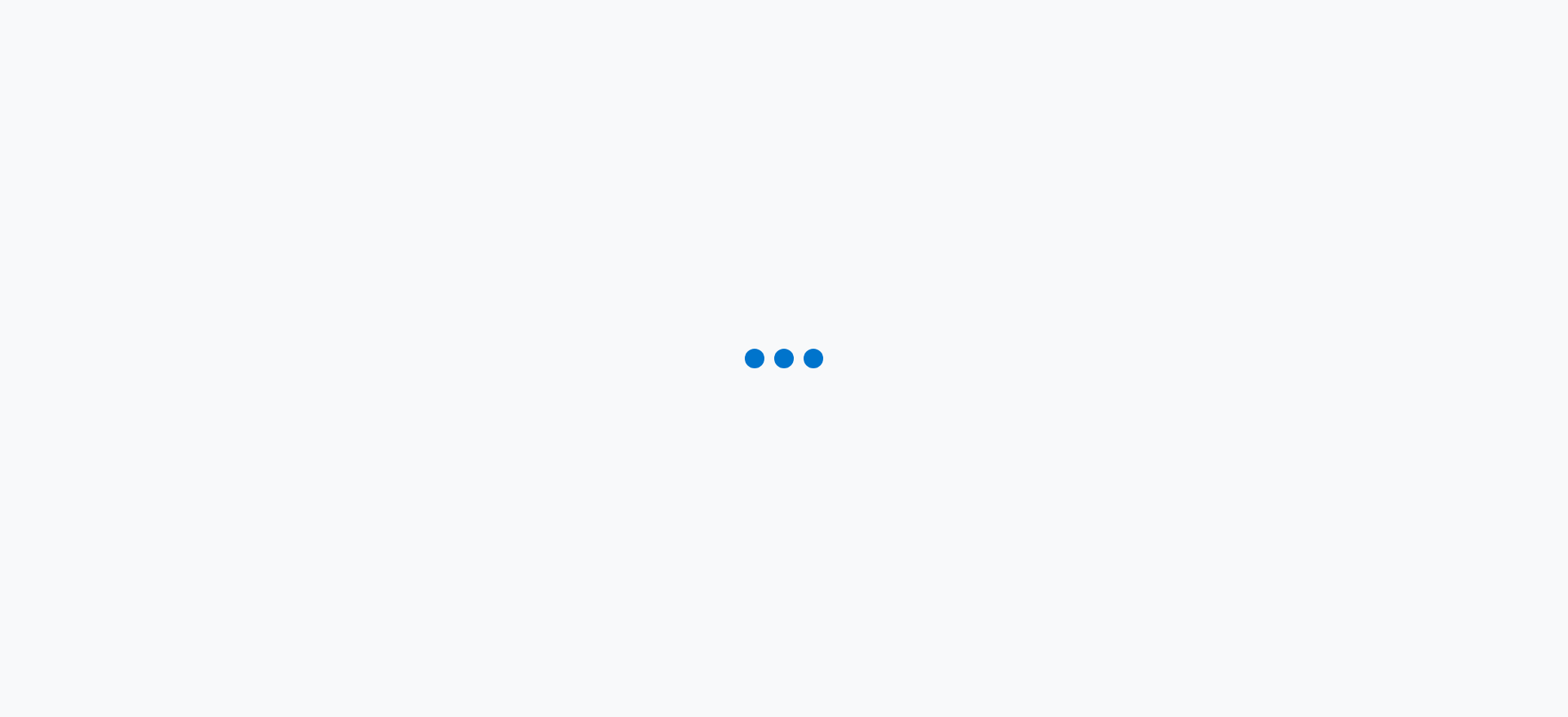 scroll, scrollTop: 0, scrollLeft: 0, axis: both 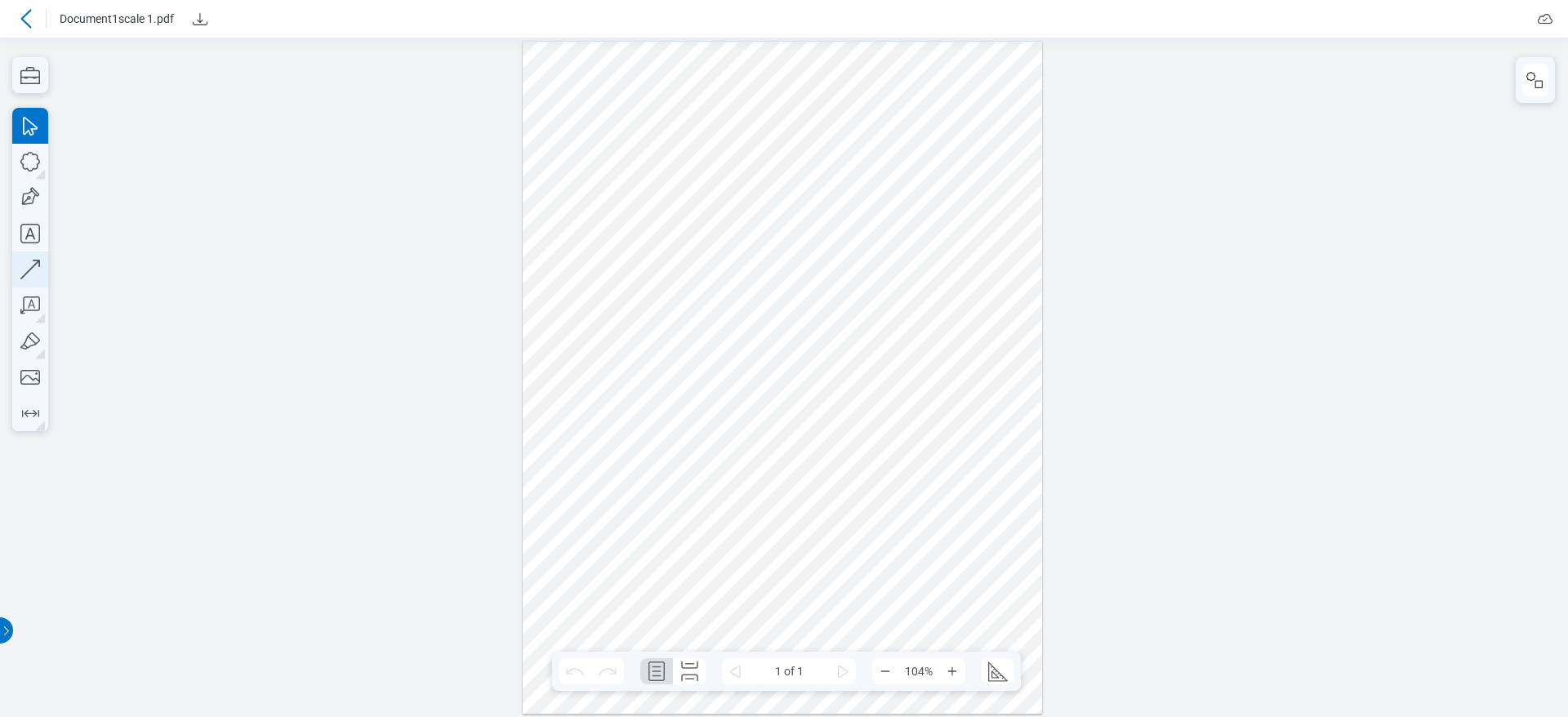 click 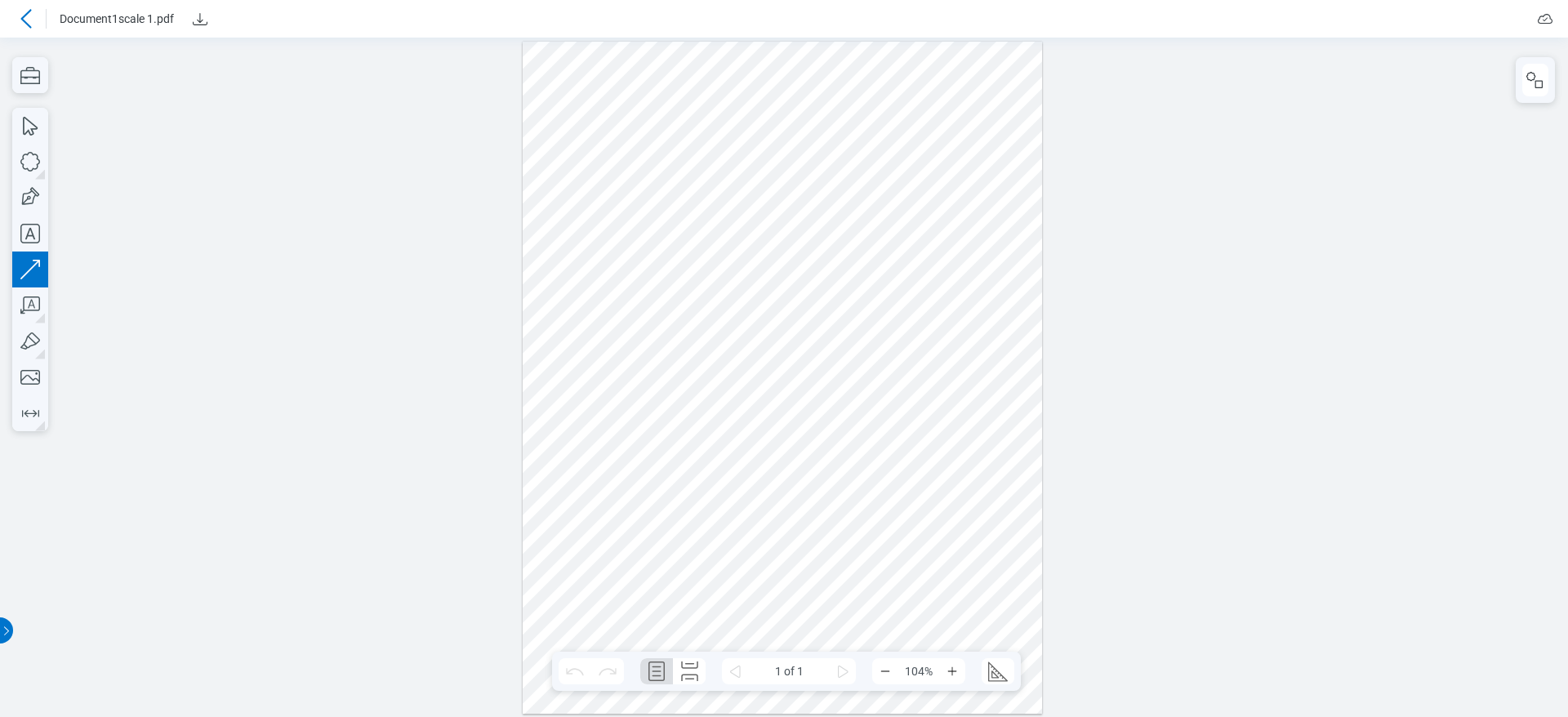 drag, startPoint x: 756, startPoint y: 495, endPoint x: 875, endPoint y: 485, distance: 119.41943 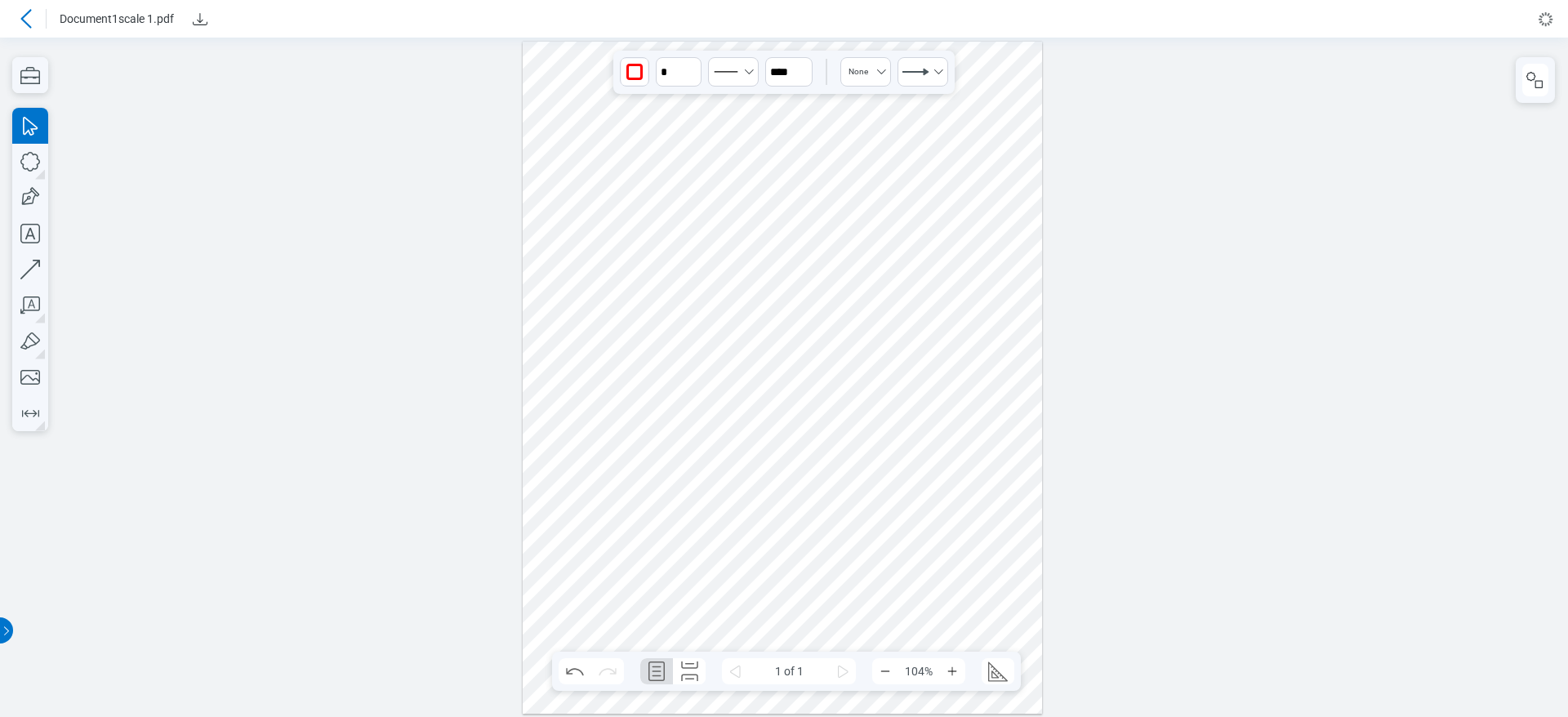 click at bounding box center (782, 377) 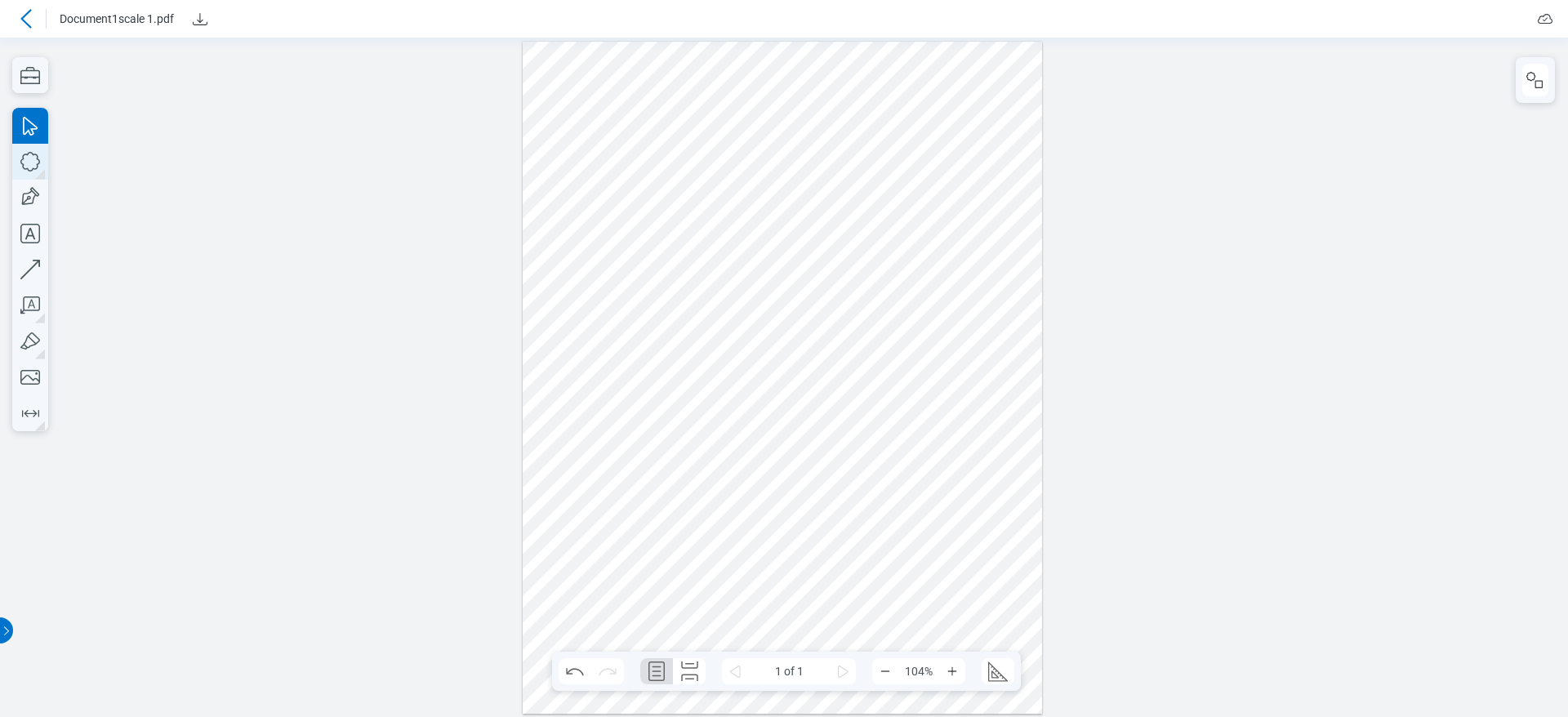 click 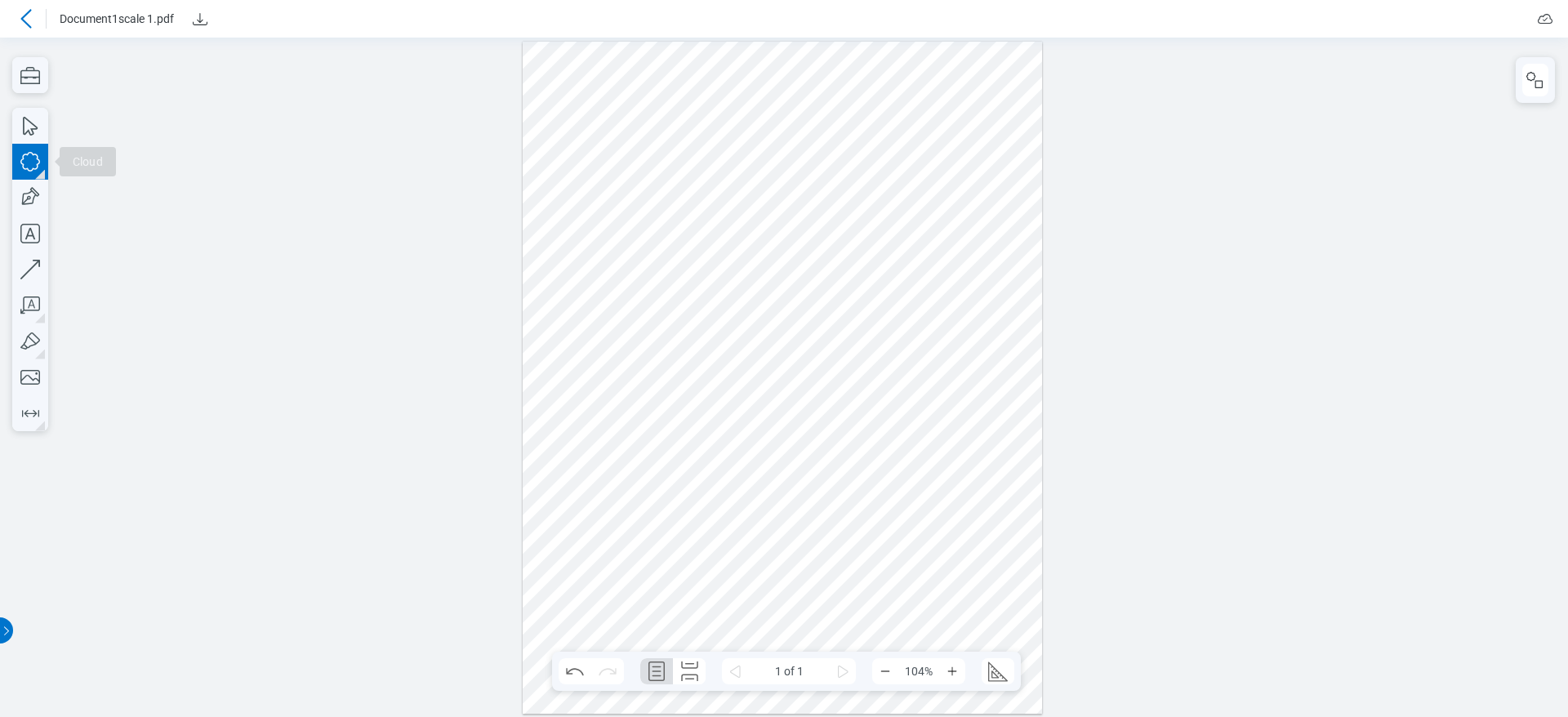 drag, startPoint x: 711, startPoint y: 356, endPoint x: 795, endPoint y: 416, distance: 103.2279 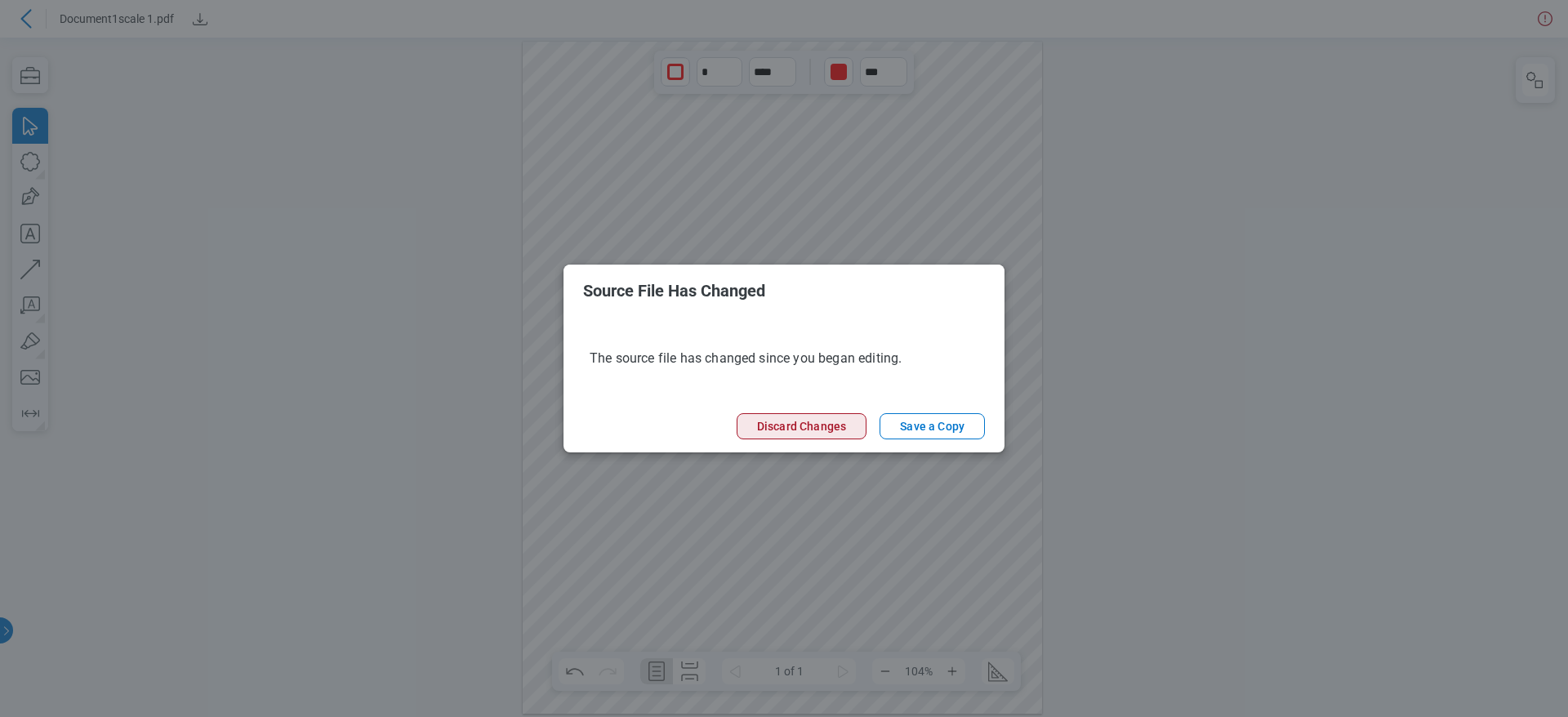 click on "Discard Changes" at bounding box center (801, 426) 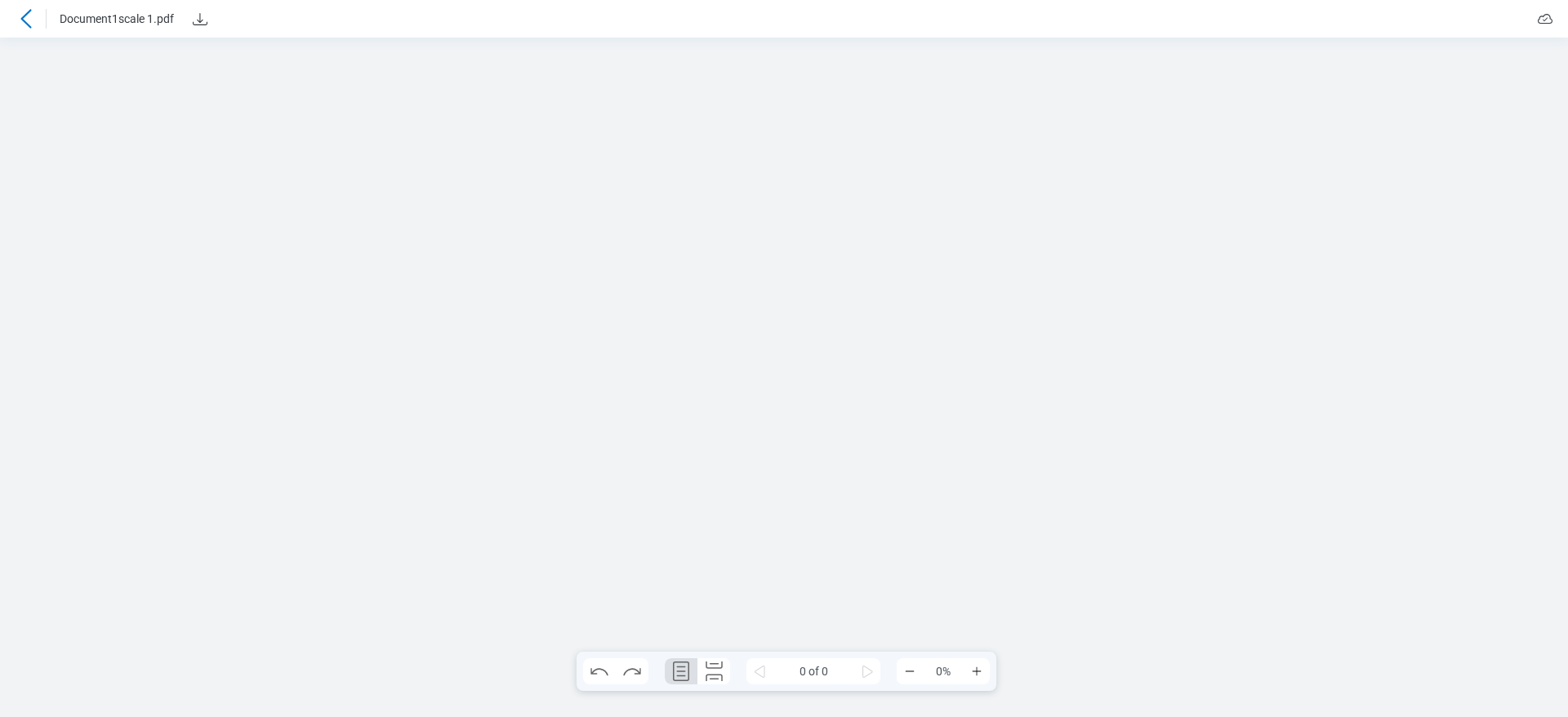 scroll, scrollTop: 0, scrollLeft: 0, axis: both 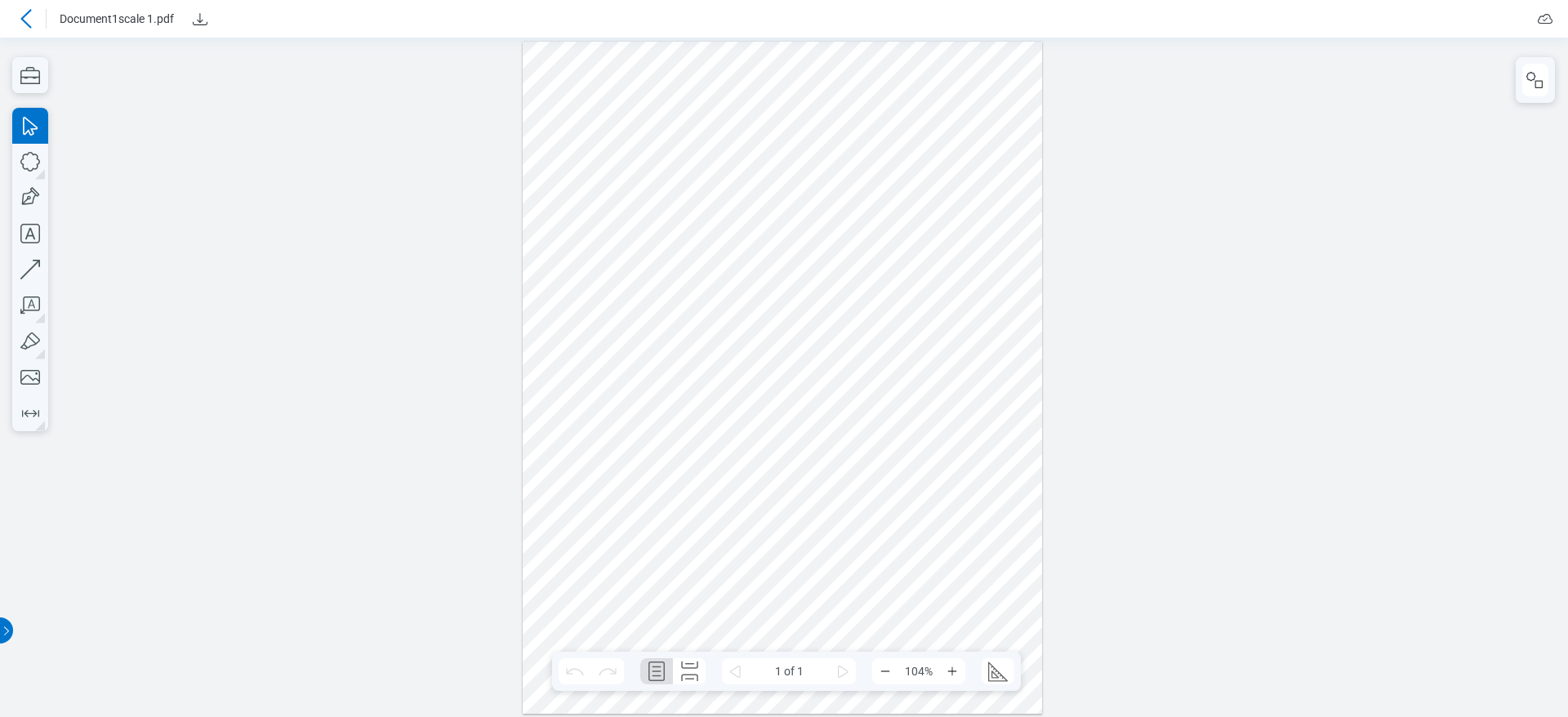 click 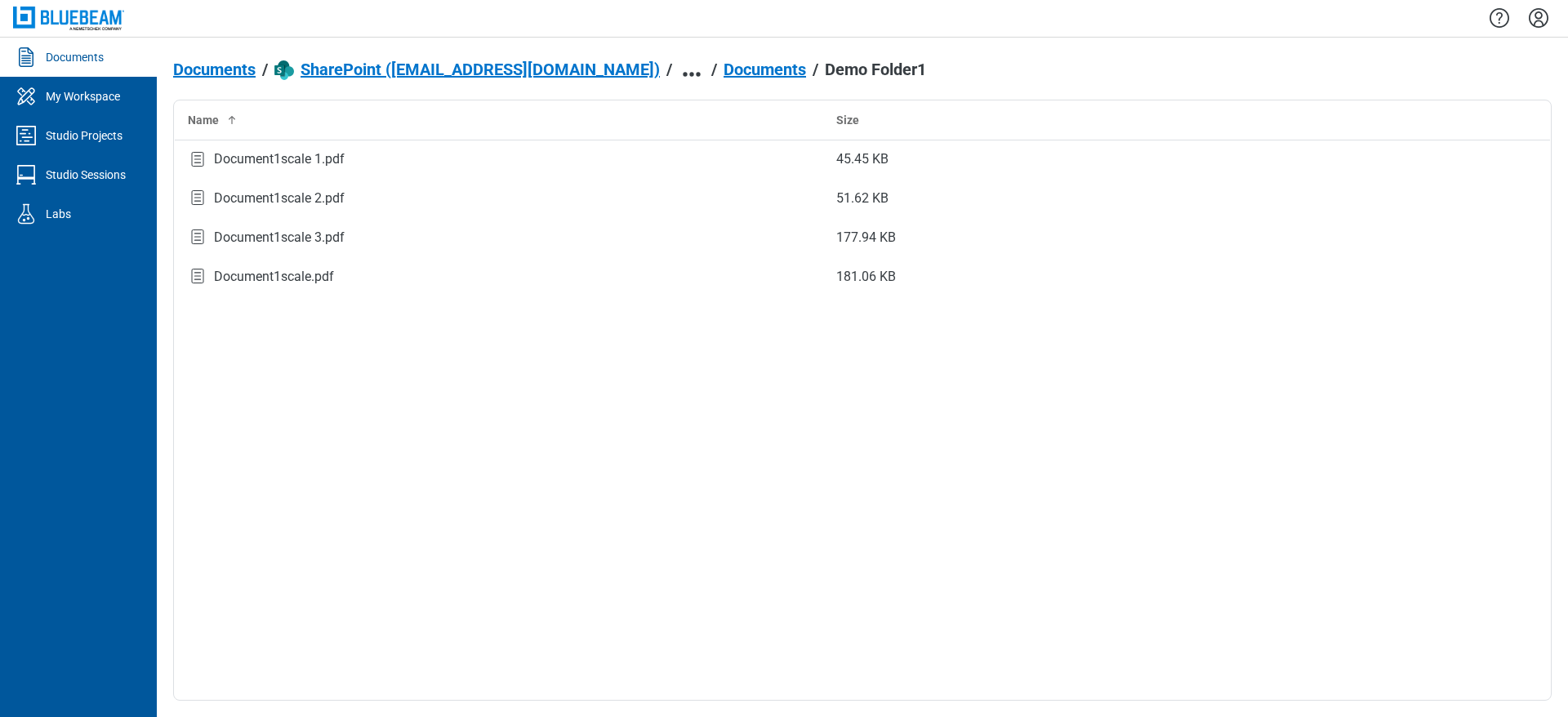 click on "Documents" at bounding box center (214, 69) 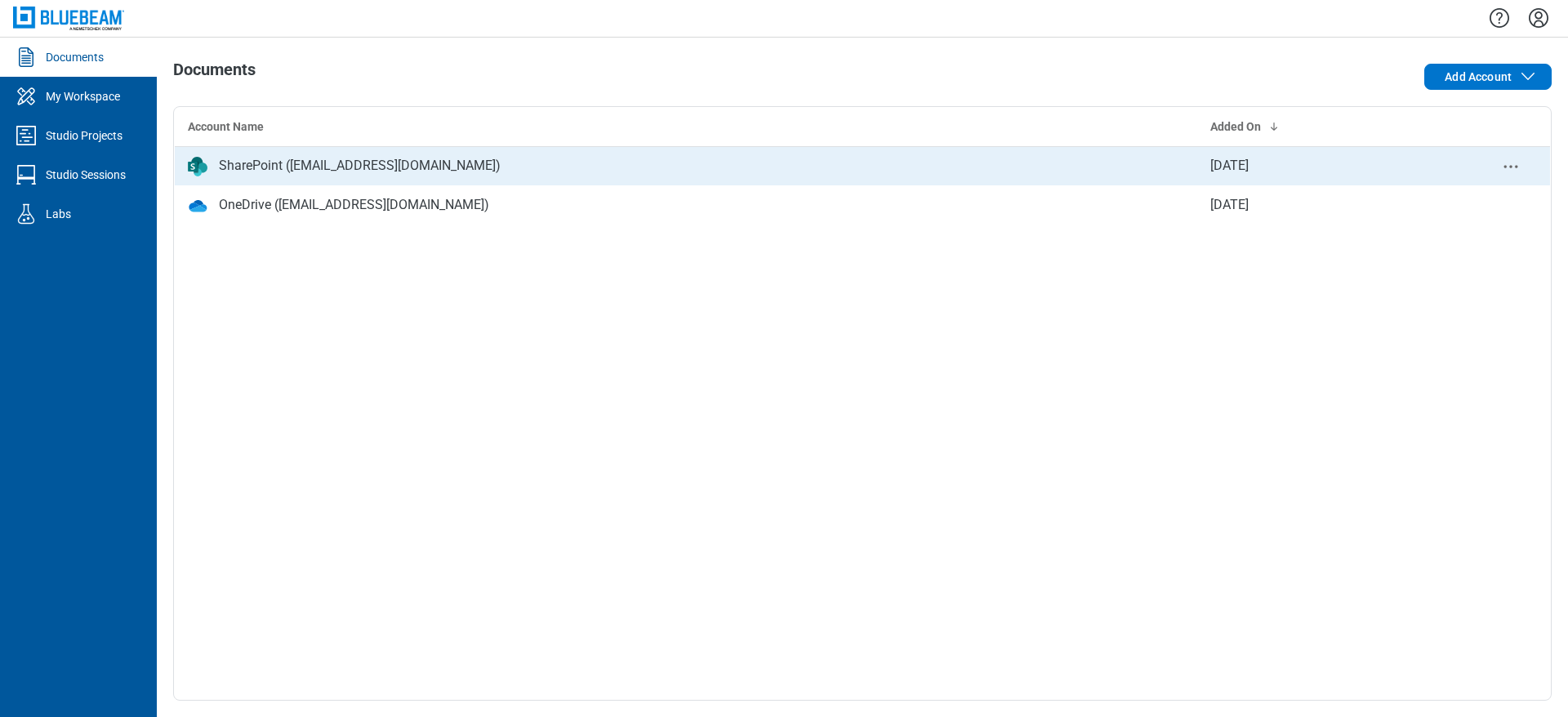drag, startPoint x: 523, startPoint y: 159, endPoint x: 293, endPoint y: 166, distance: 230.1065 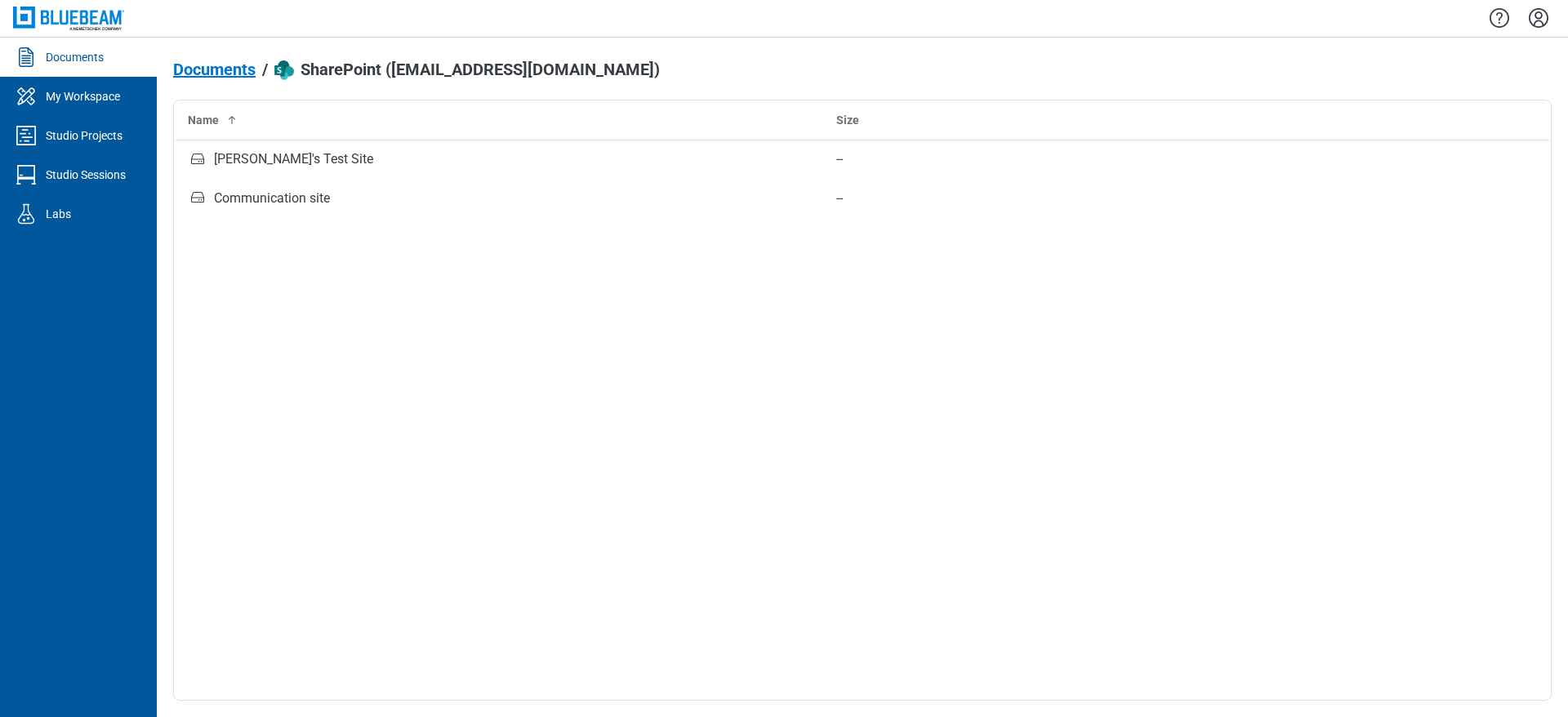 drag, startPoint x: 693, startPoint y: 65, endPoint x: 388, endPoint y: 63, distance: 305.00656 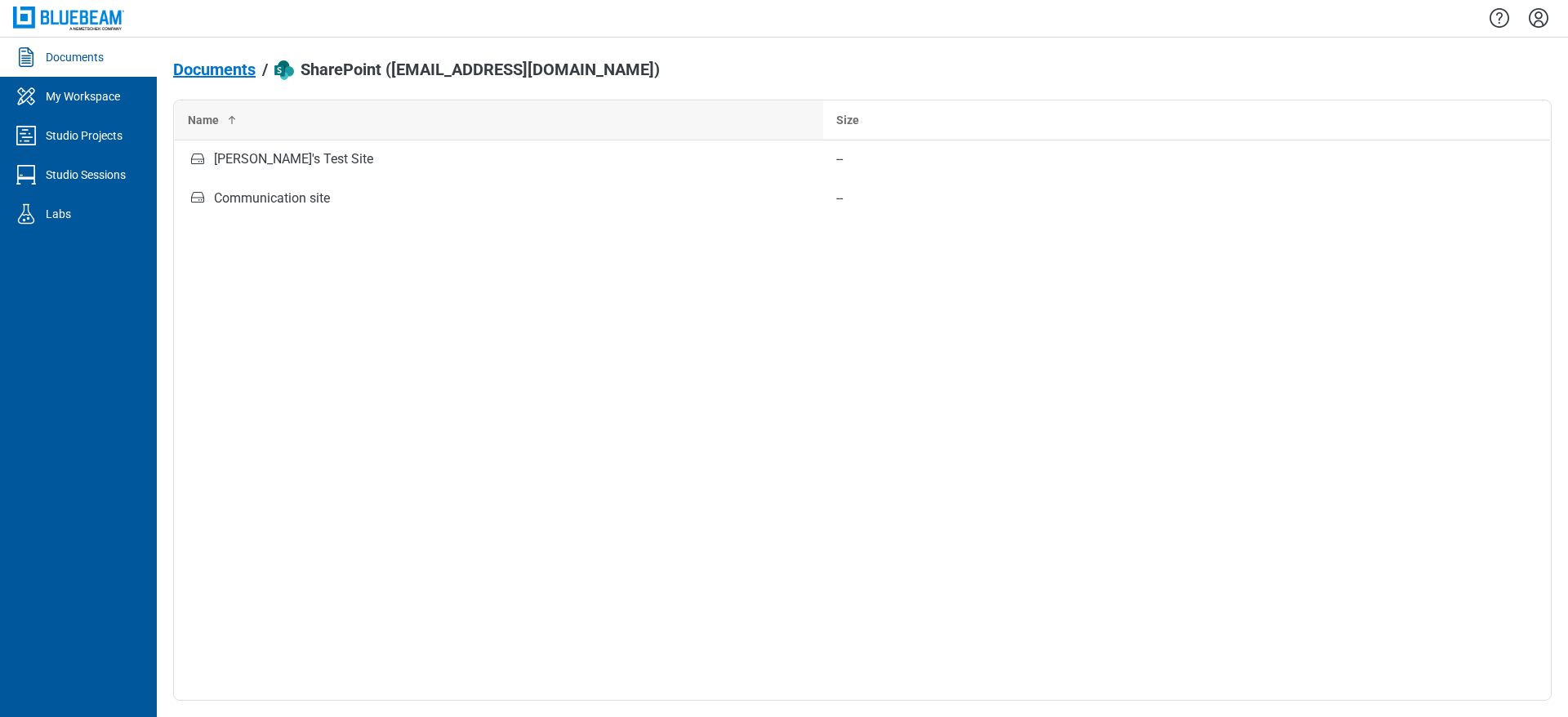 copy on "(bjadav@bluebeamdev.onmicrosoft.com)" 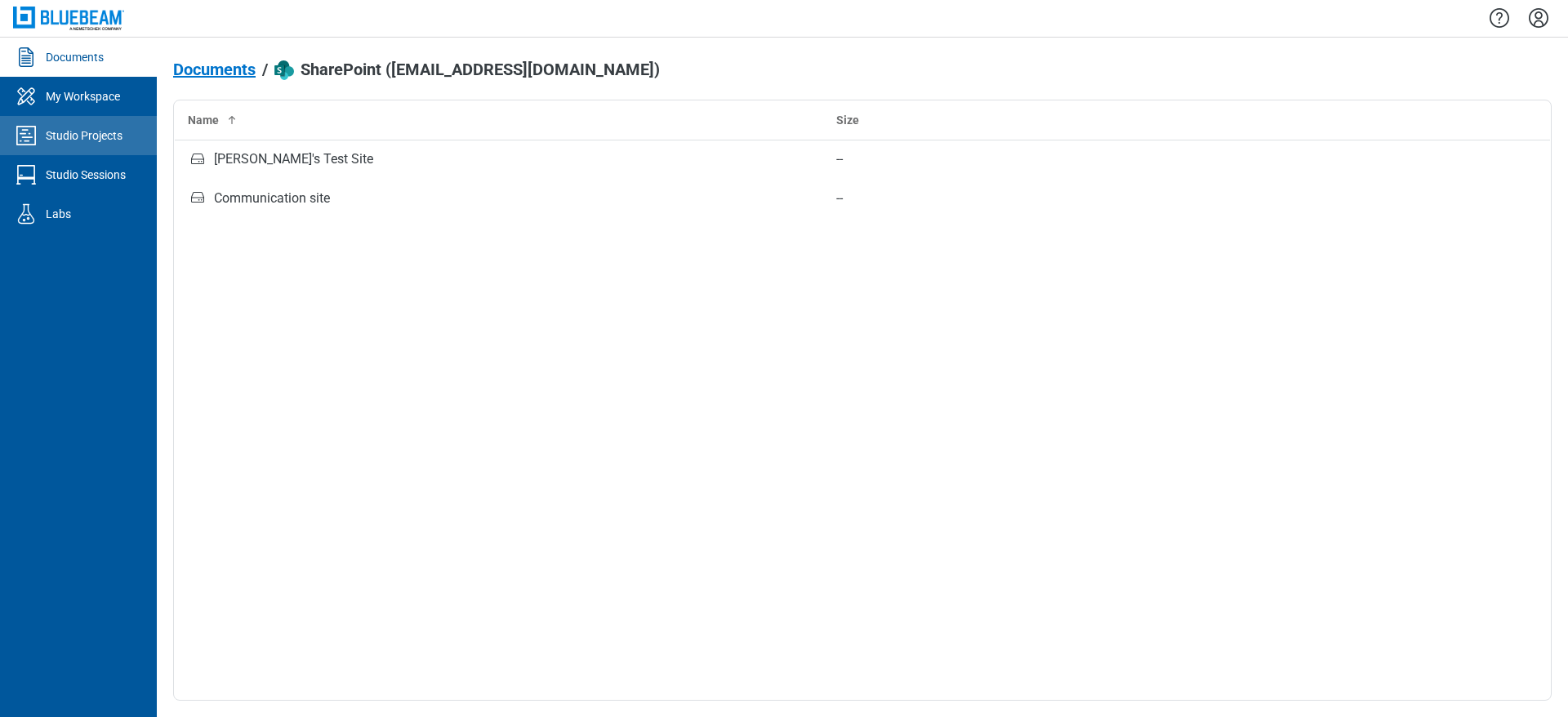 click on "Studio Projects" at bounding box center [84, 136] 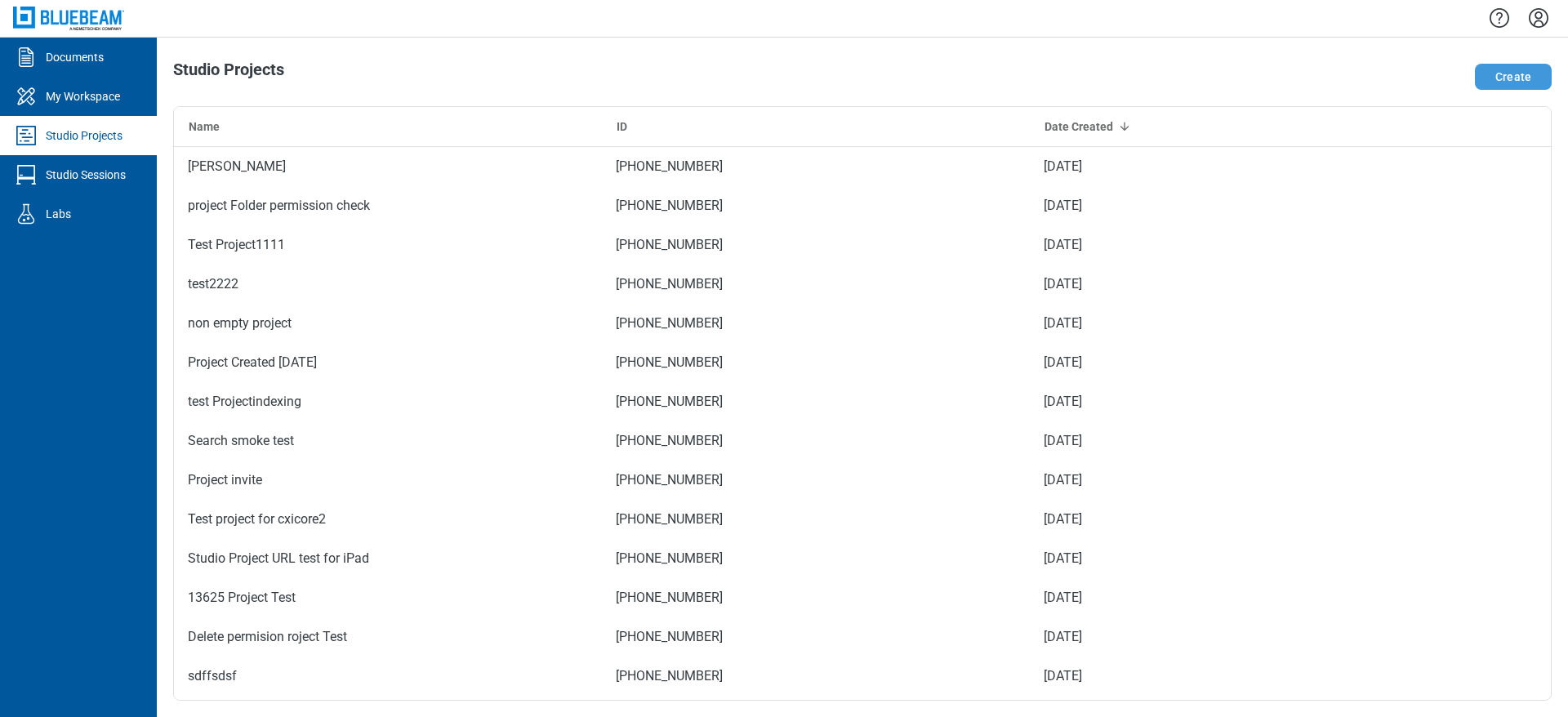 click on "Create" at bounding box center [1513, 77] 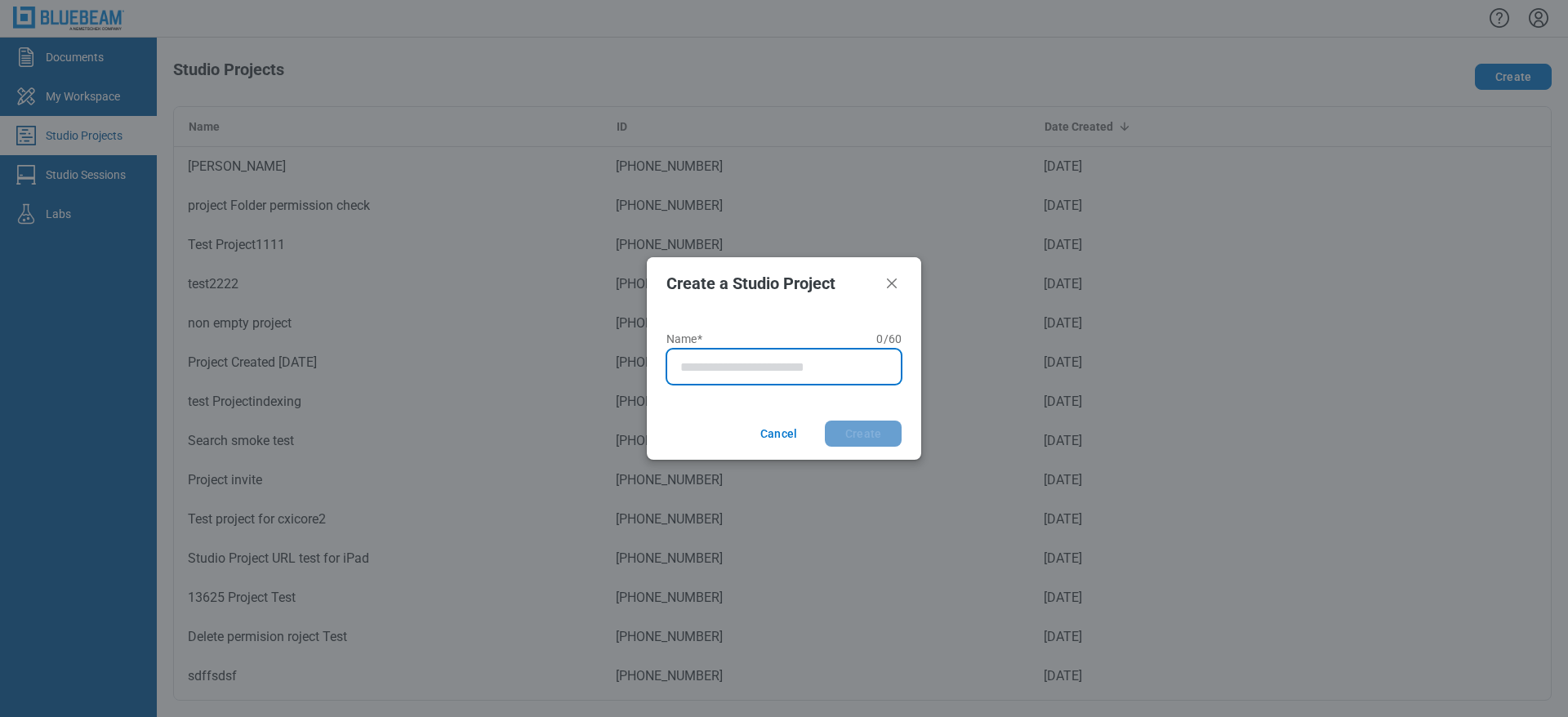 click on "Name* 0  of  60  characters 0 / 60" at bounding box center (787, 367) 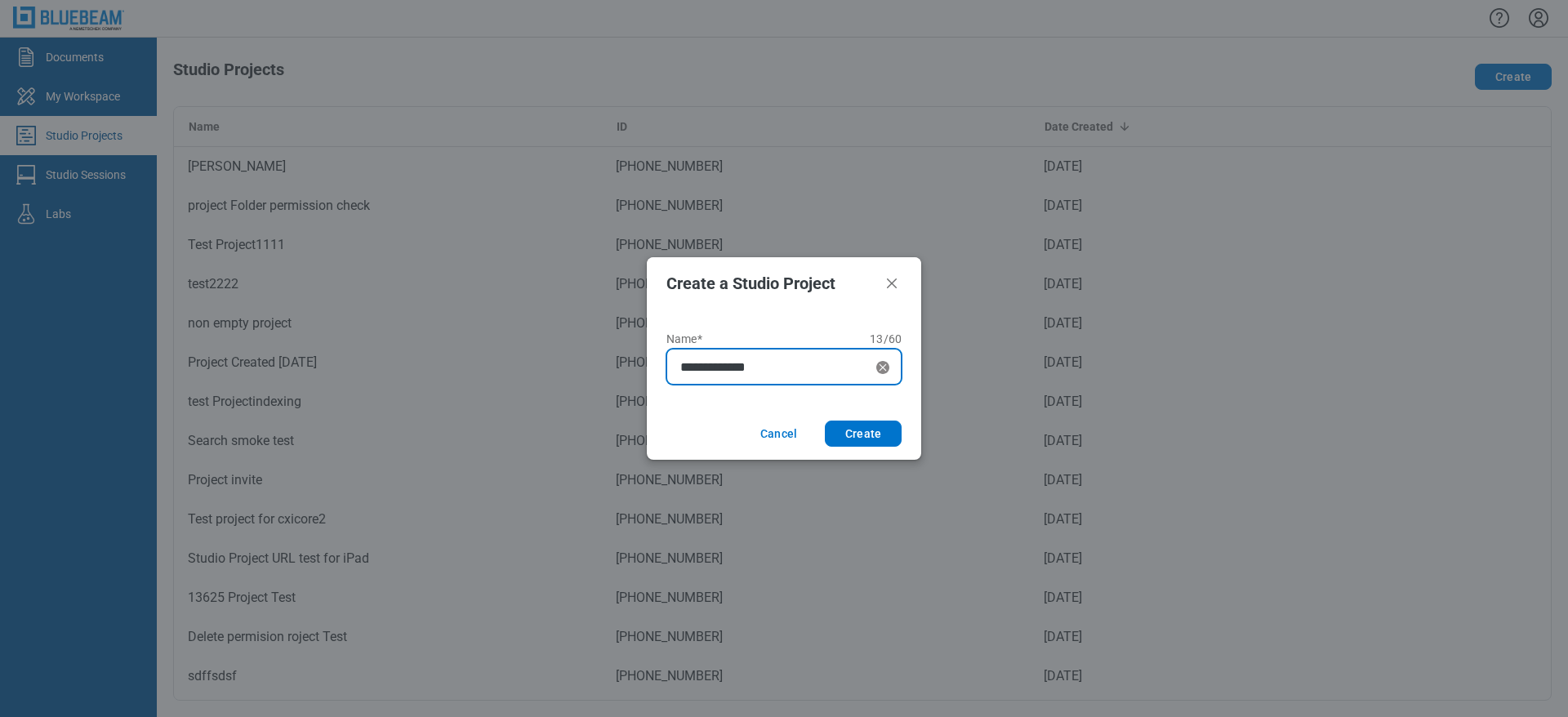 click on "Create" at bounding box center [863, 434] 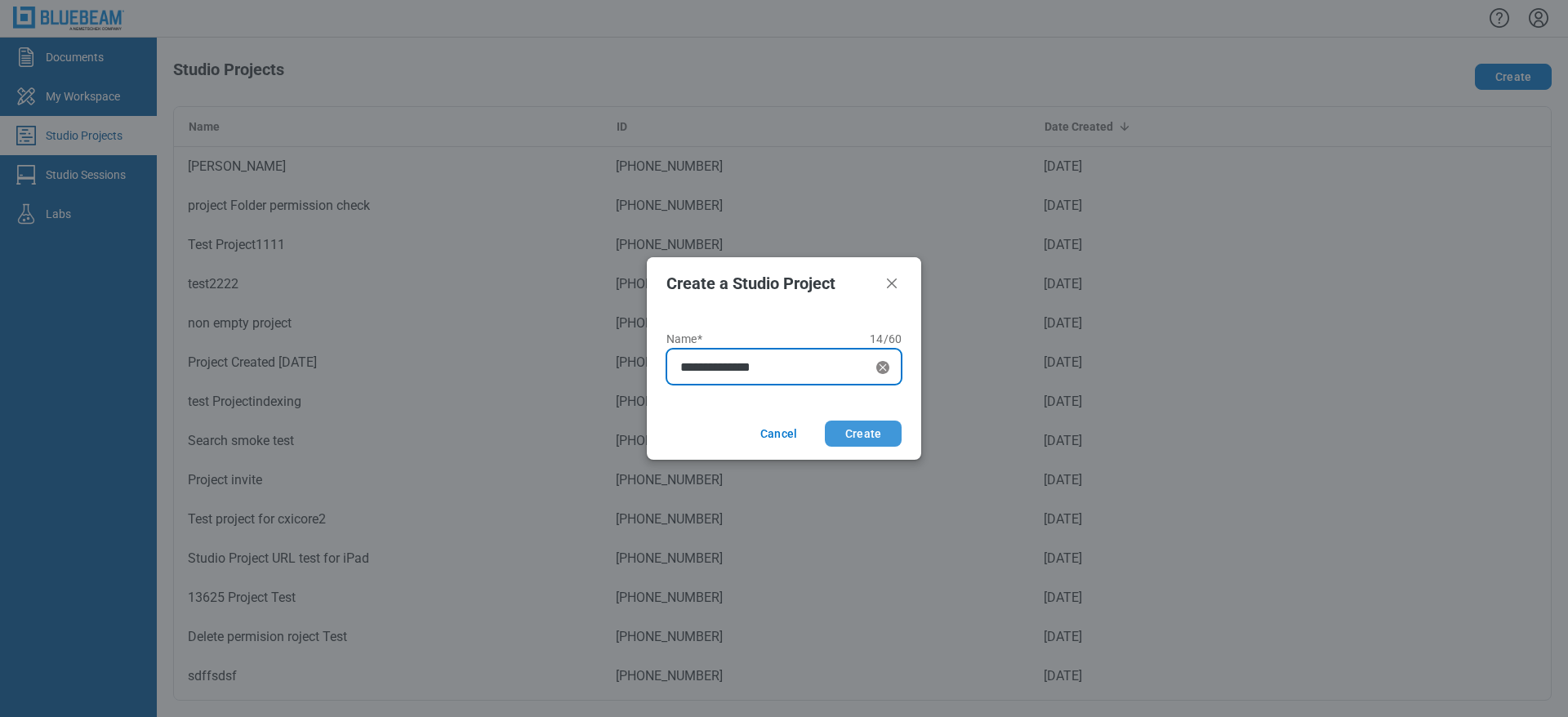 type on "**********" 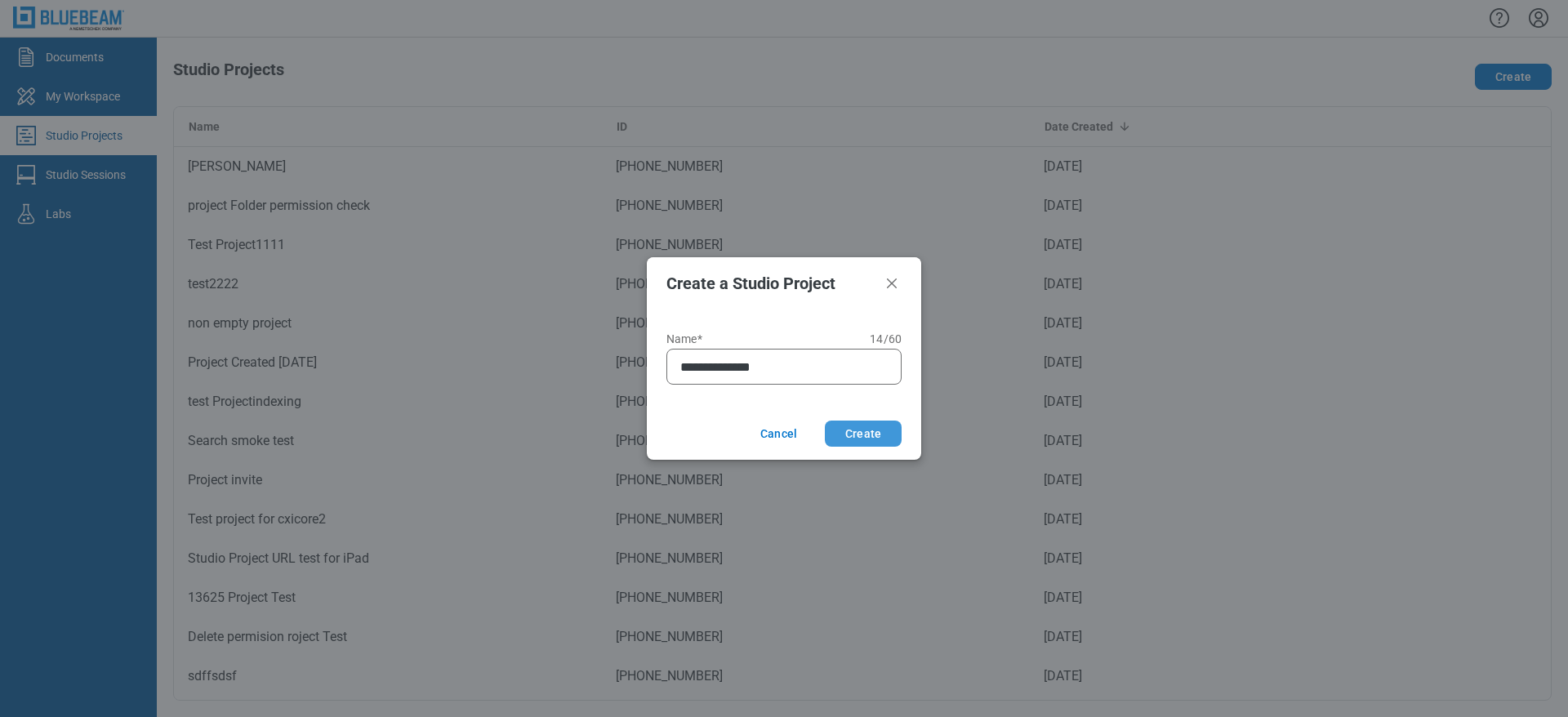 click on "Create" at bounding box center [863, 434] 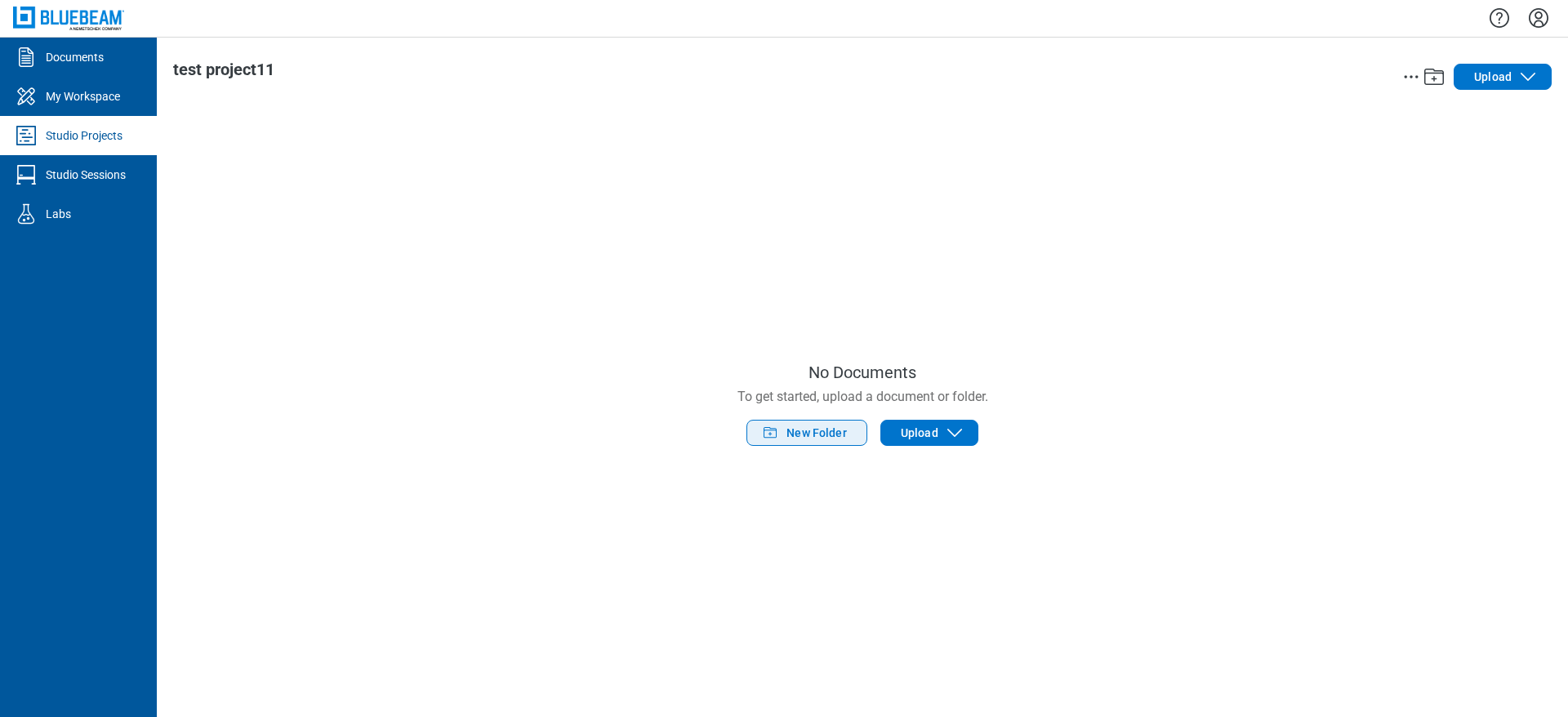 click on "New Folder" at bounding box center (817, 433) 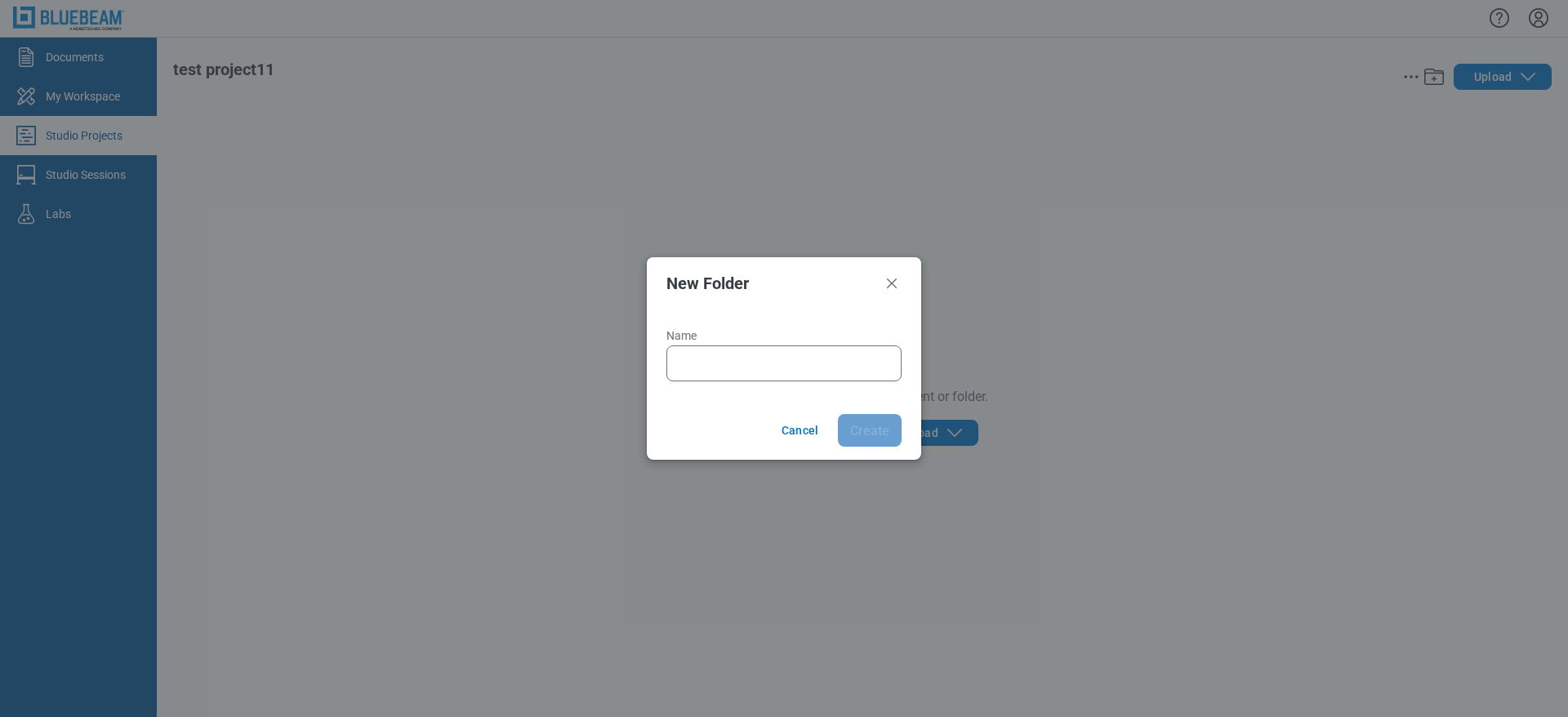 type 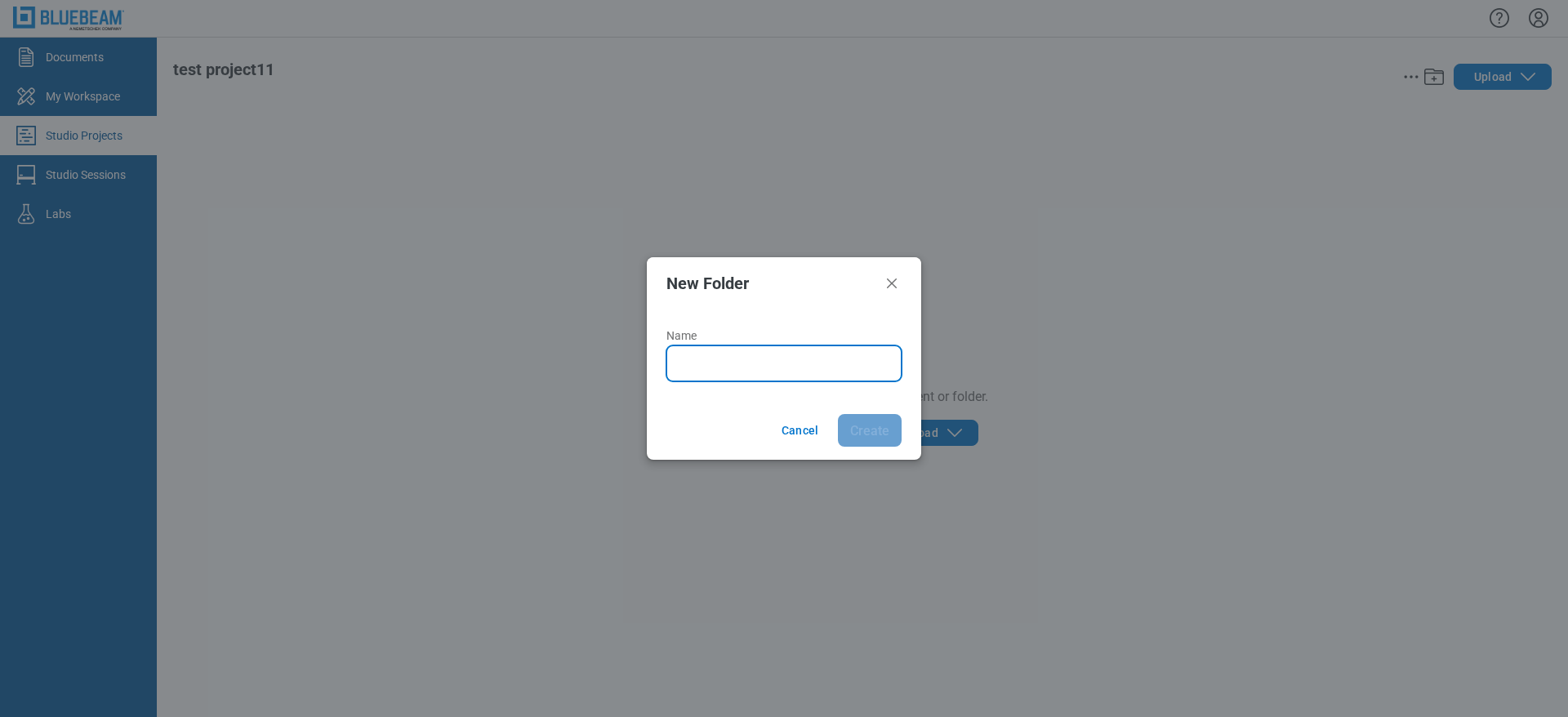click on "Name" at bounding box center [787, 363] 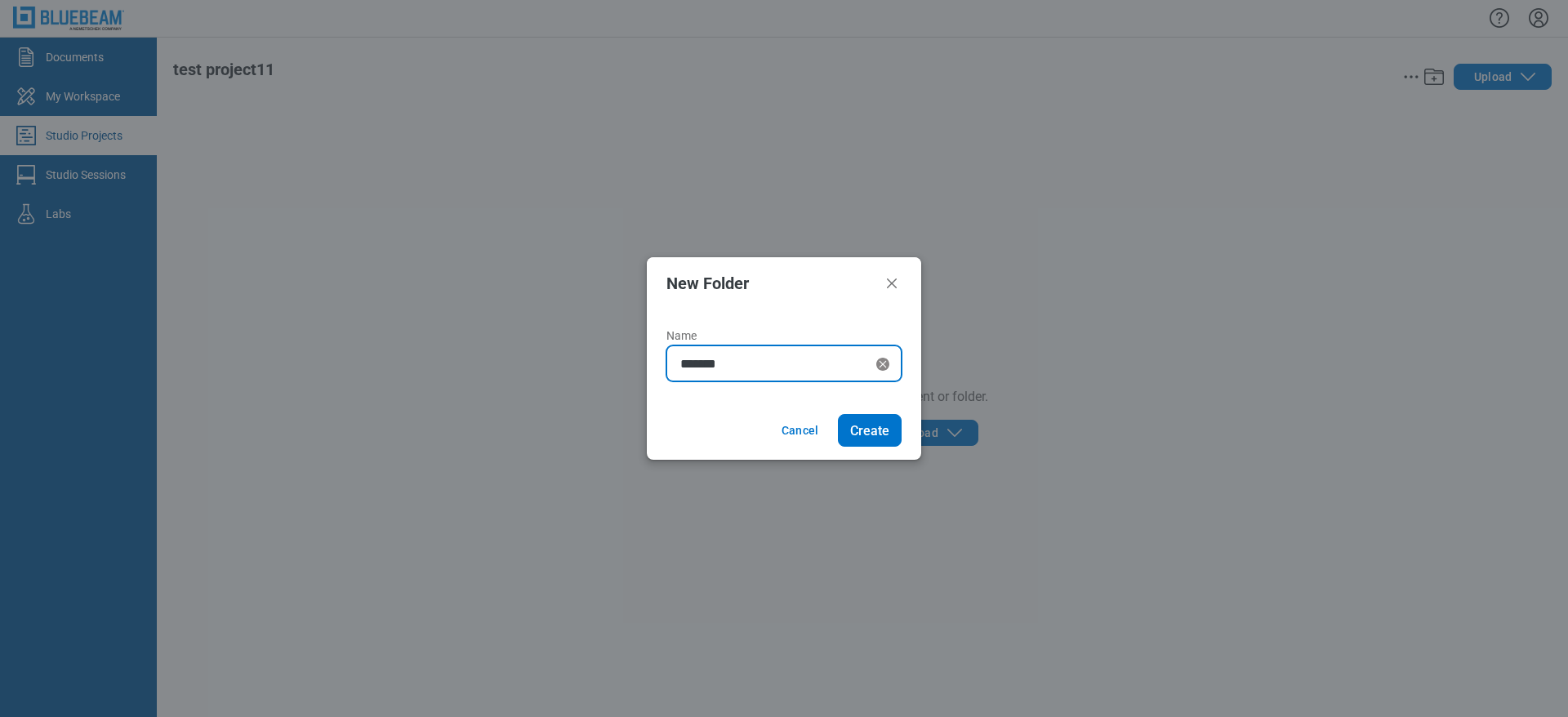 type on "*******" 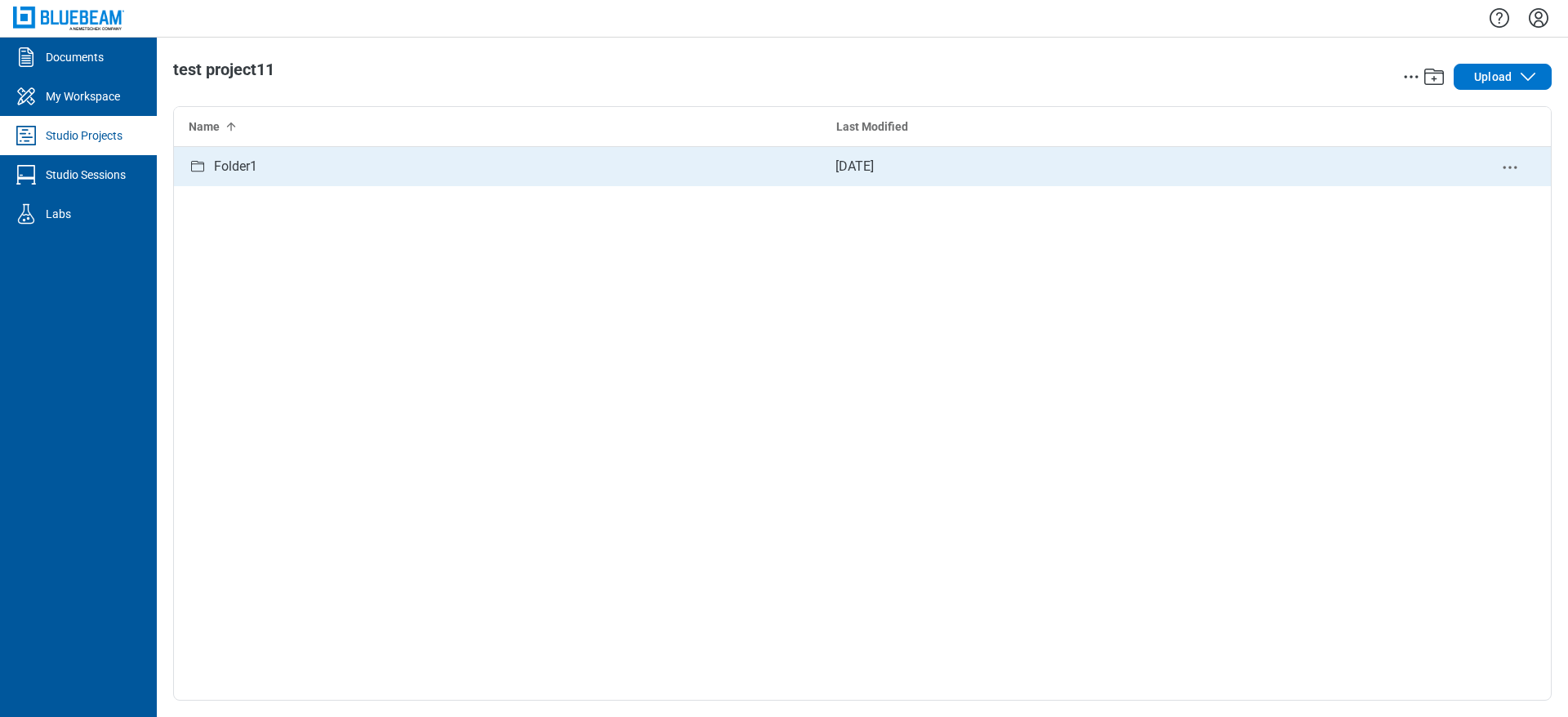click on "Folder1" at bounding box center (235, 167) 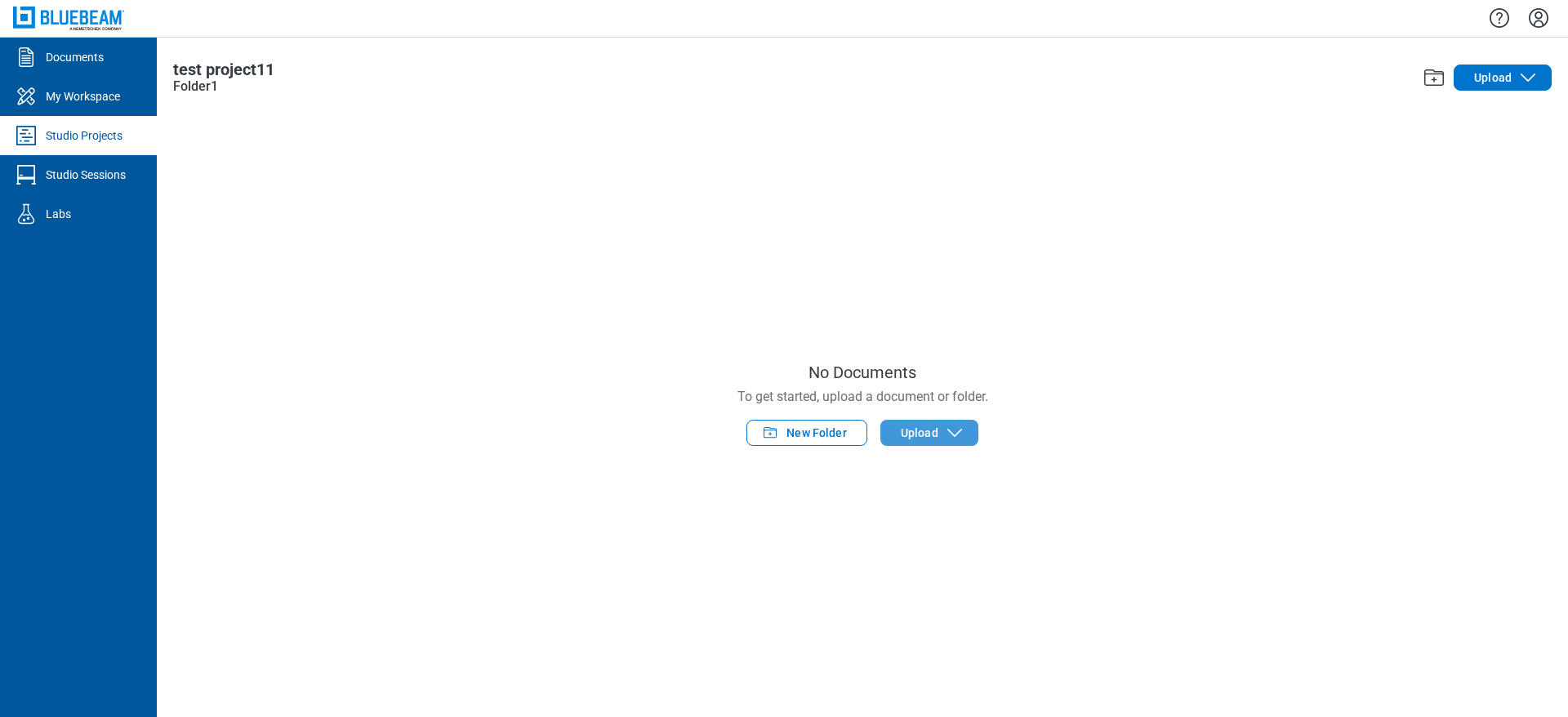 click on "Upload" at bounding box center (920, 433) 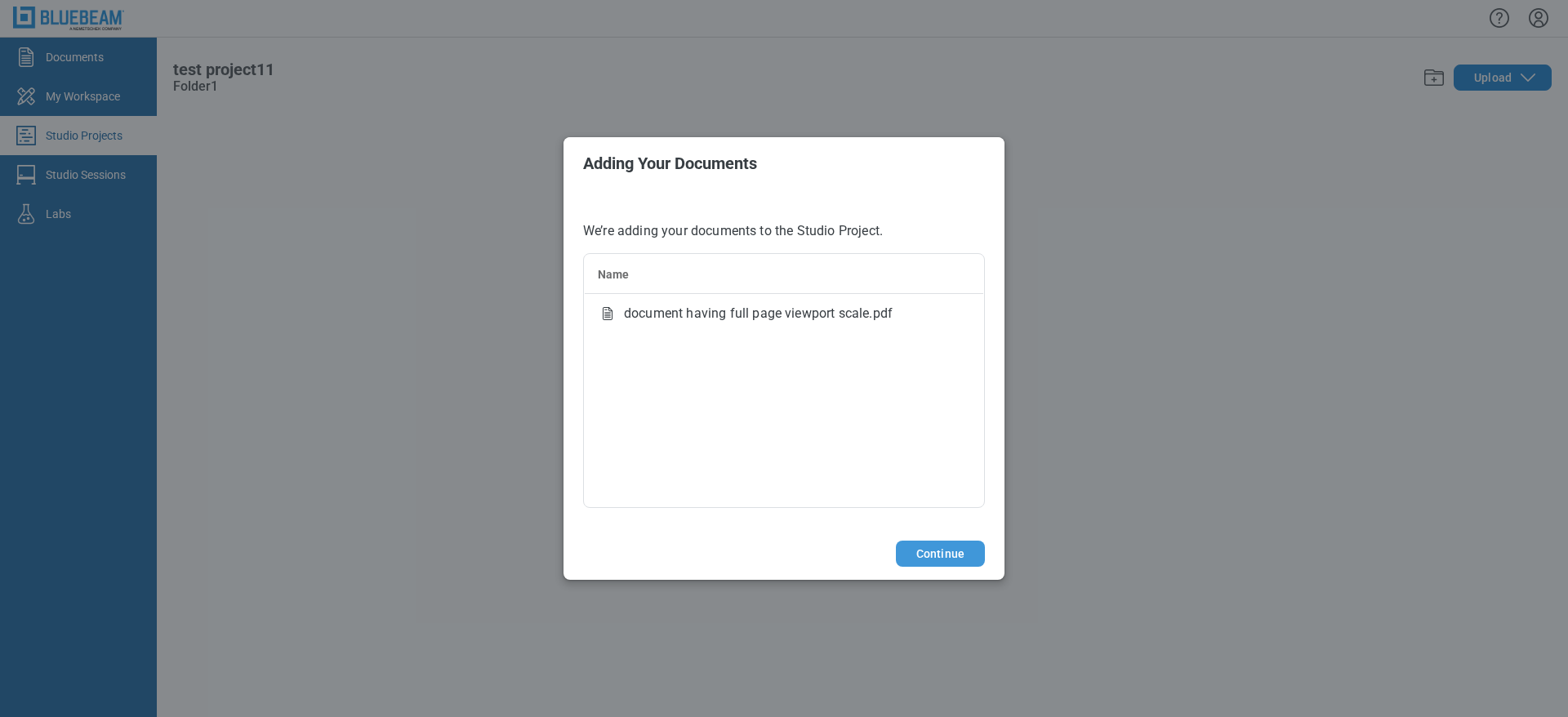 click on "Continue" at bounding box center [940, 554] 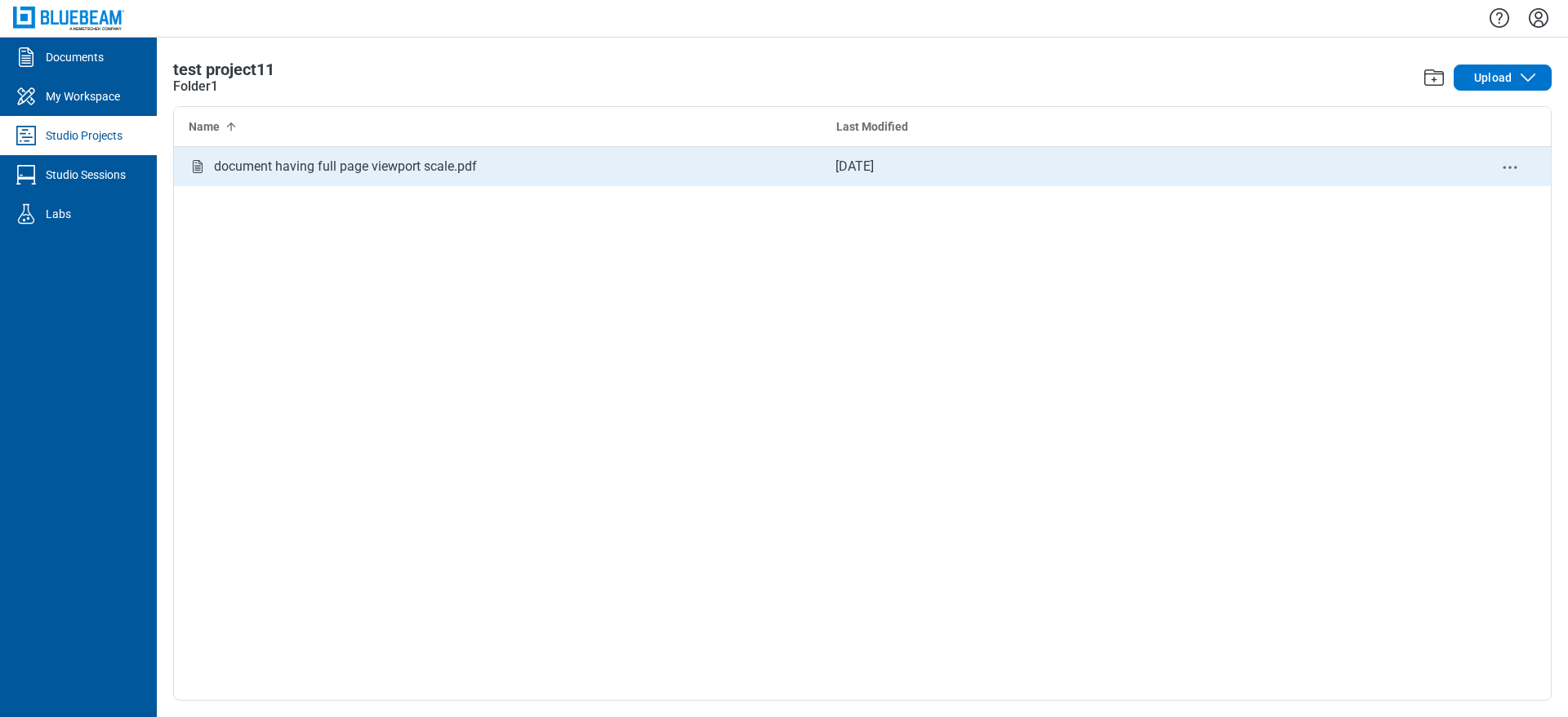 click on "document having full page viewport scale.pdf" at bounding box center [345, 167] 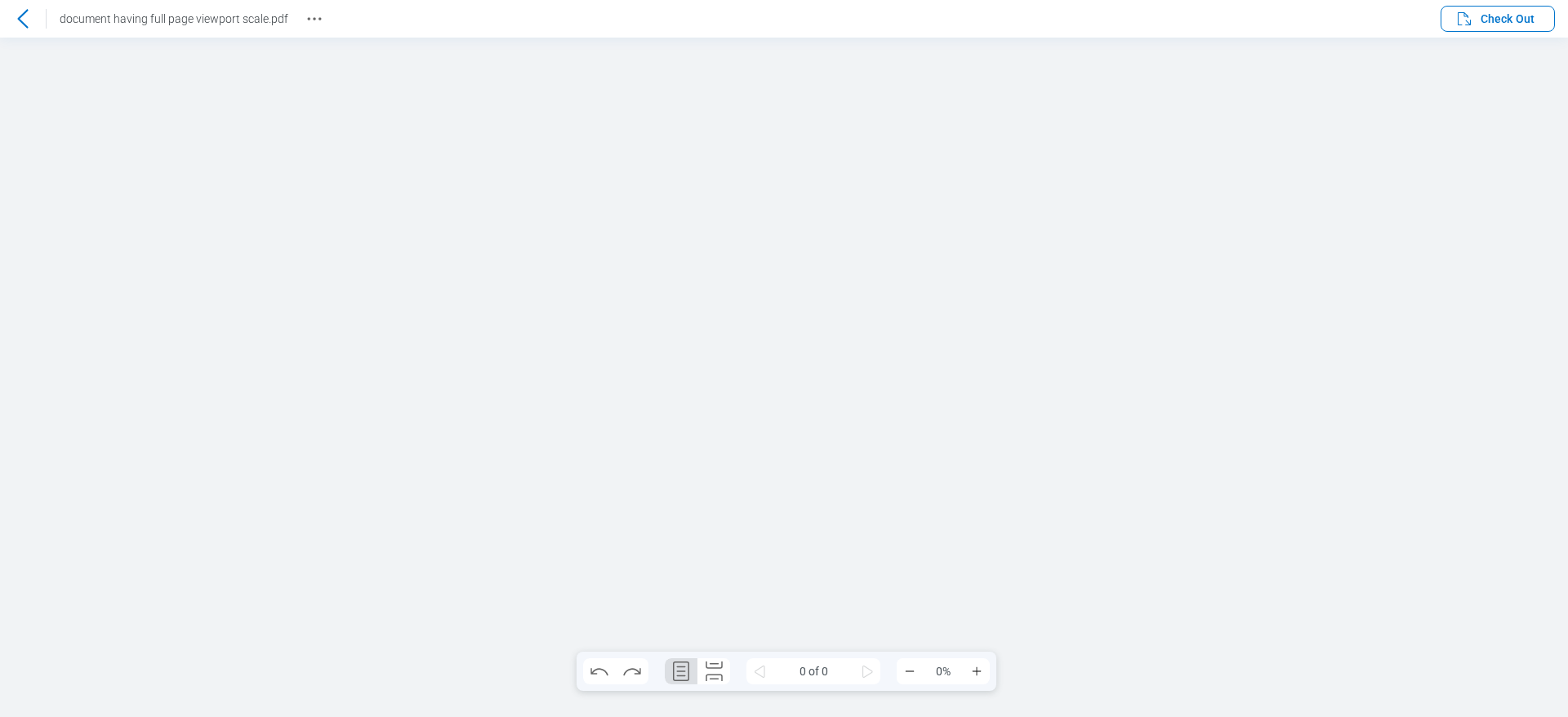scroll, scrollTop: 0, scrollLeft: 0, axis: both 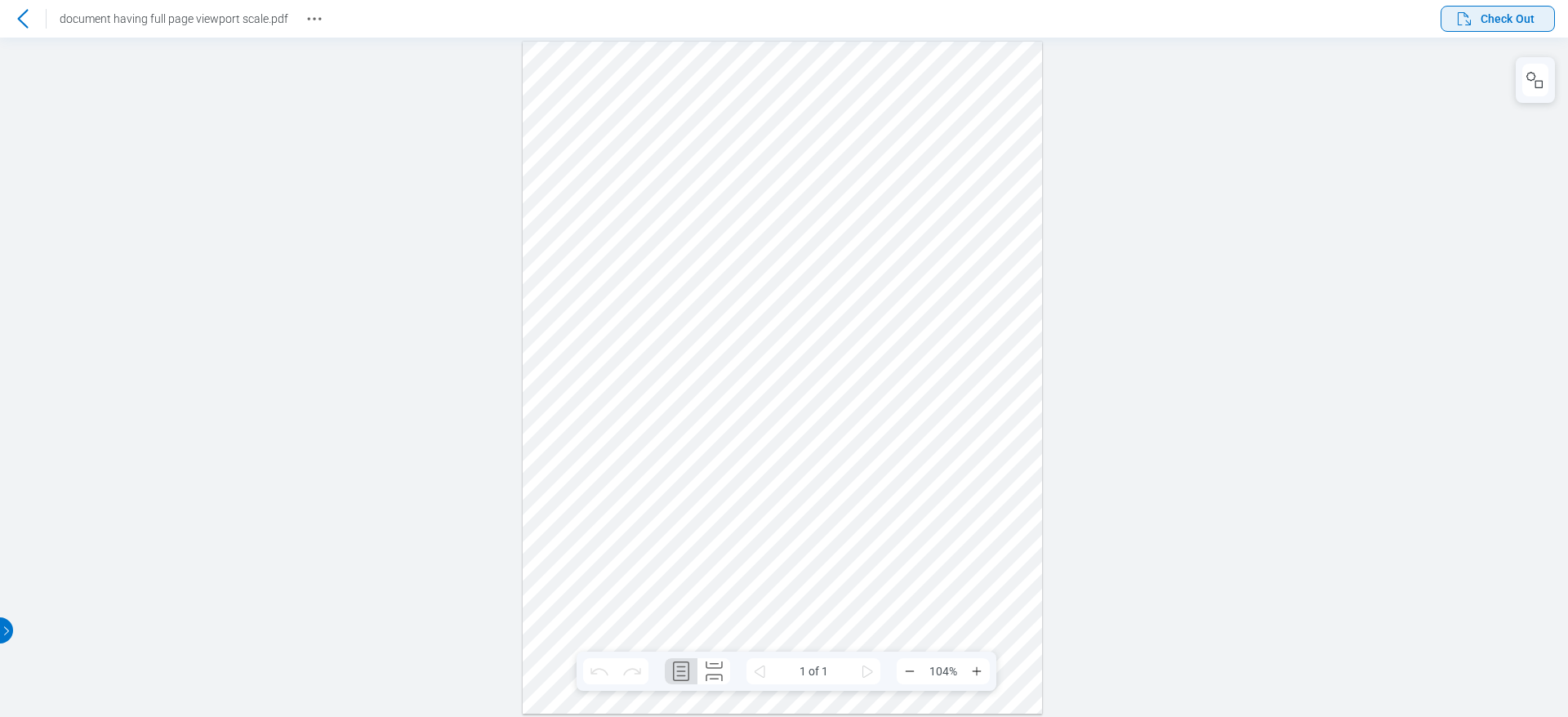 click on "Check Out" at bounding box center (1508, 19) 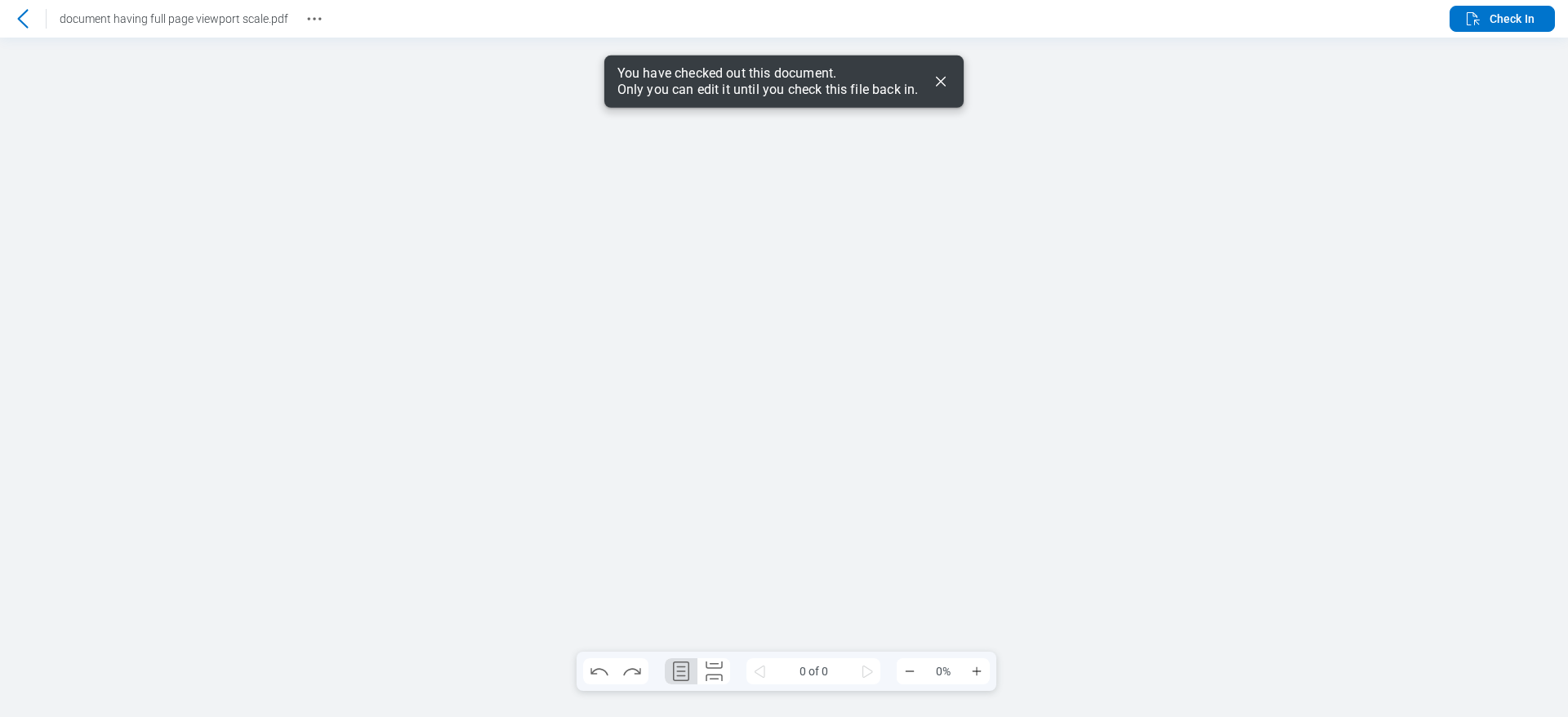 scroll, scrollTop: 0, scrollLeft: 0, axis: both 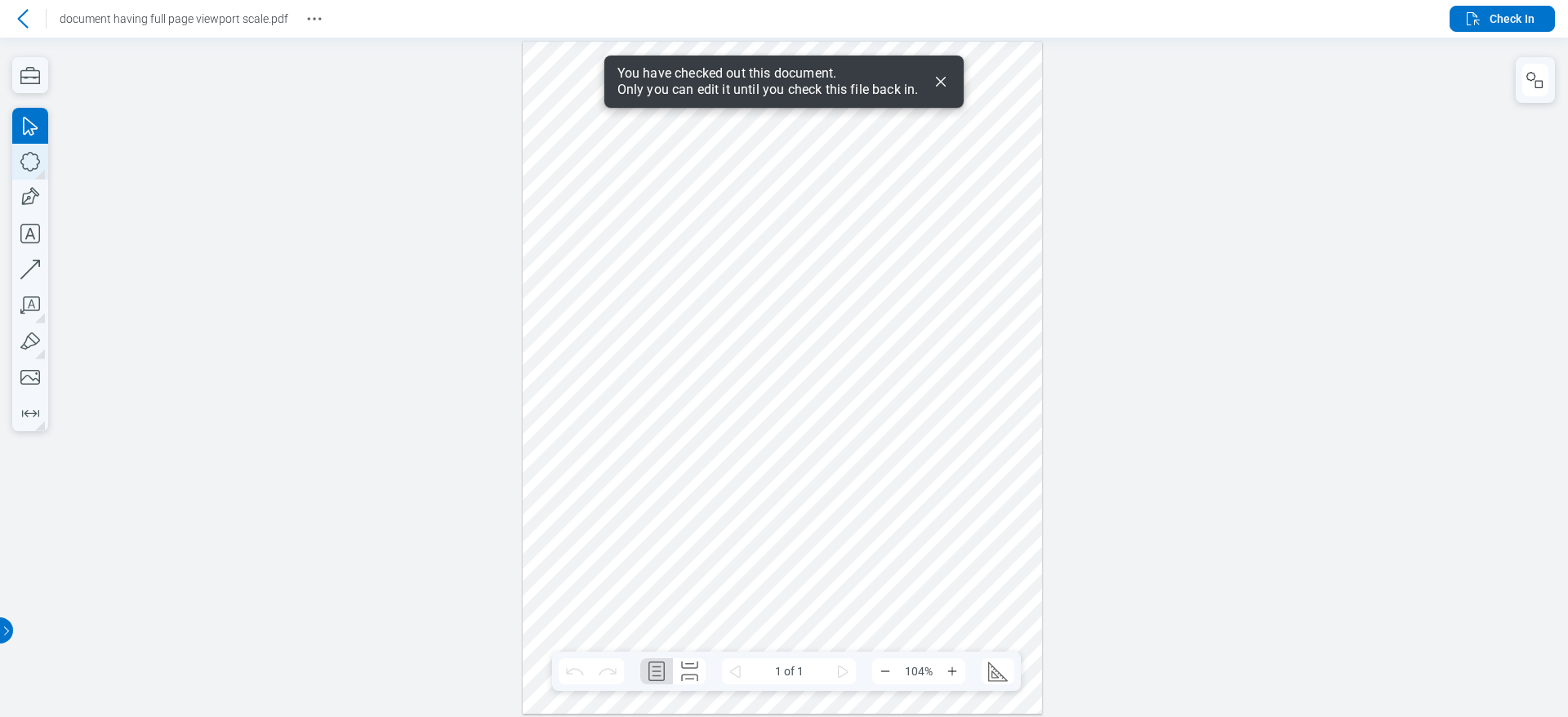 click 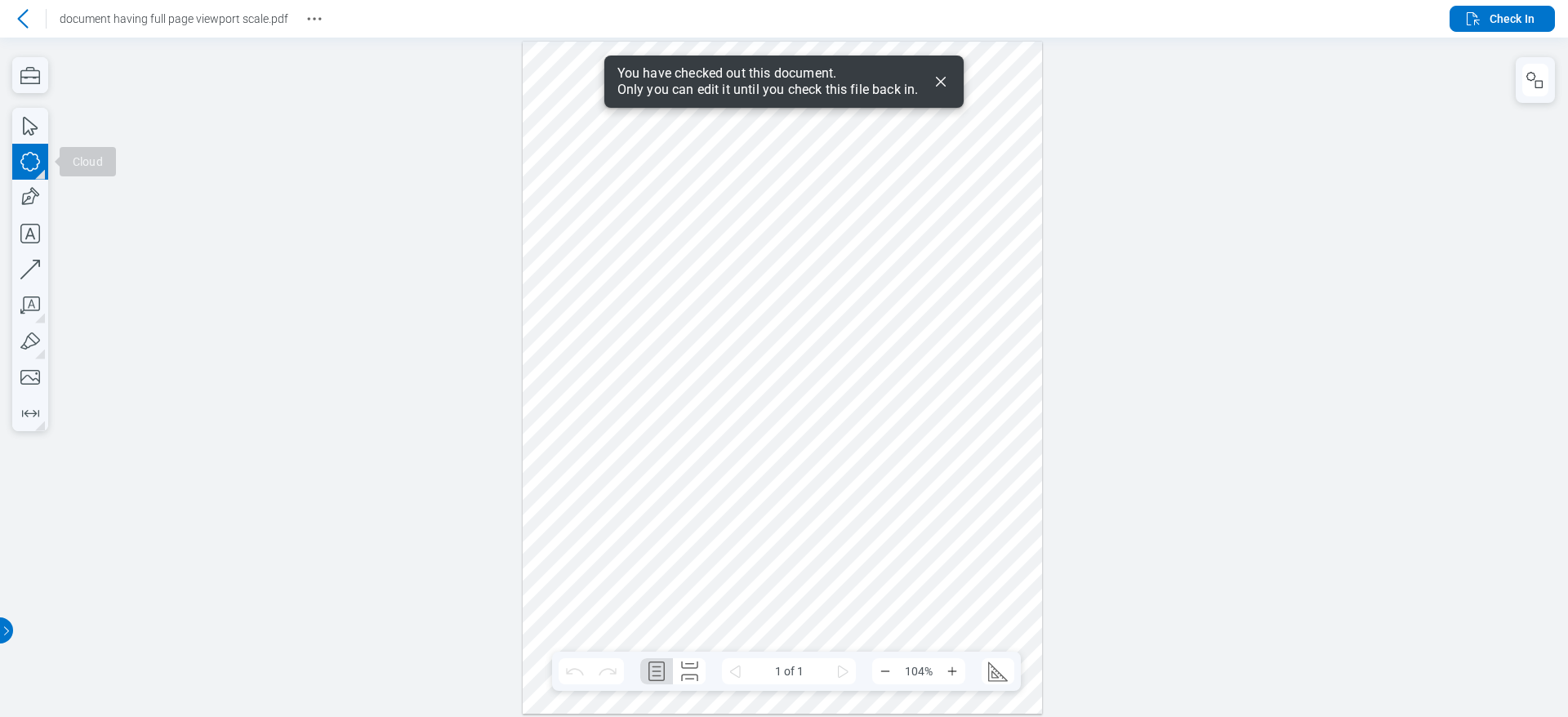drag, startPoint x: 937, startPoint y: 210, endPoint x: 950, endPoint y: 317, distance: 107.78683 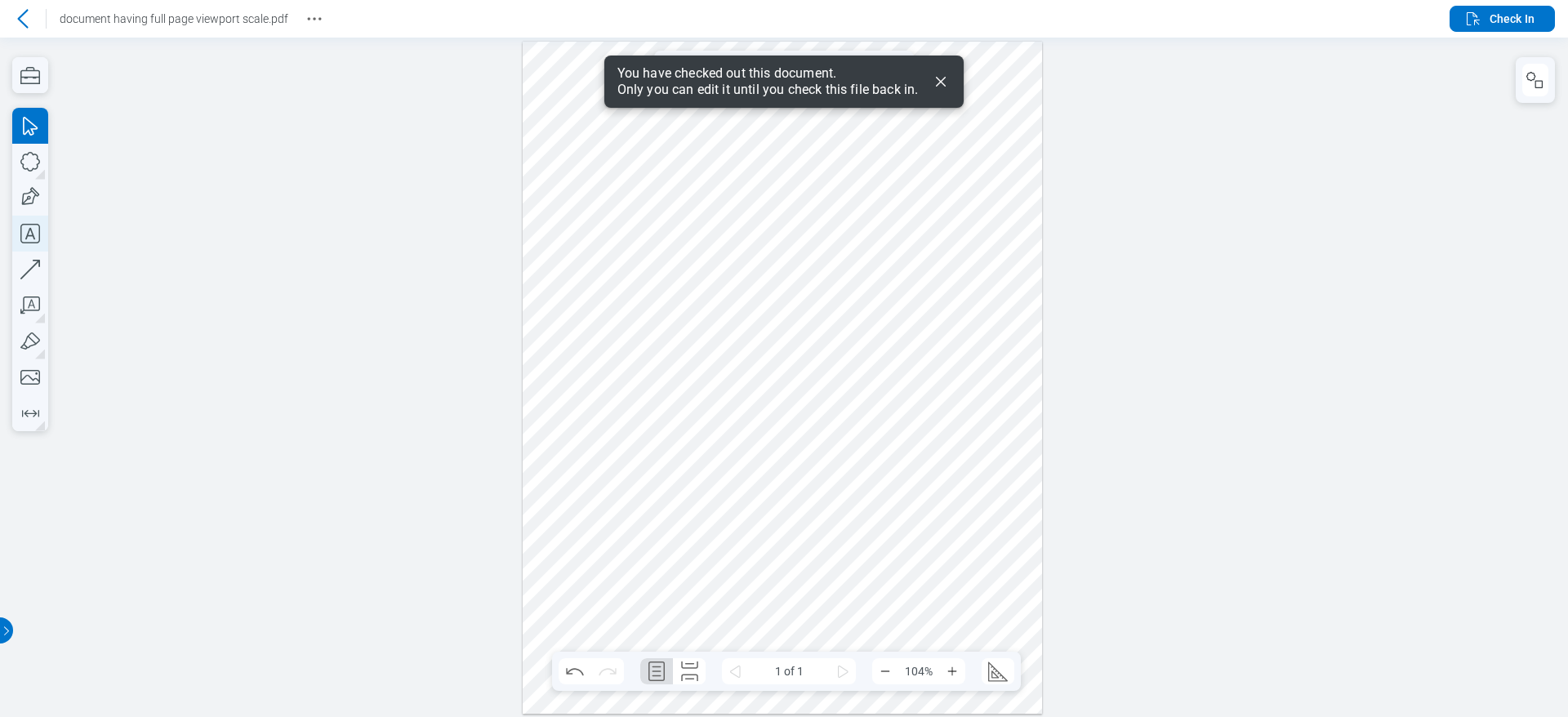 click 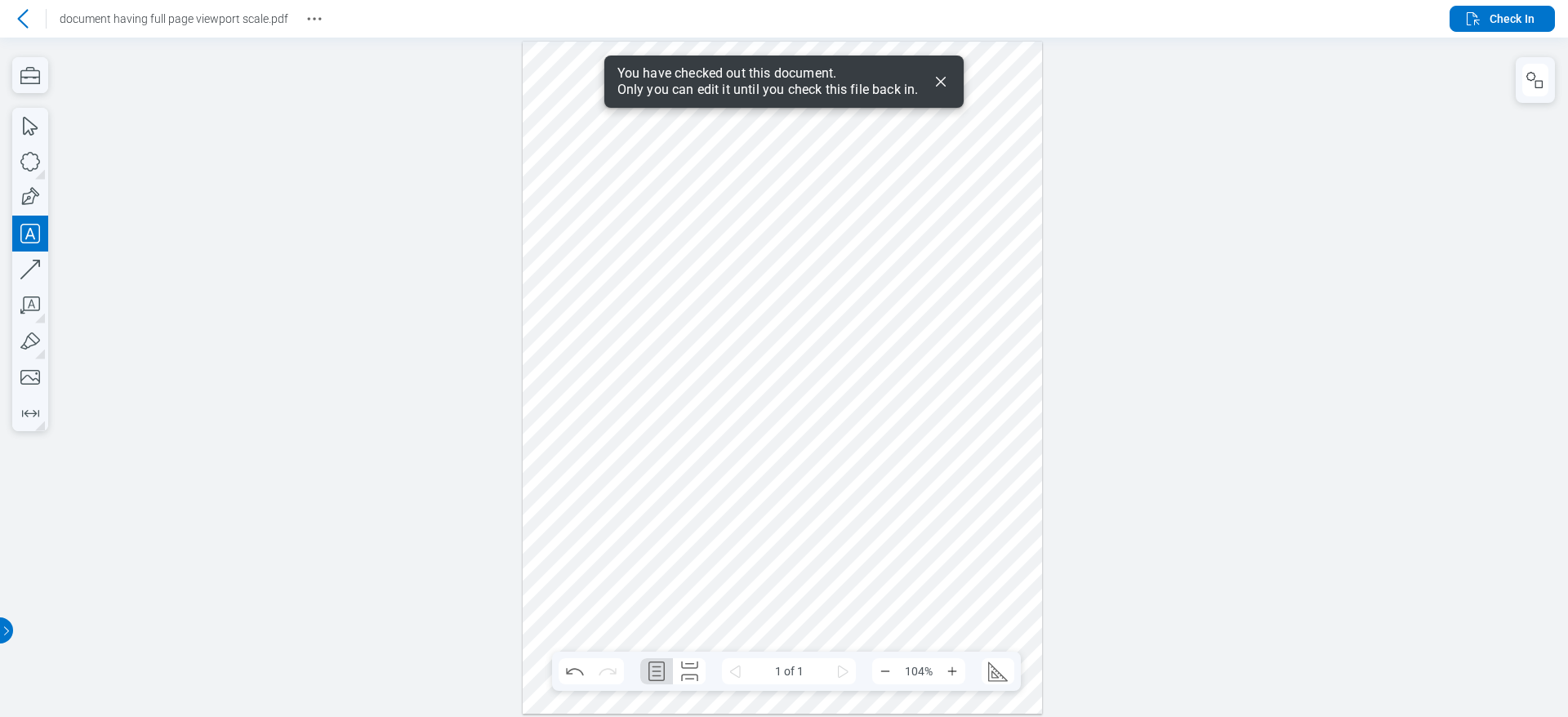 click at bounding box center (782, 377) 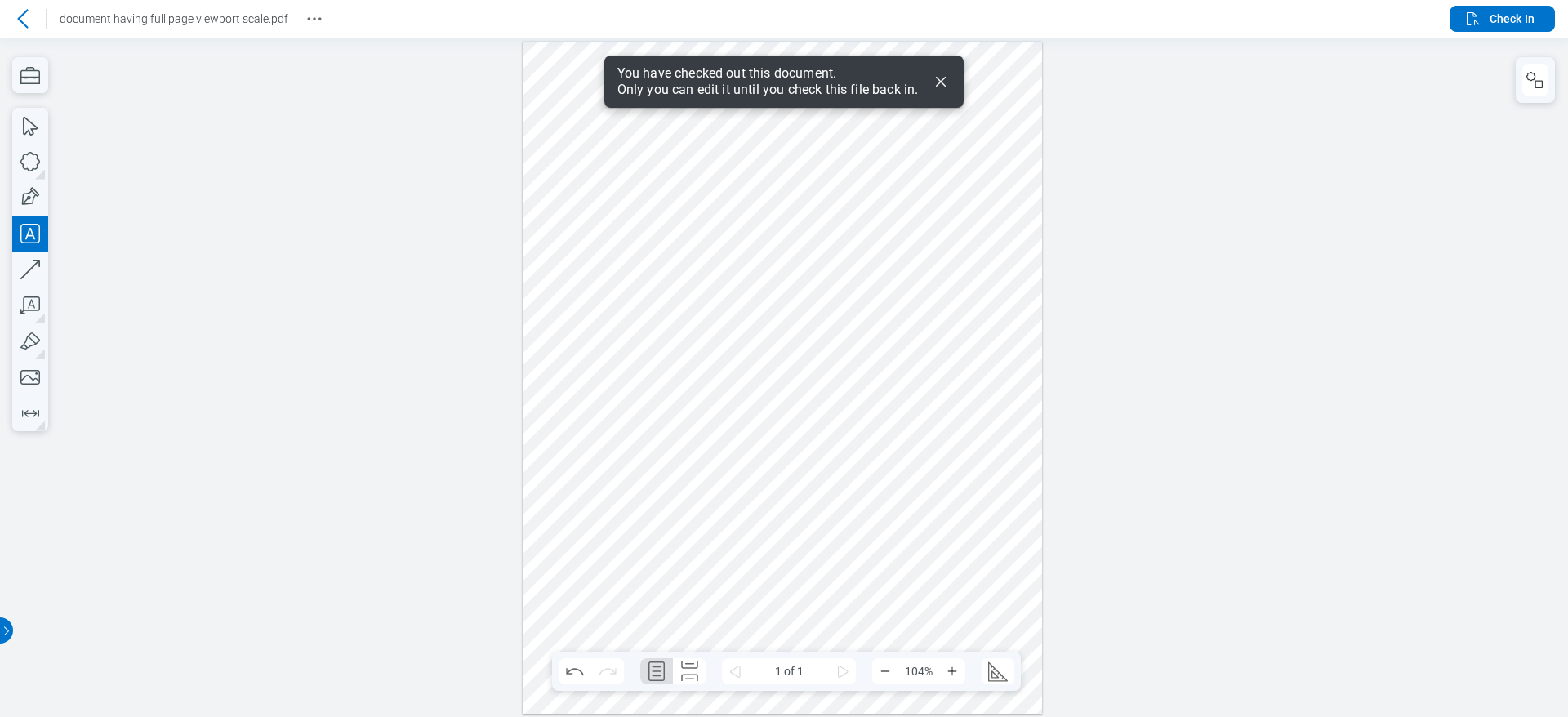 type 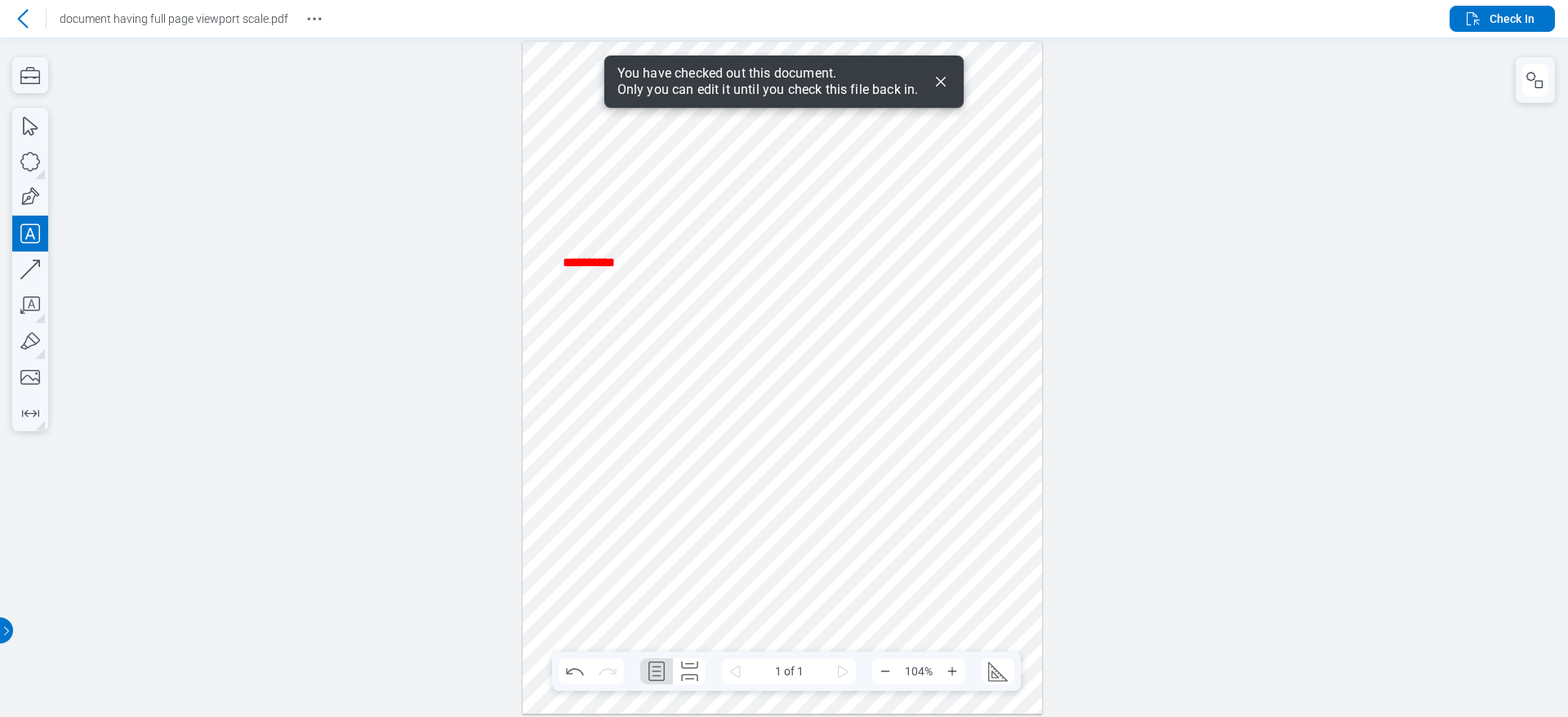 click at bounding box center (782, 377) 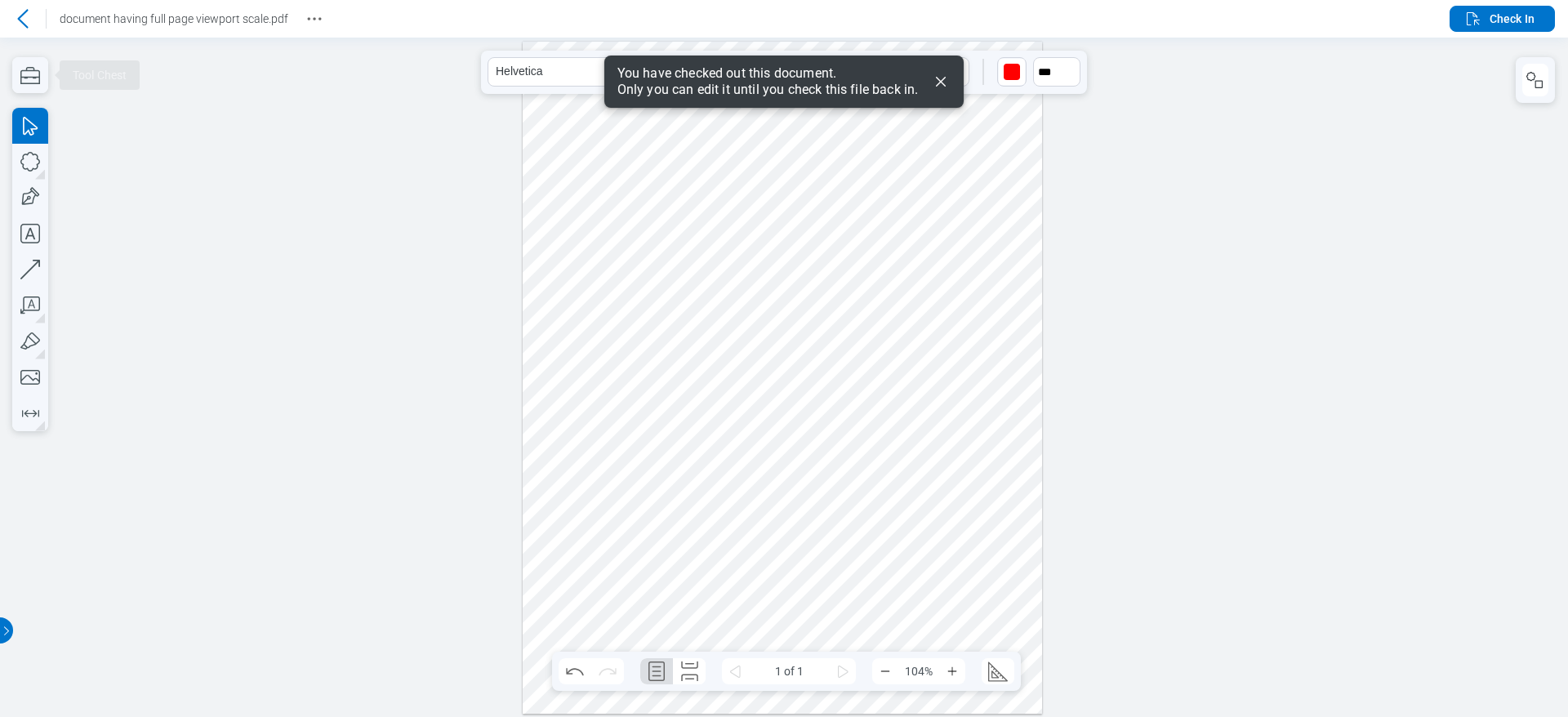 click at bounding box center (782, 377) 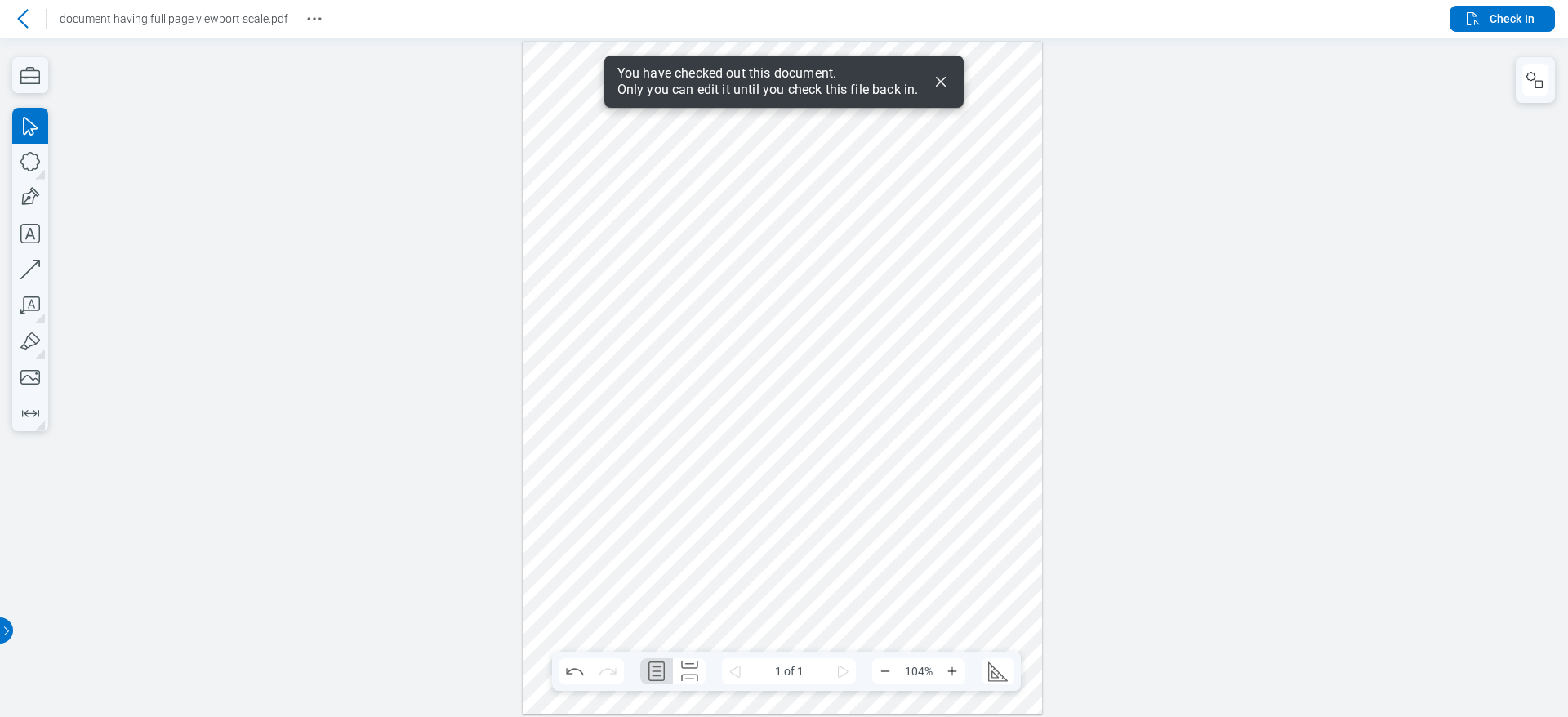 click 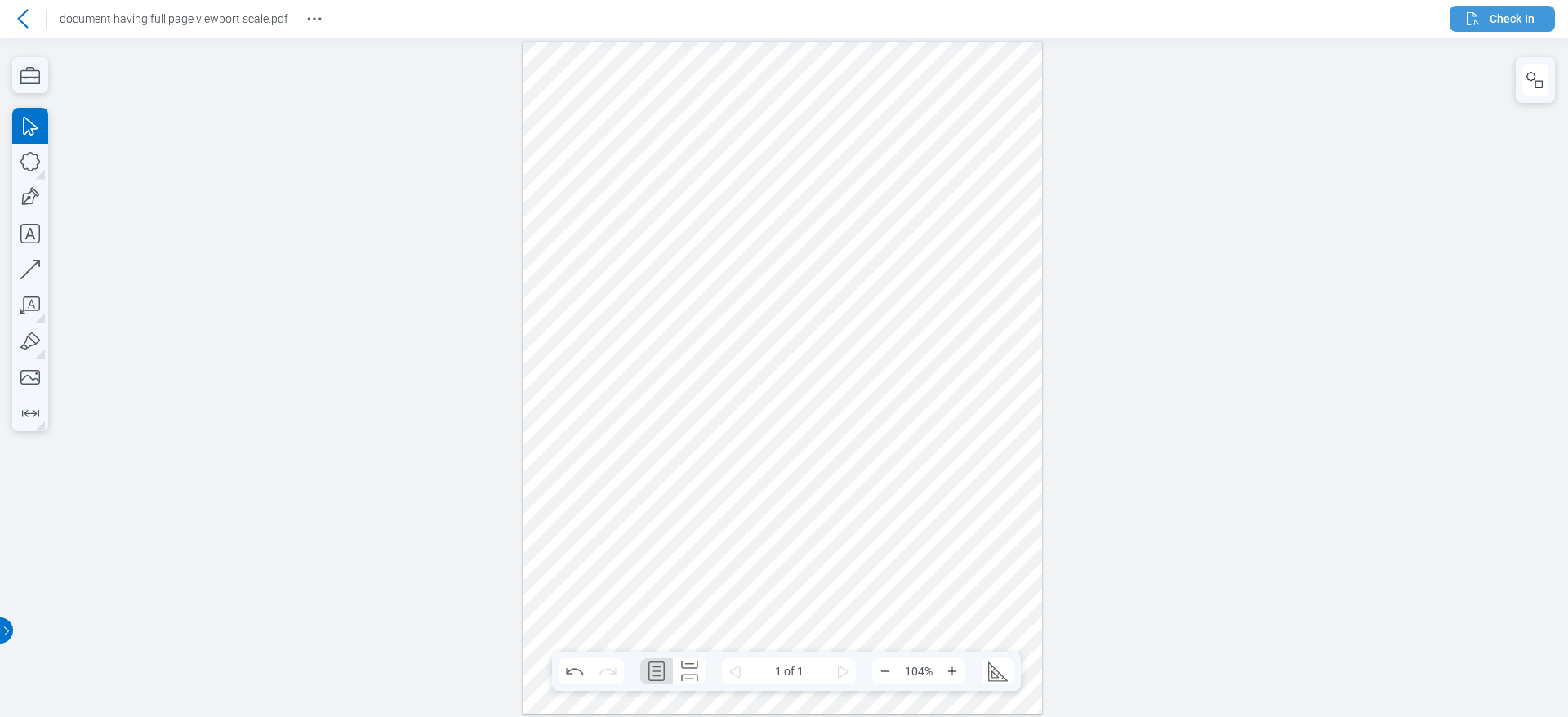 click on "Check In" at bounding box center [1512, 19] 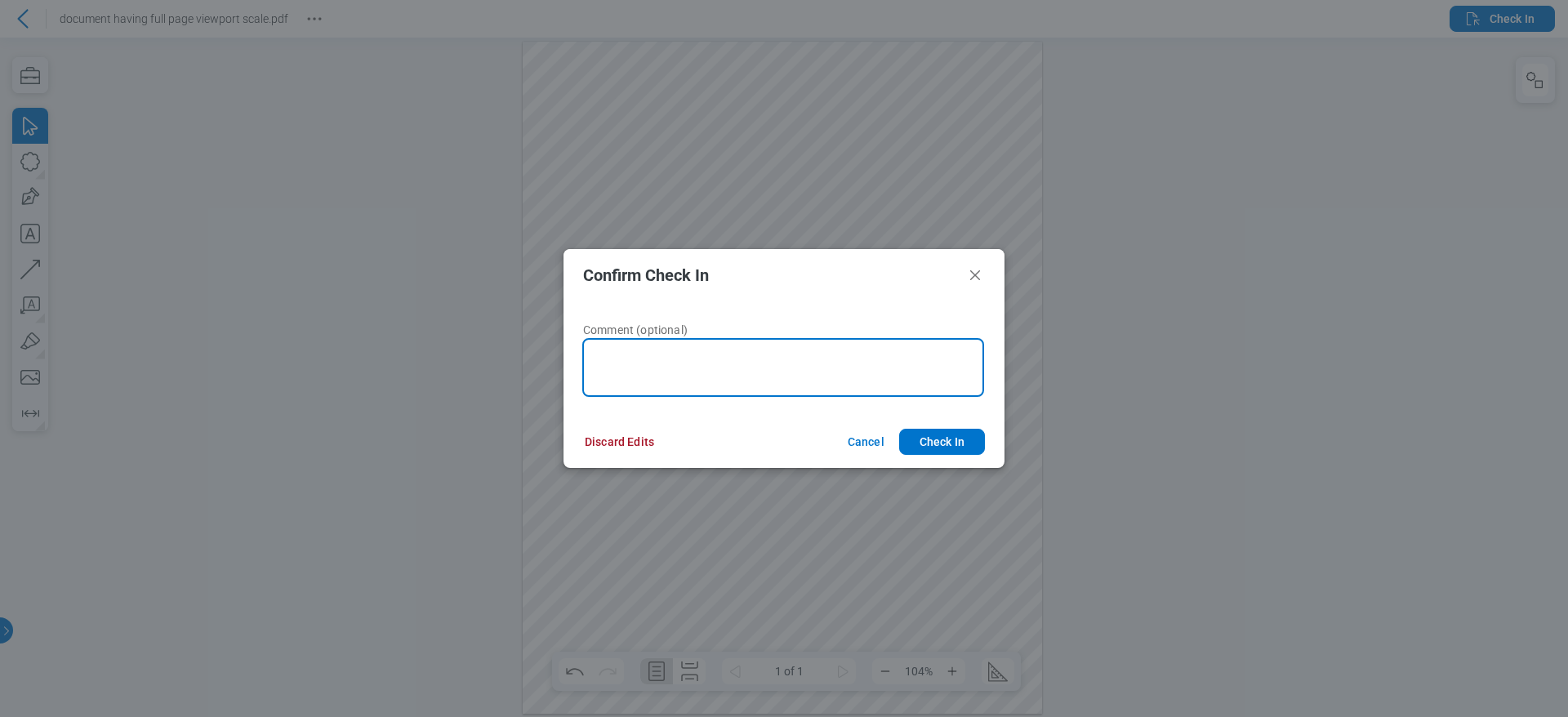 click at bounding box center (783, 367) 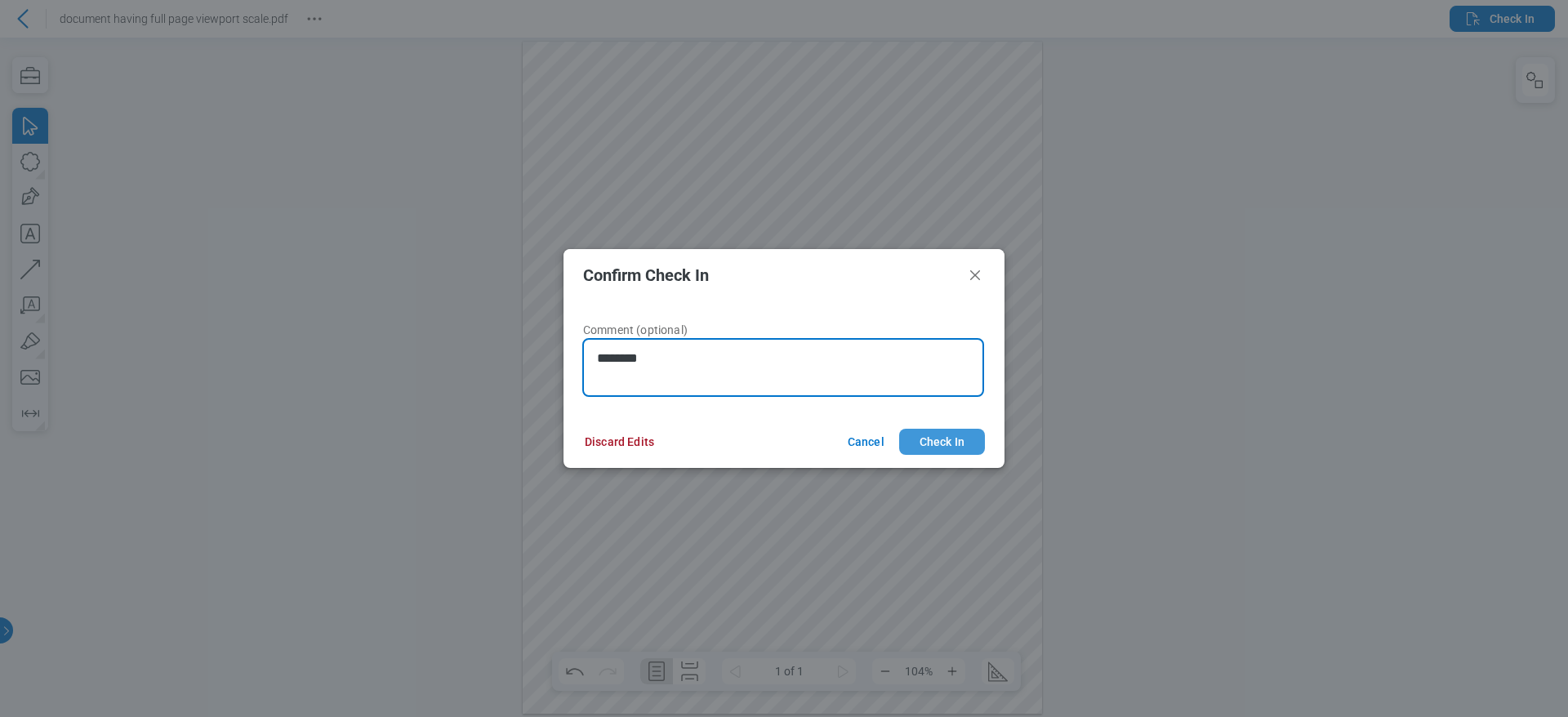 type on "********" 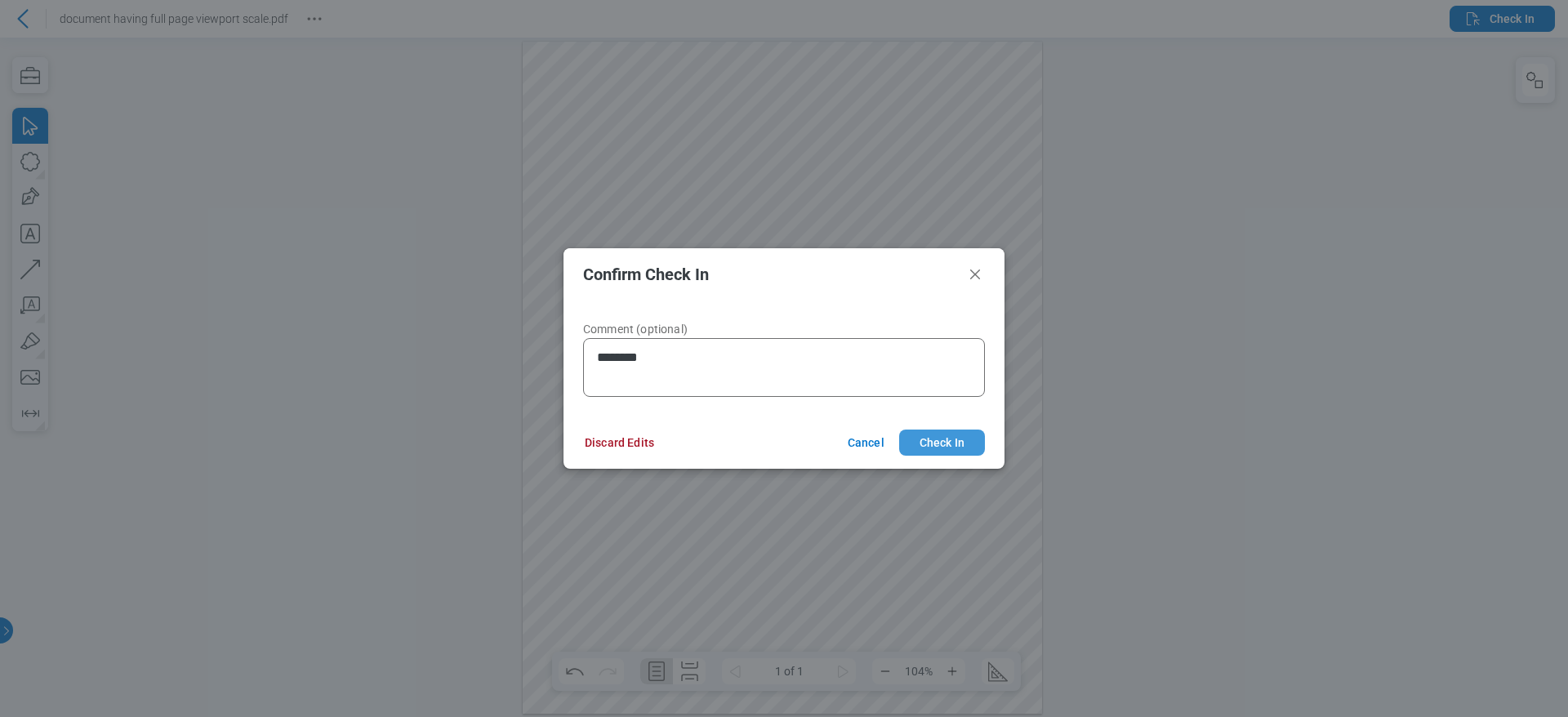 click on "Check In" at bounding box center [942, 443] 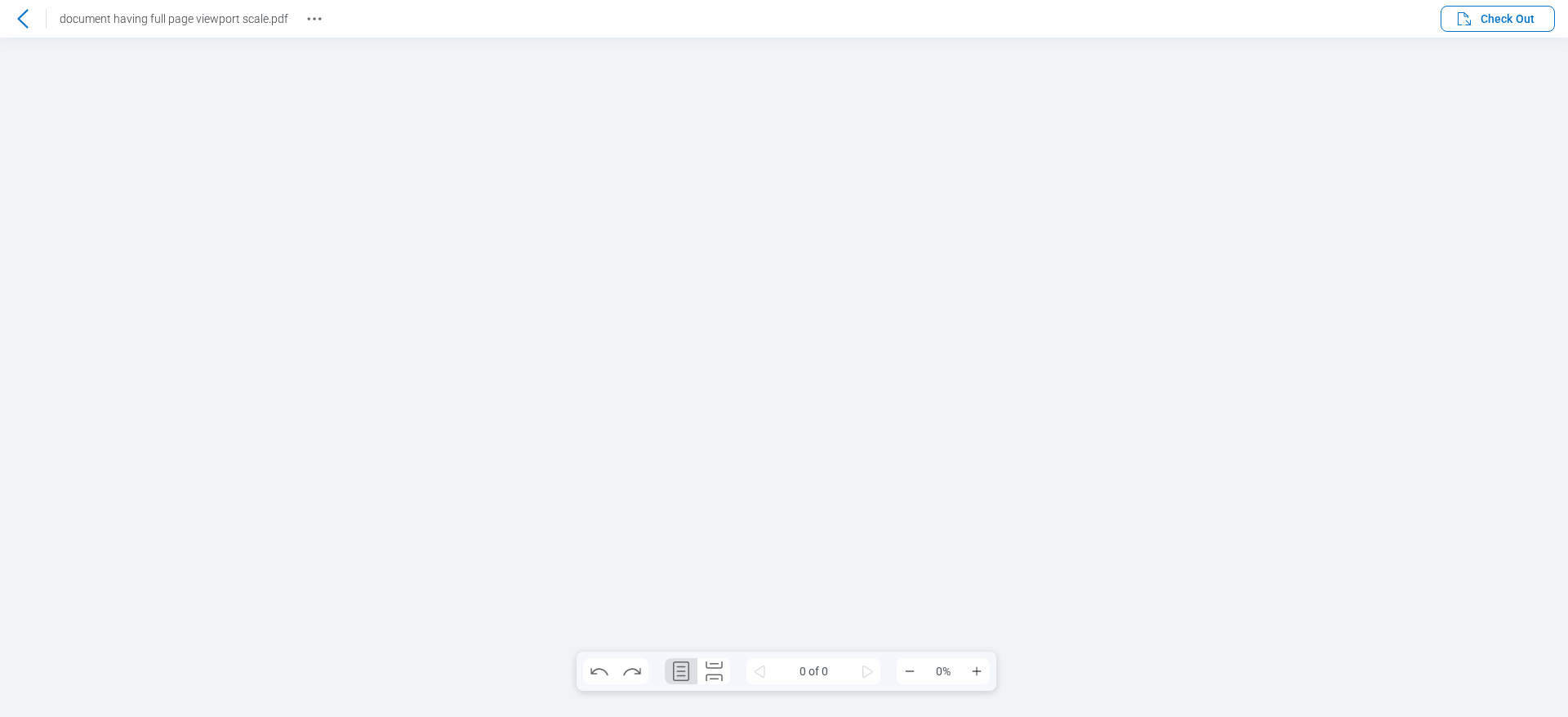 scroll, scrollTop: 0, scrollLeft: 0, axis: both 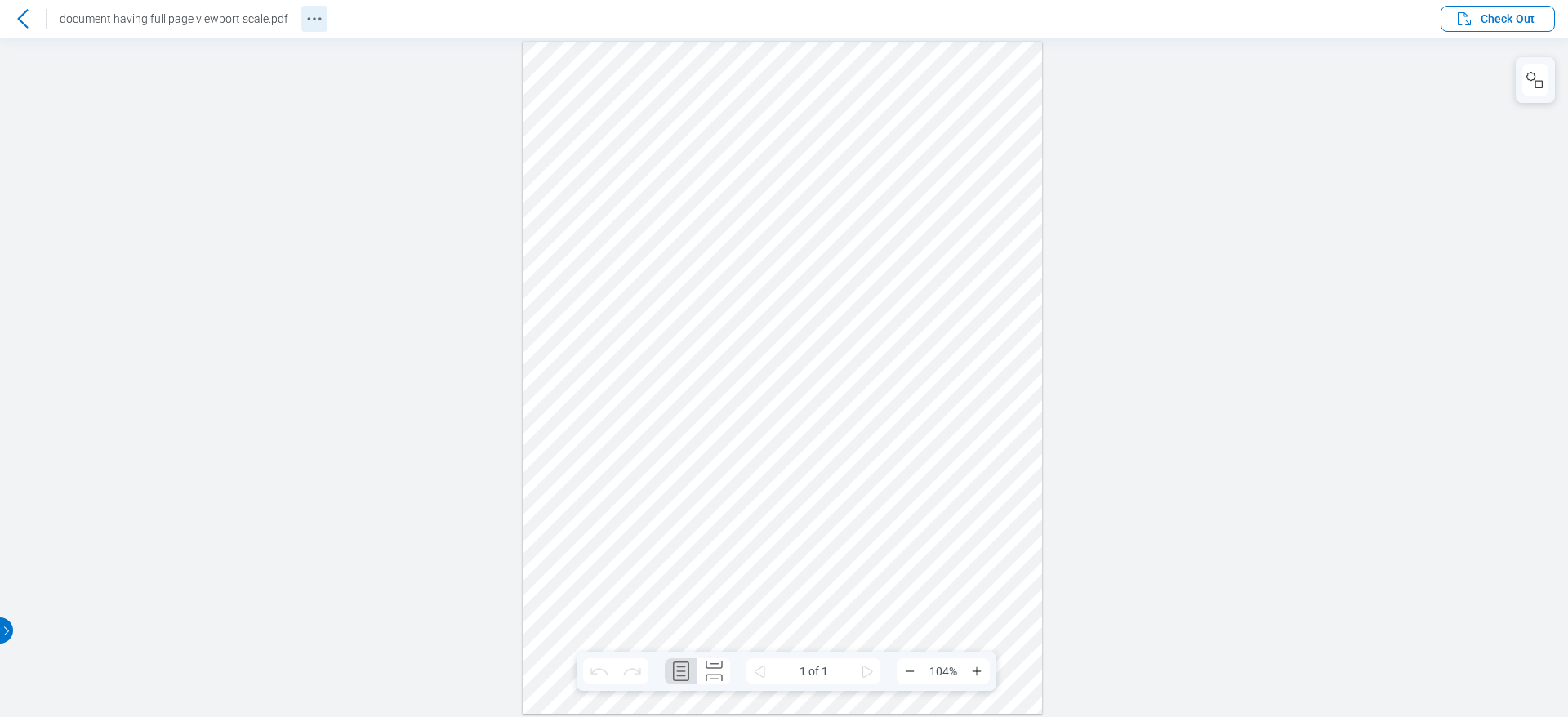click at bounding box center (314, 19) 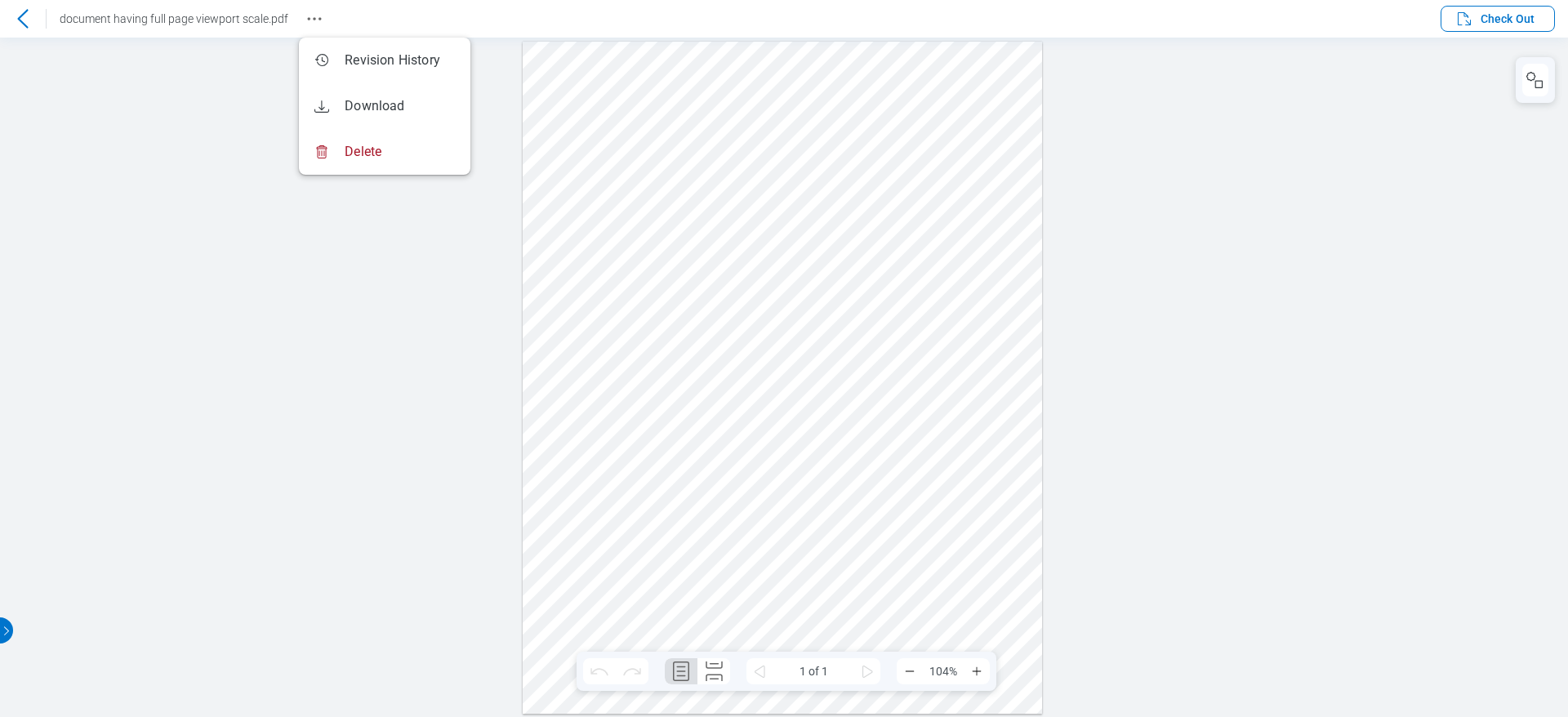 click 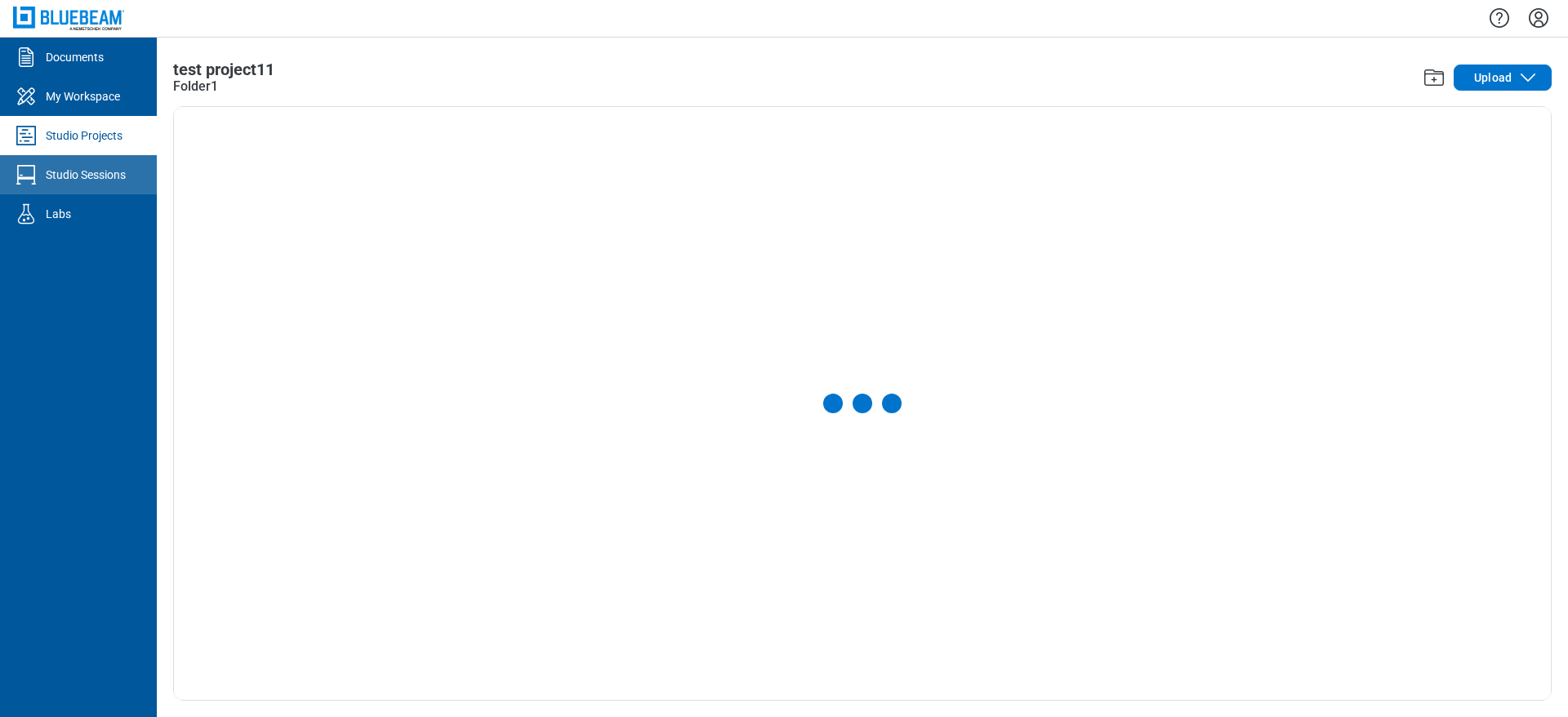click on "Studio Sessions" at bounding box center (86, 175) 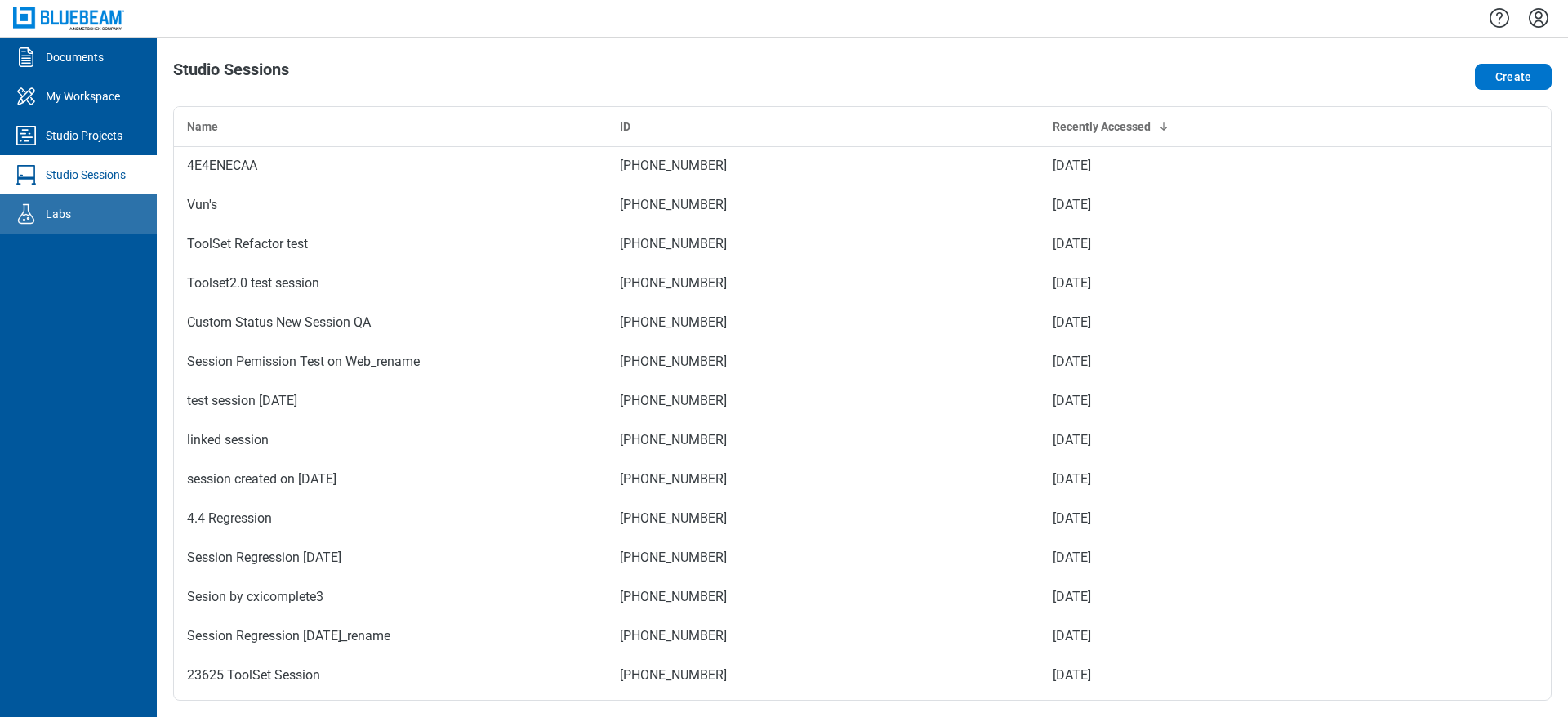 click on "Labs" at bounding box center [58, 214] 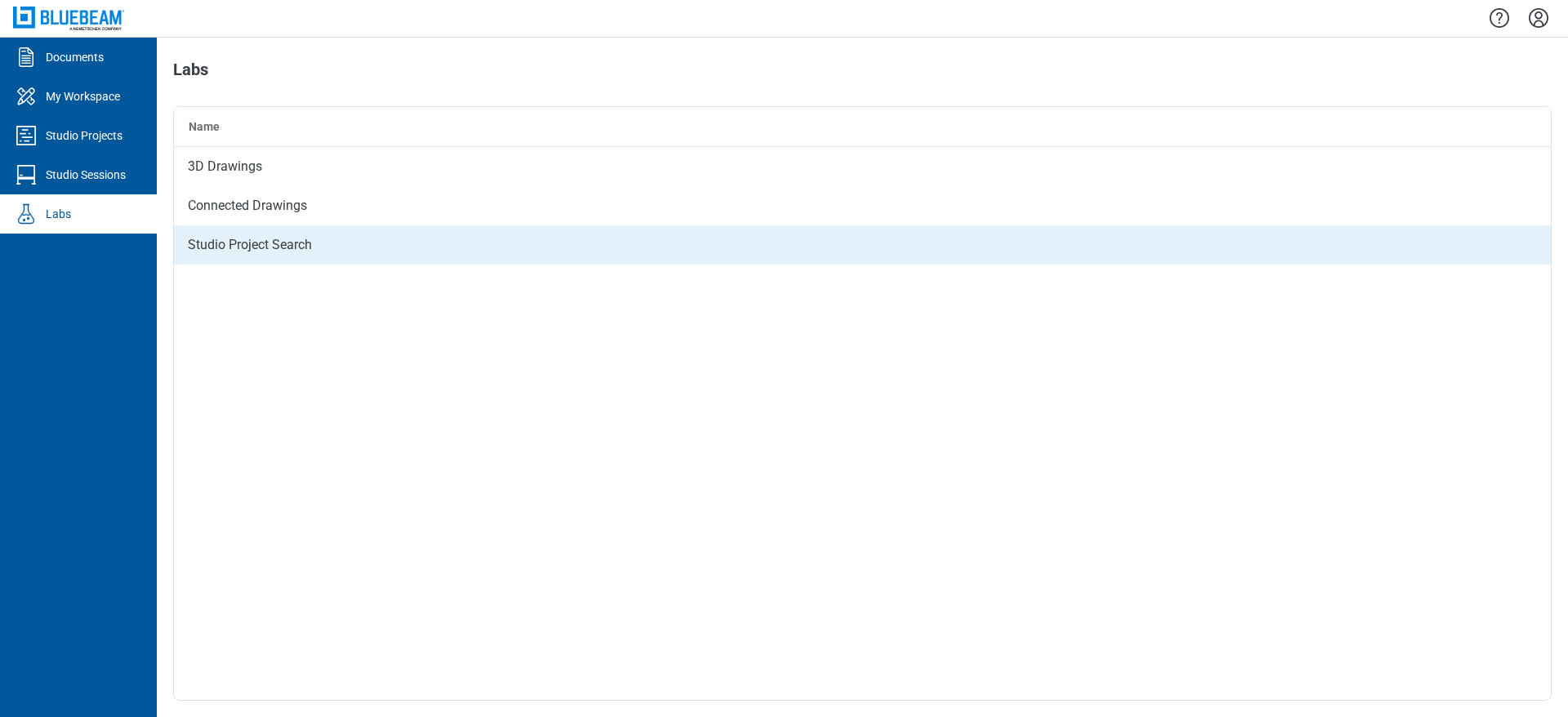 click on "Studio Project Search" at bounding box center [862, 245] 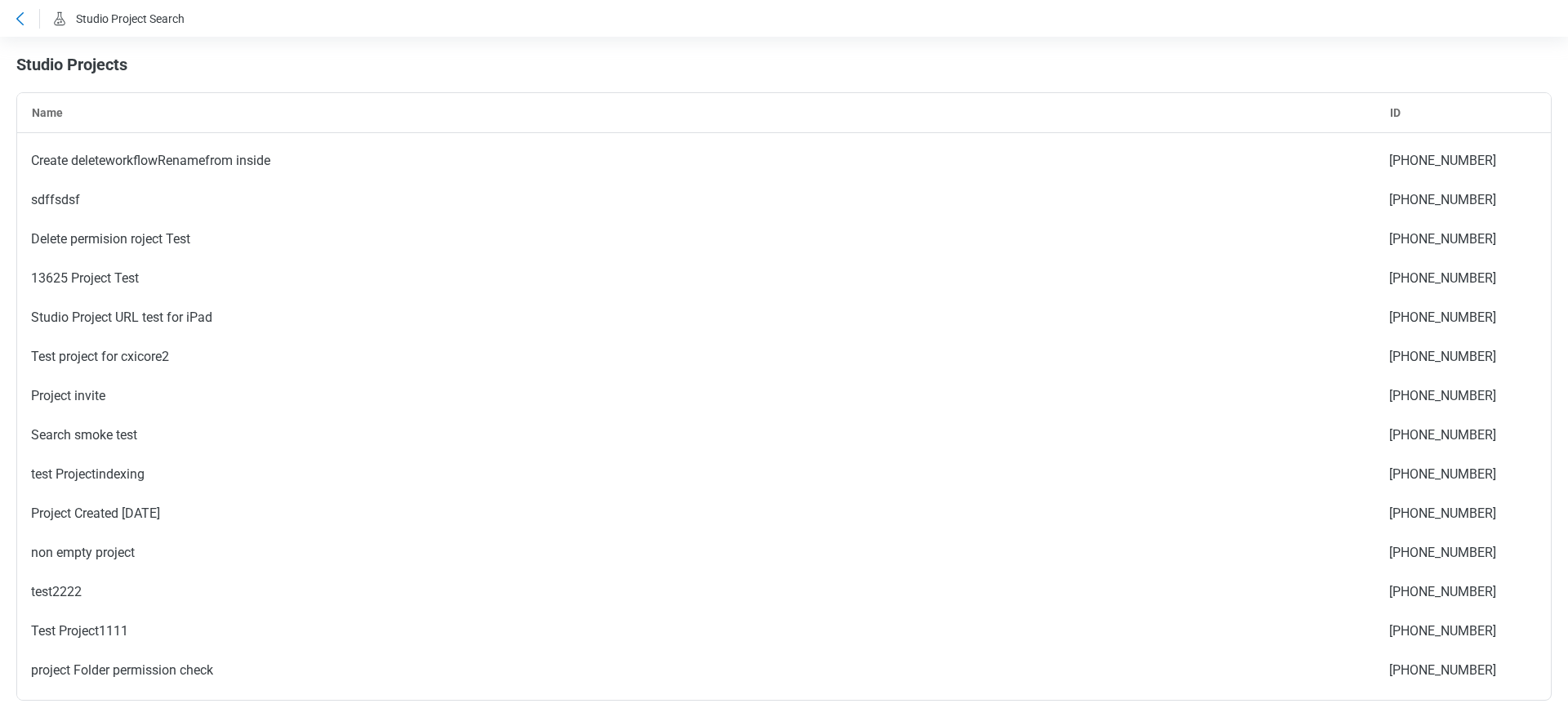 scroll, scrollTop: 5901, scrollLeft: 0, axis: vertical 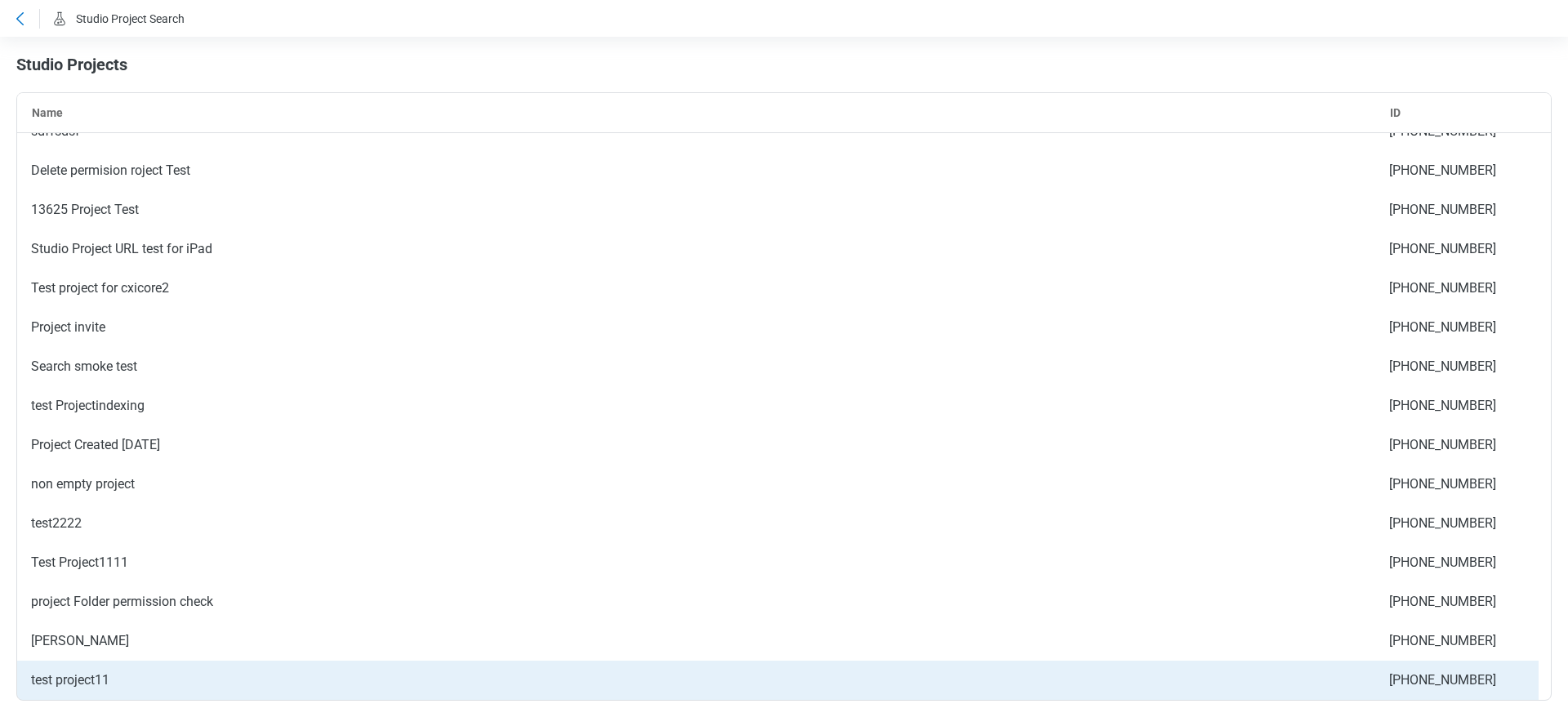 click on "test project11" at bounding box center [696, 680] 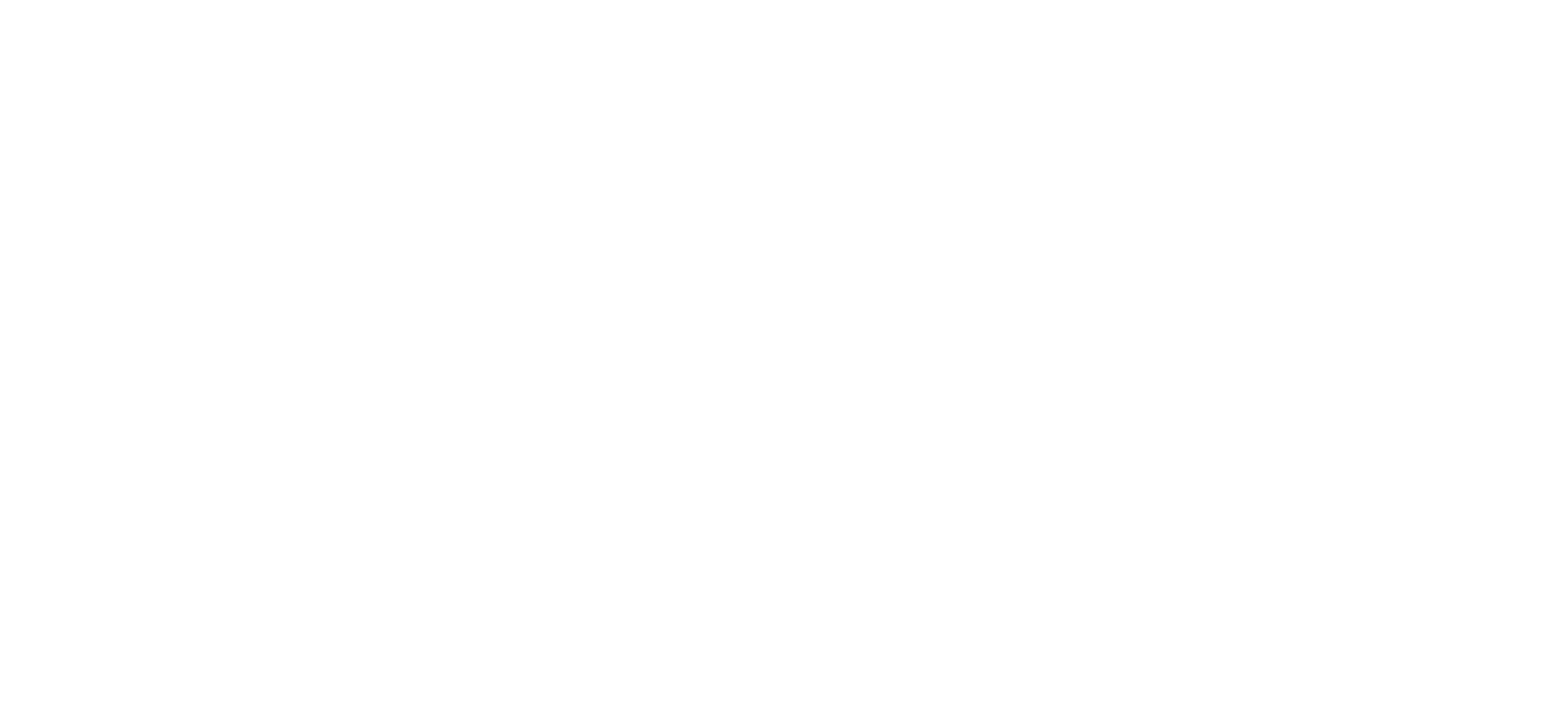 scroll, scrollTop: 0, scrollLeft: 0, axis: both 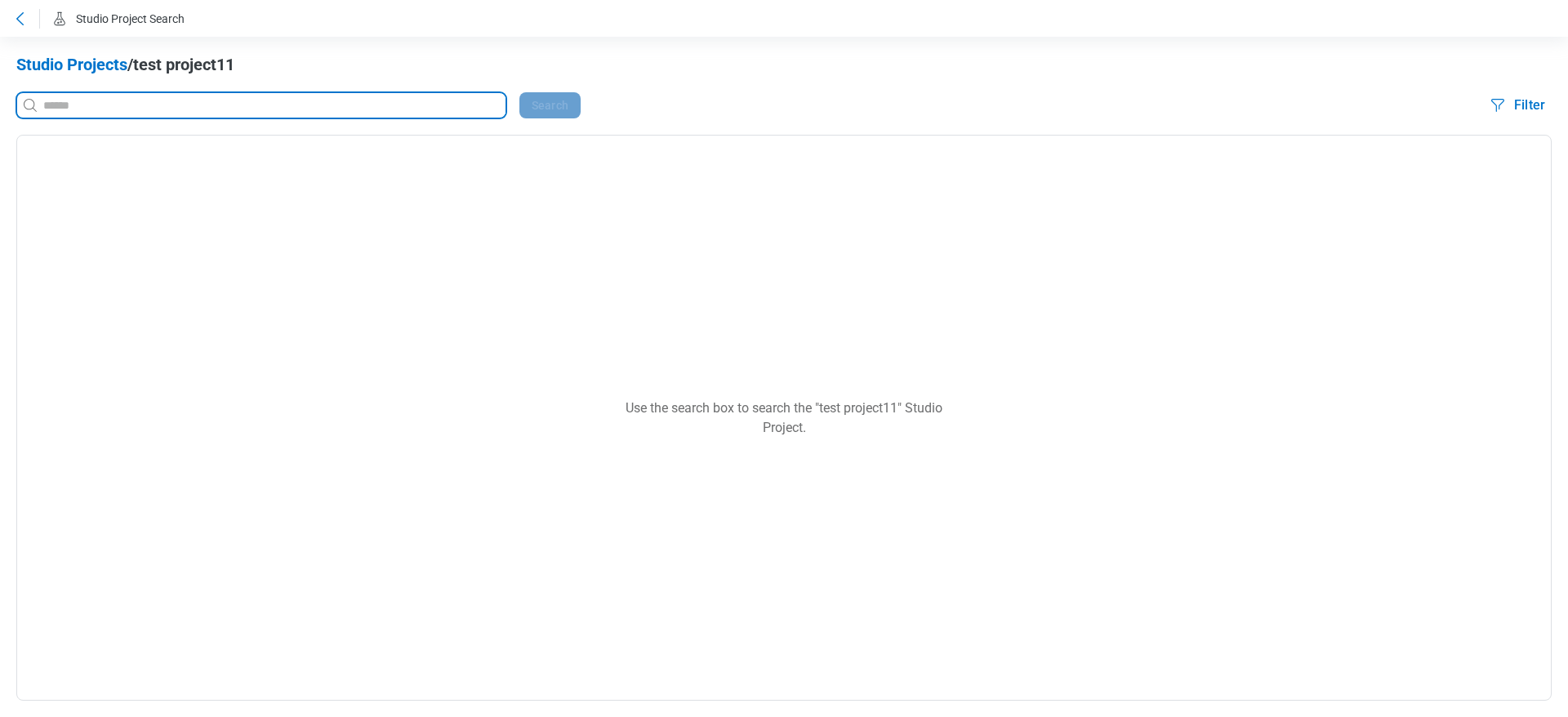 click at bounding box center (273, 105) 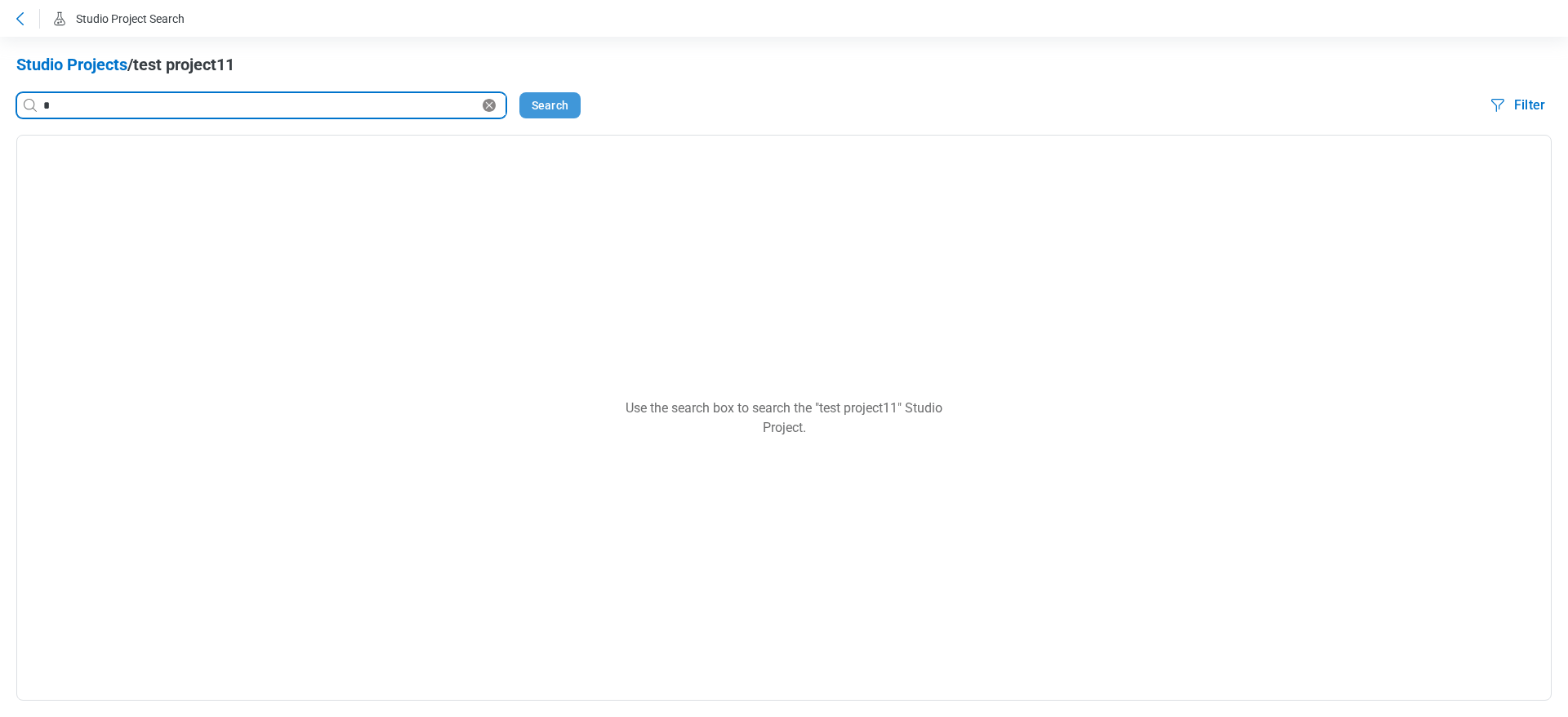 type on "*" 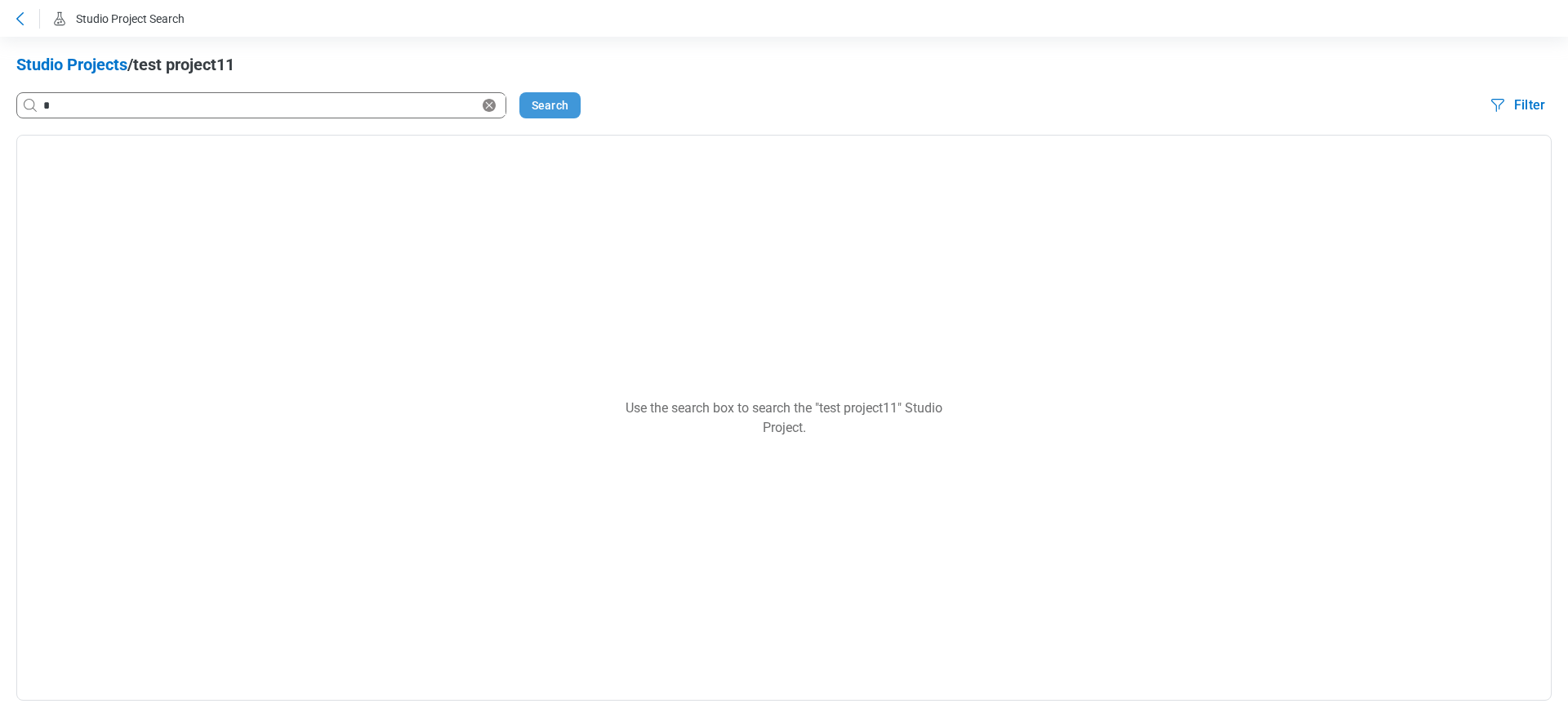 click on "Search" at bounding box center (550, 105) 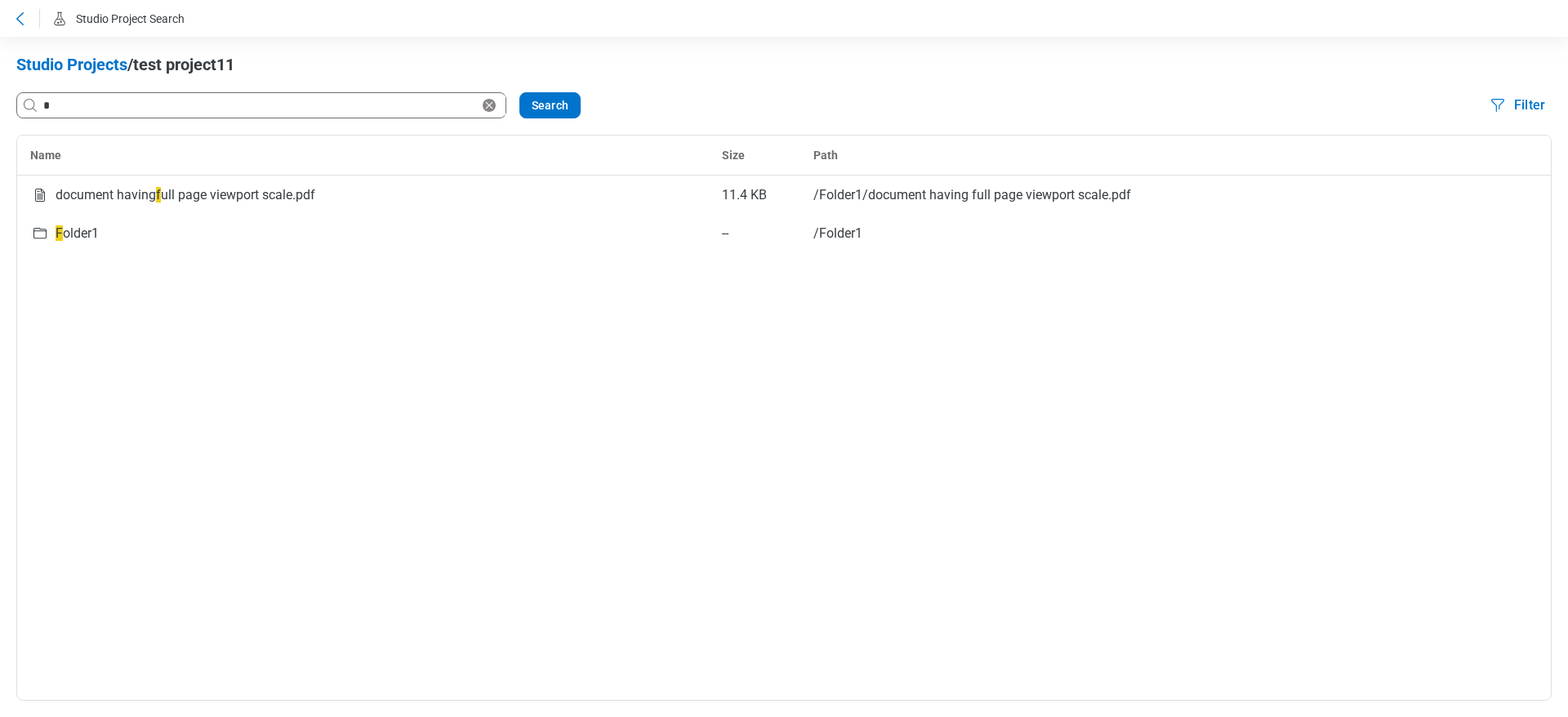 click 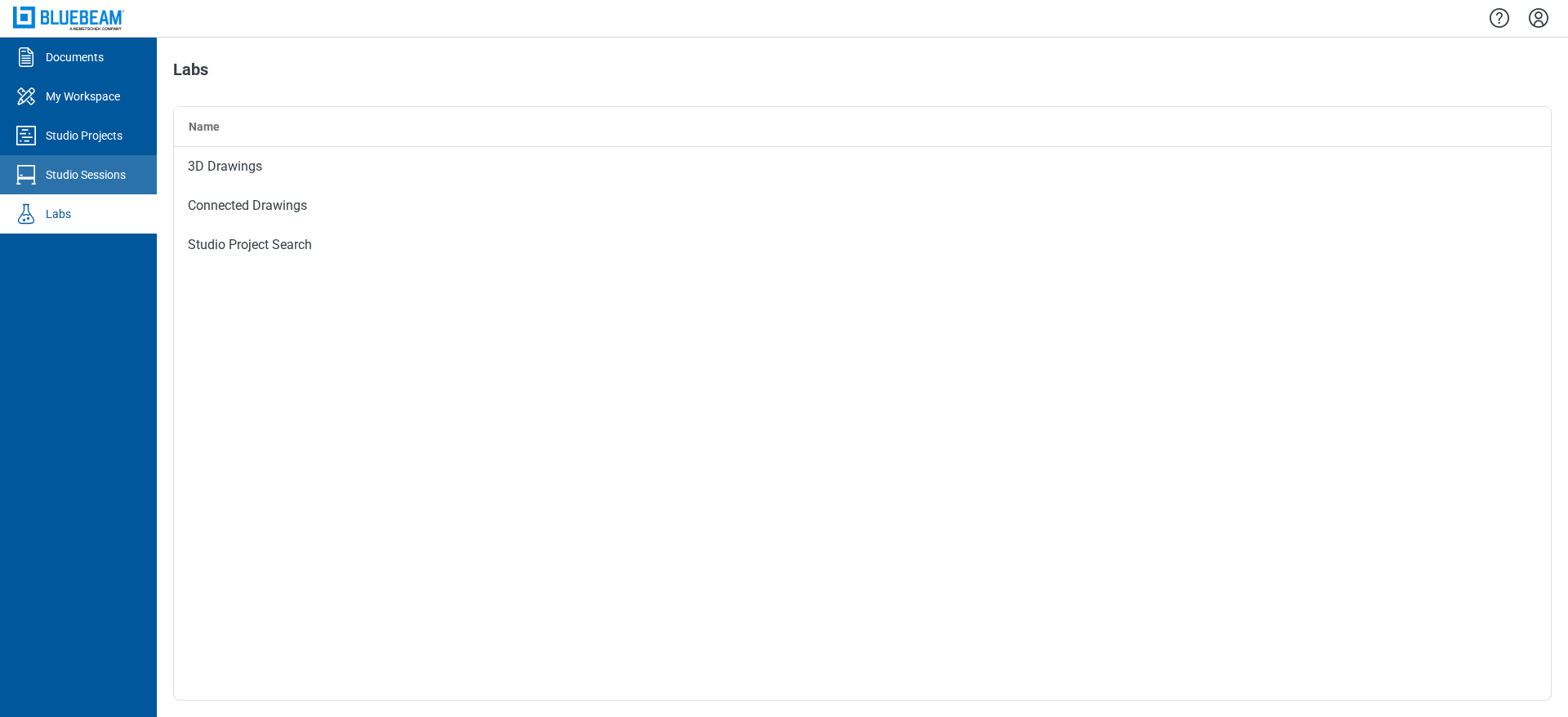 click on "Studio Sessions" at bounding box center [86, 175] 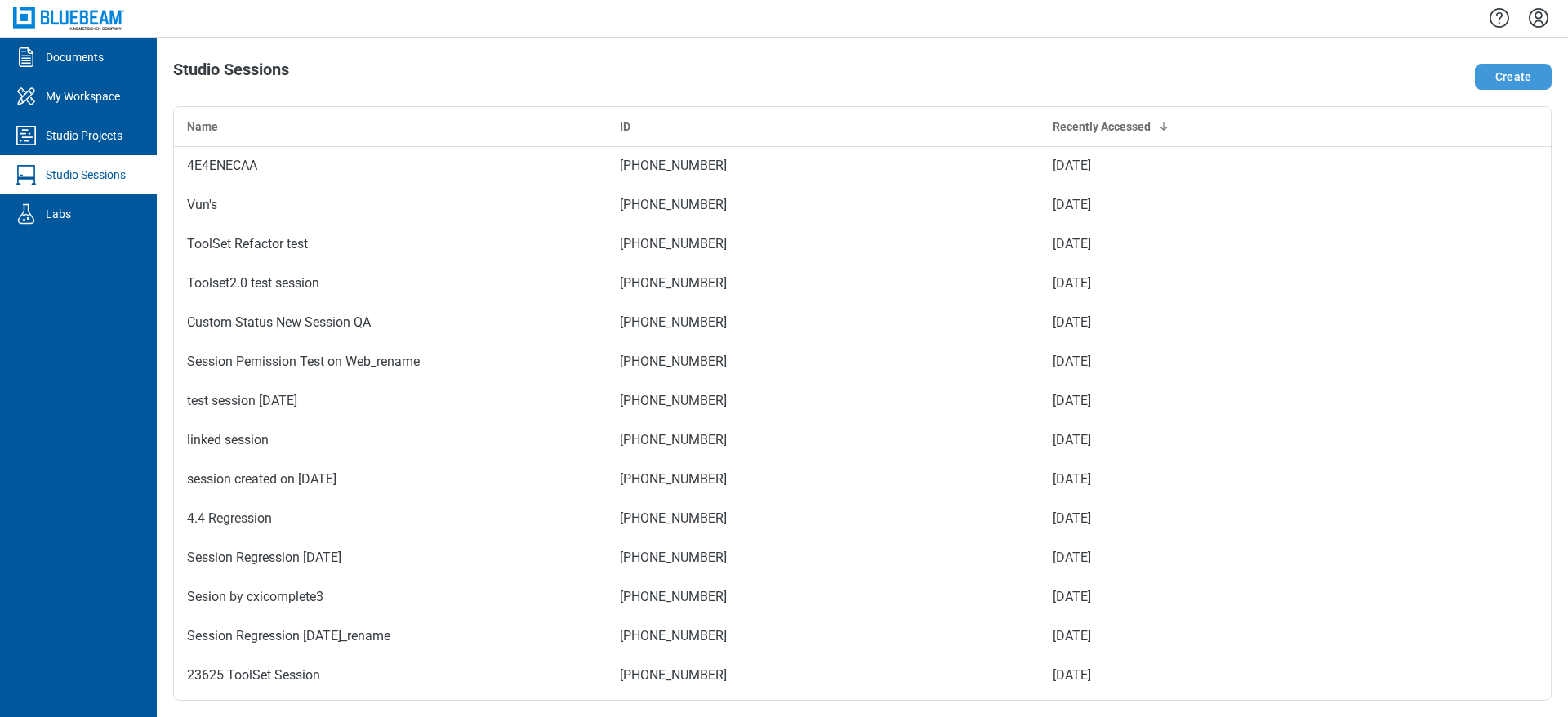 click on "Create" at bounding box center [1513, 77] 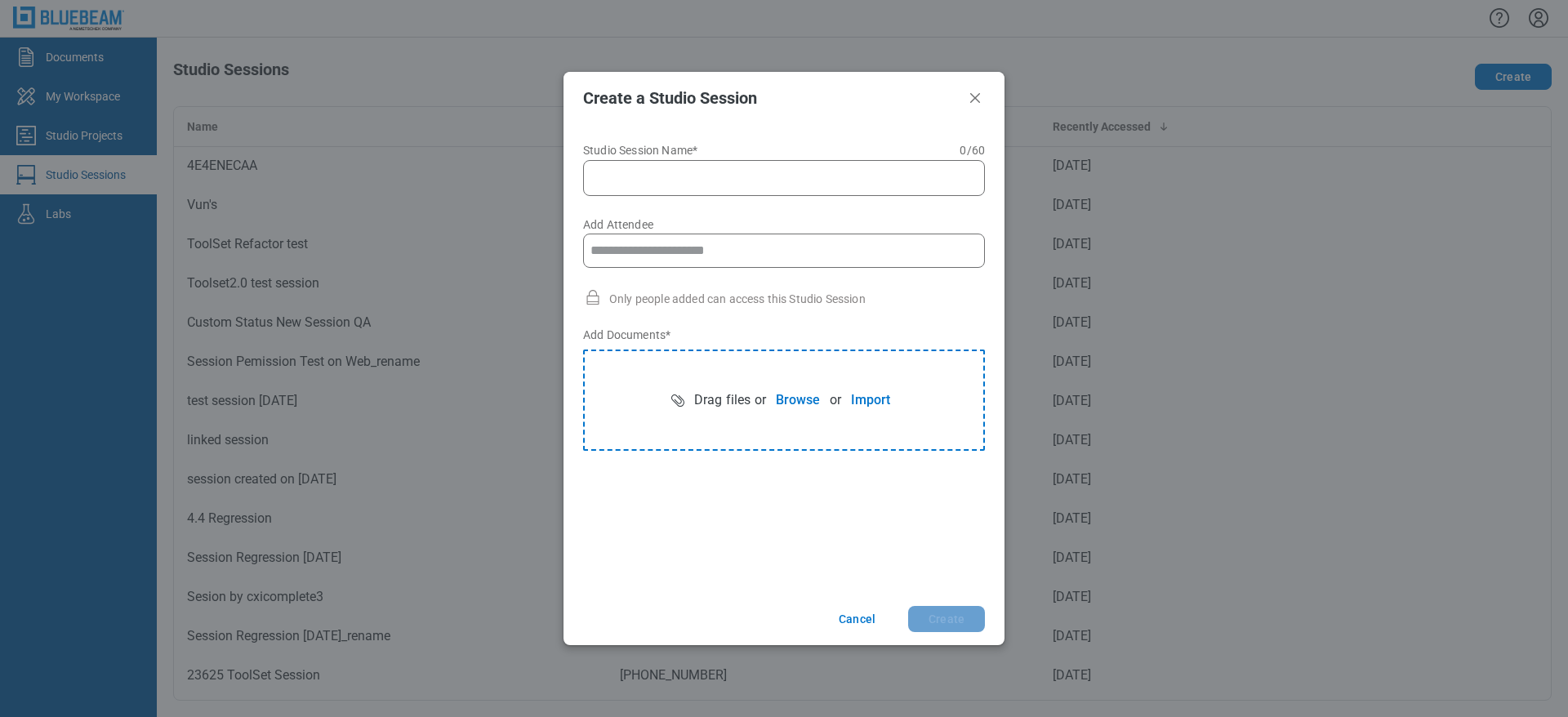 click on "Studio Session Name* 0  of  60  characters 0 / 60" at bounding box center (787, 178) 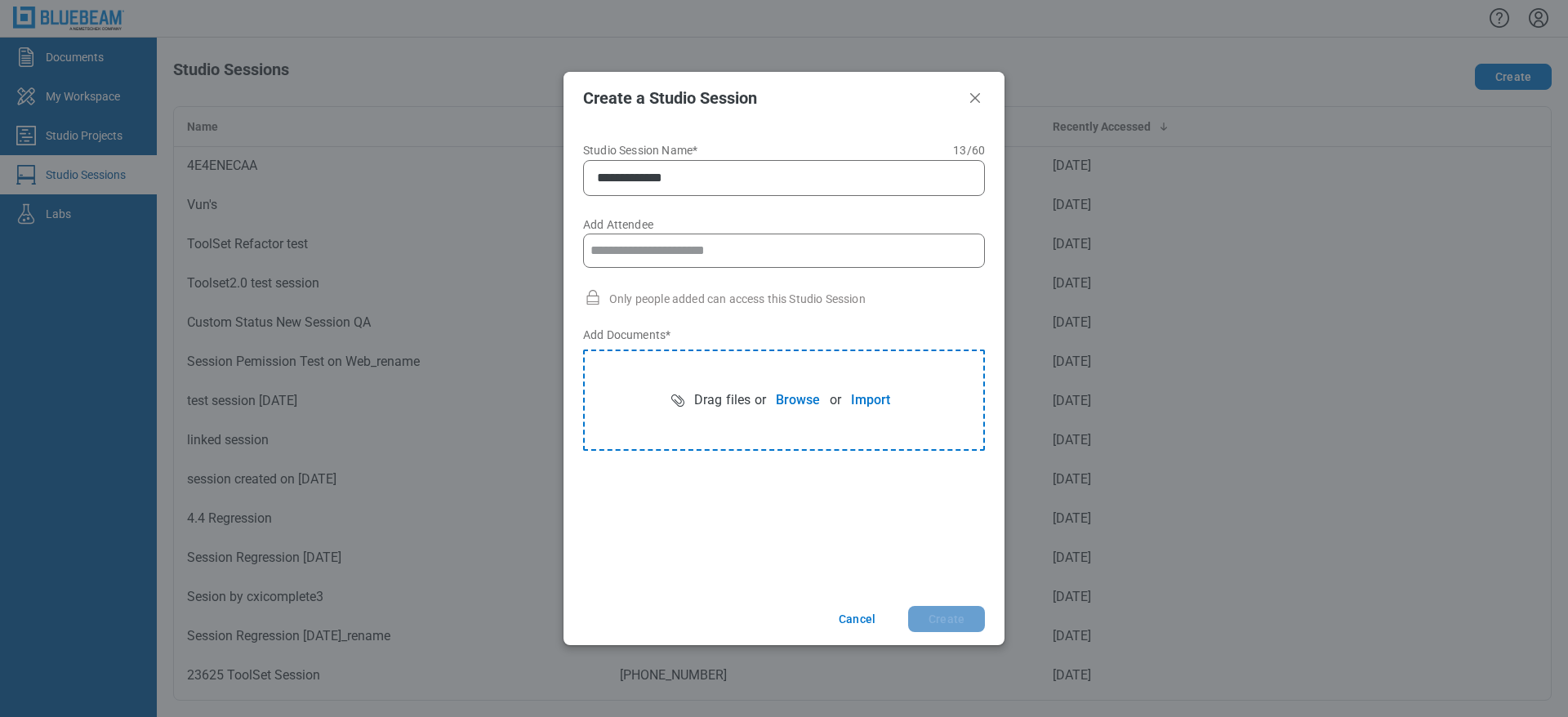 type on "**********" 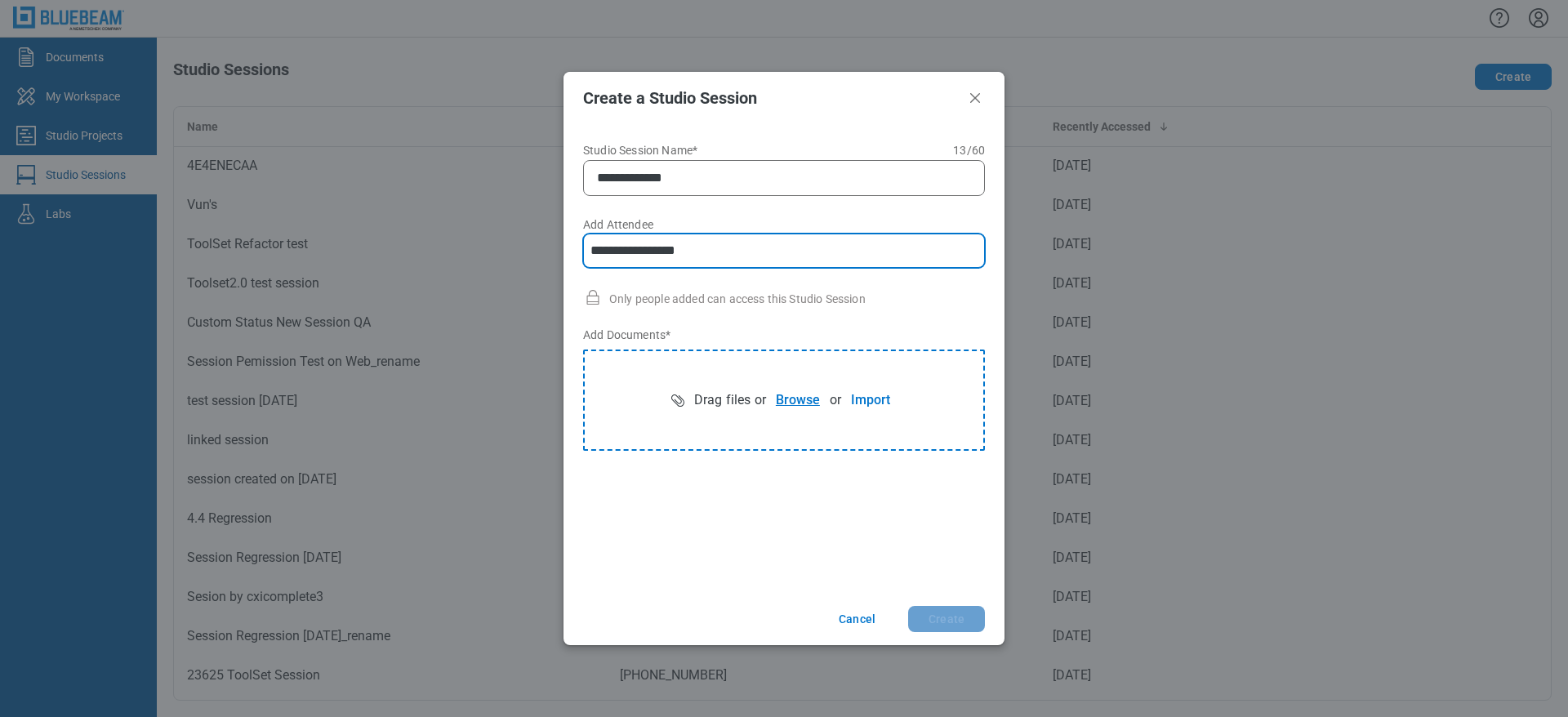 type on "**********" 